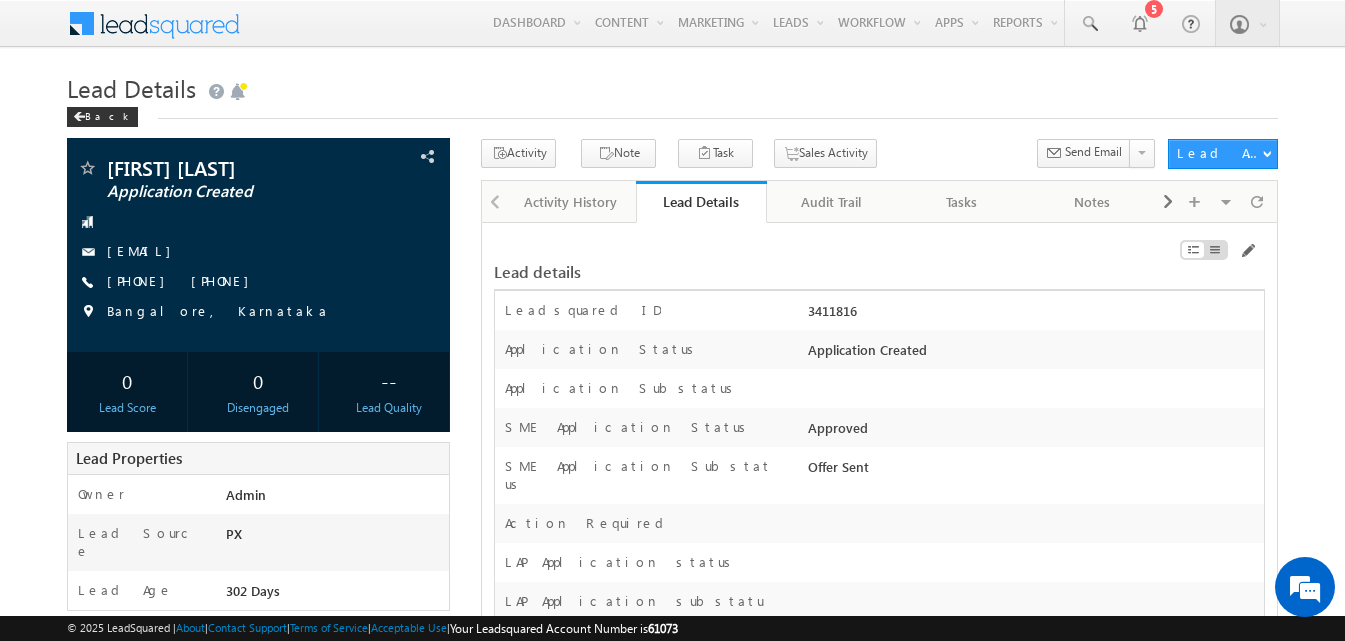 scroll, scrollTop: 0, scrollLeft: 0, axis: both 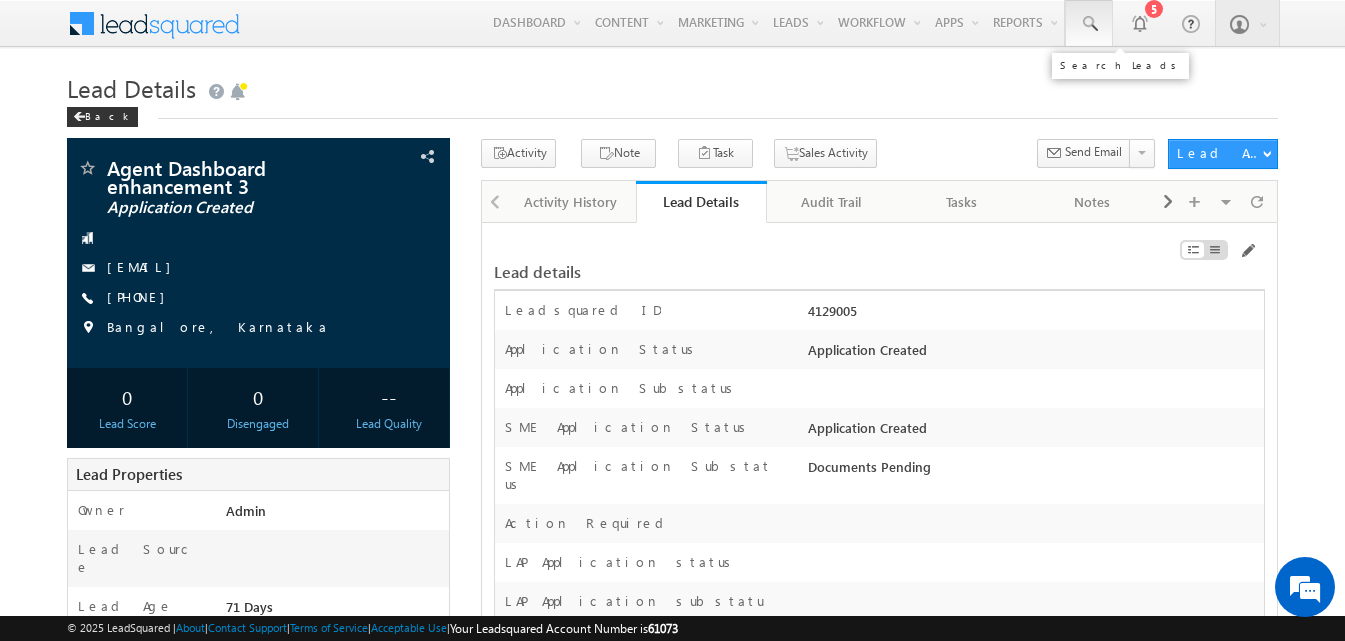 click at bounding box center (1089, 24) 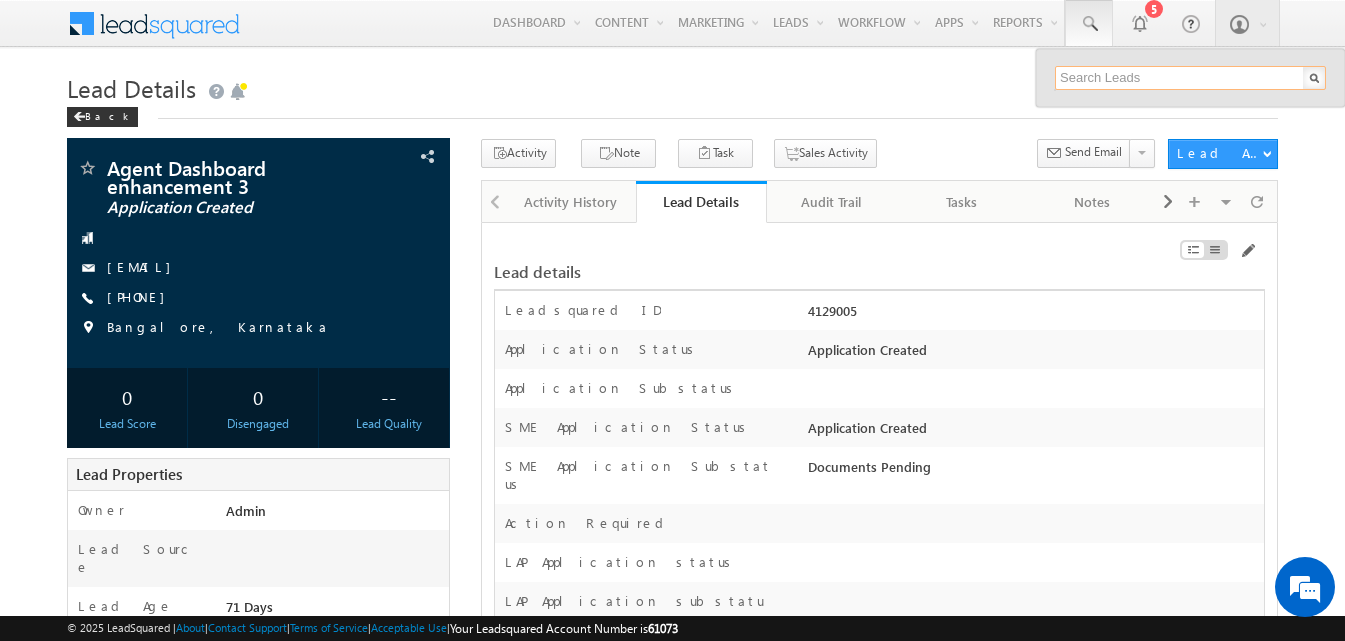 scroll, scrollTop: 0, scrollLeft: 0, axis: both 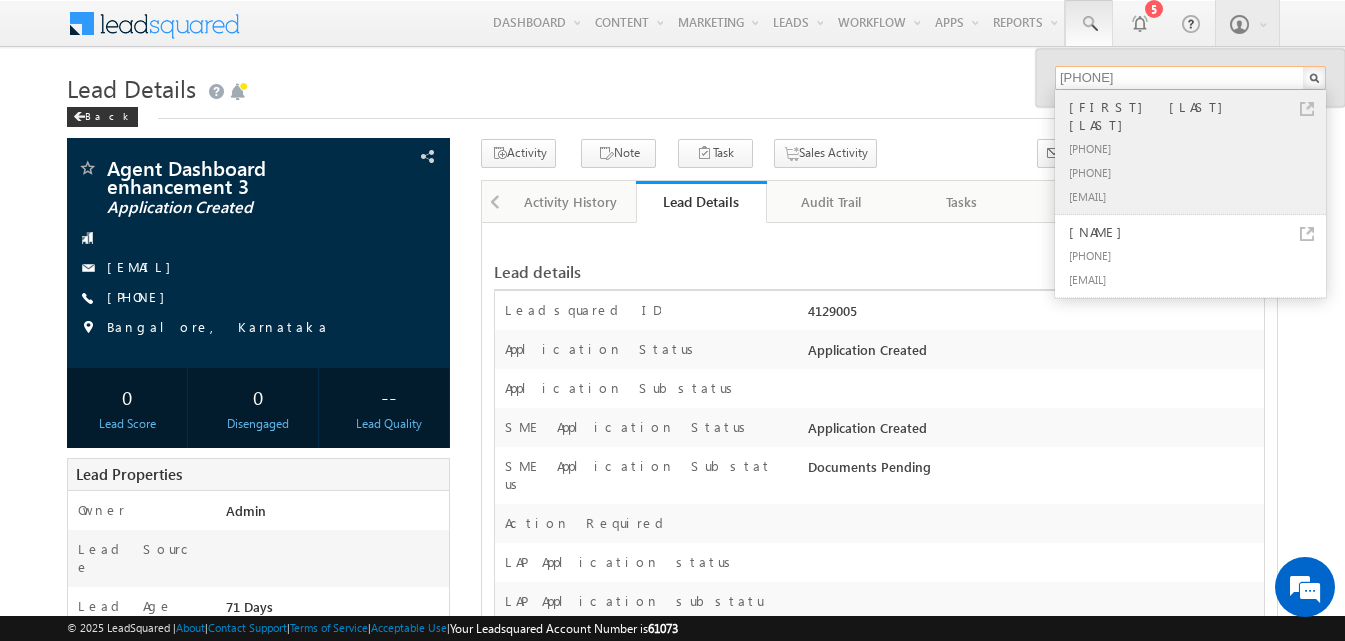 type on "[PHONE]" 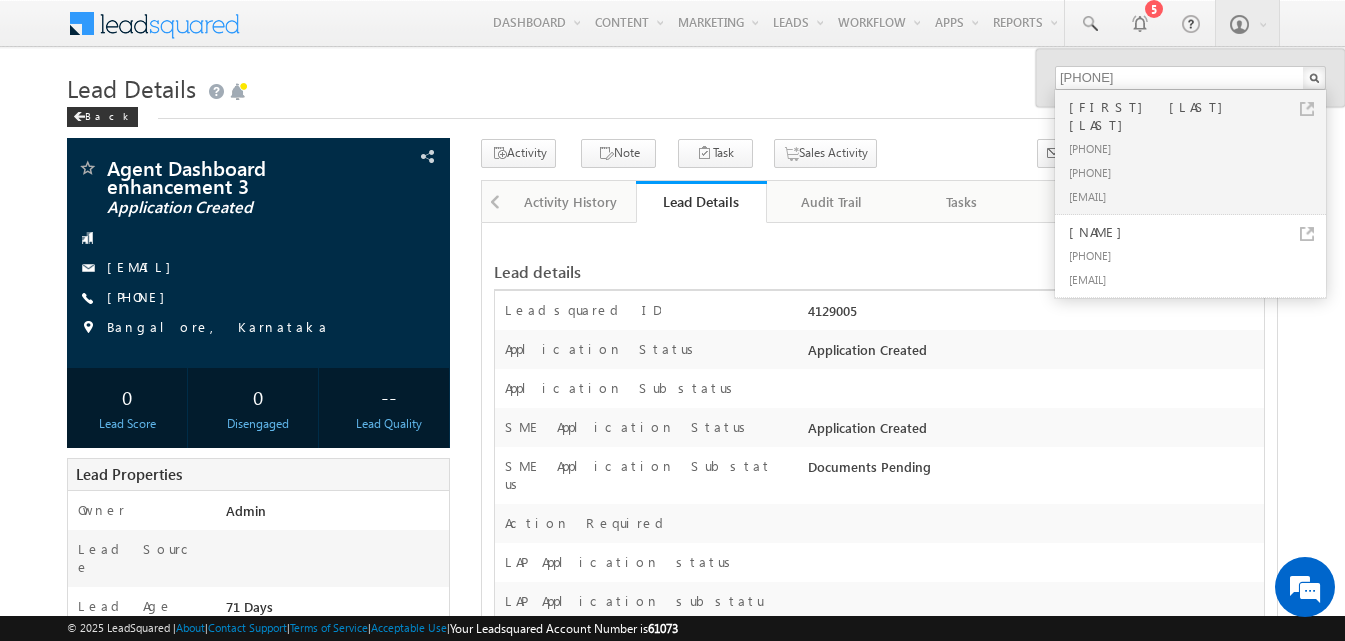 click on "Back" at bounding box center [672, 112] 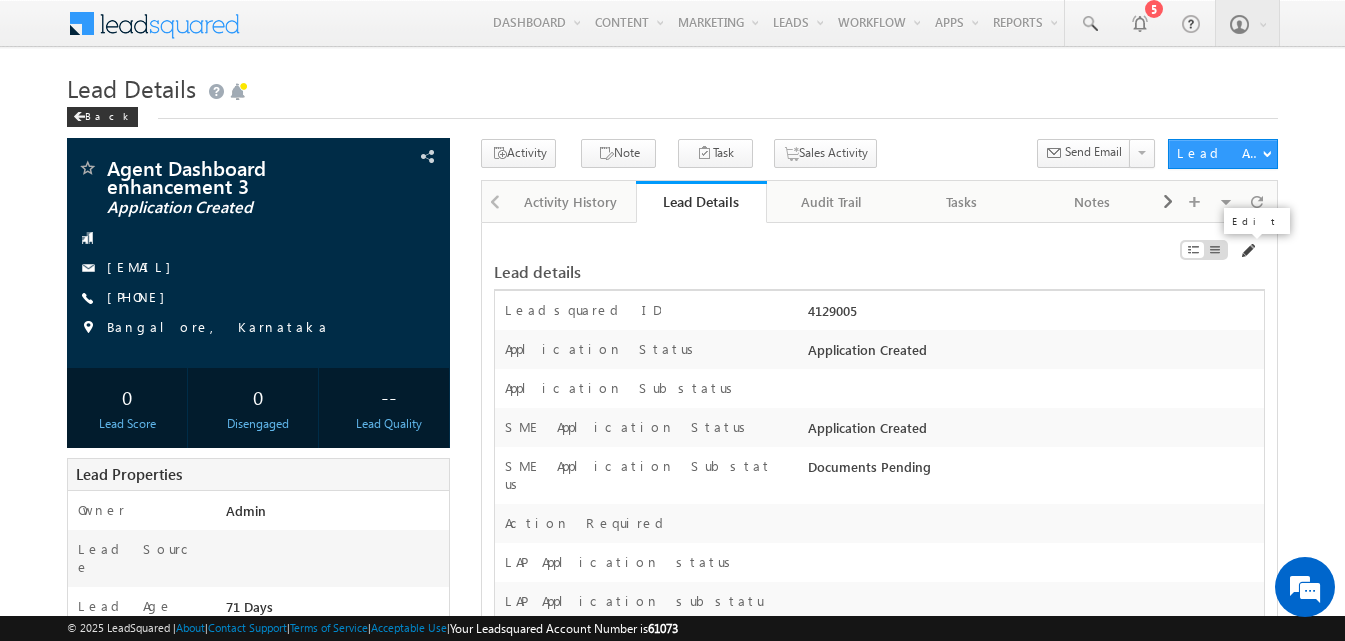 click at bounding box center [1247, 251] 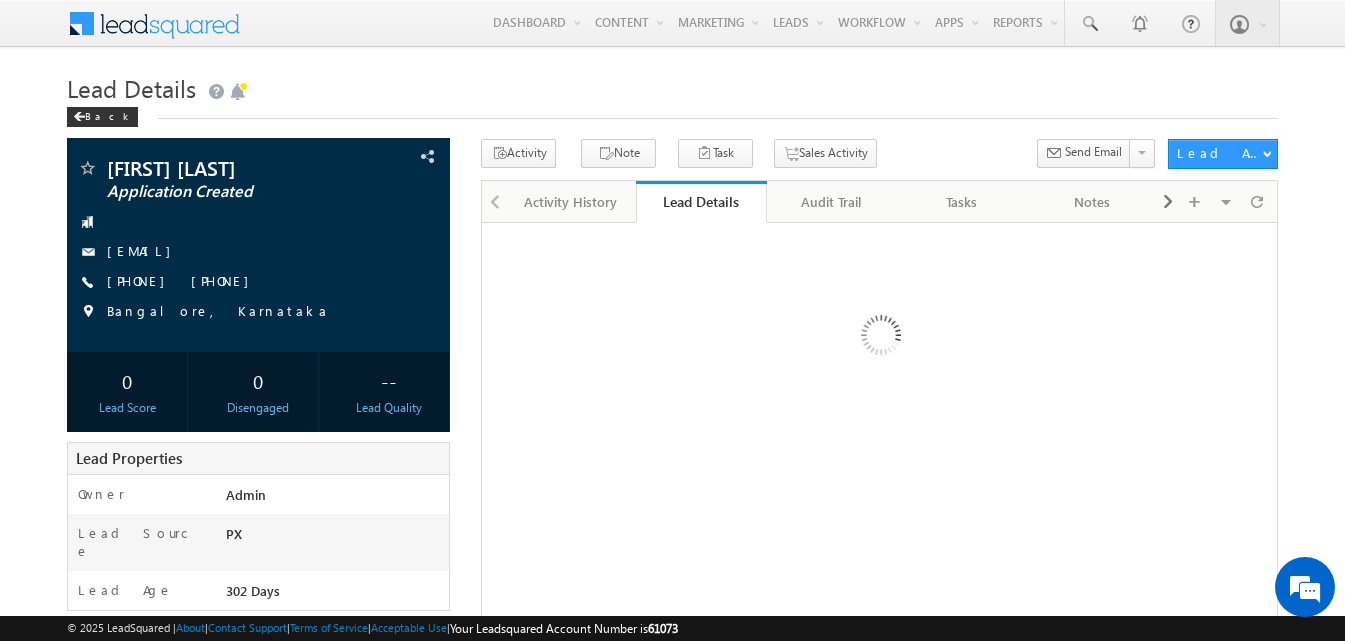 scroll, scrollTop: 0, scrollLeft: 0, axis: both 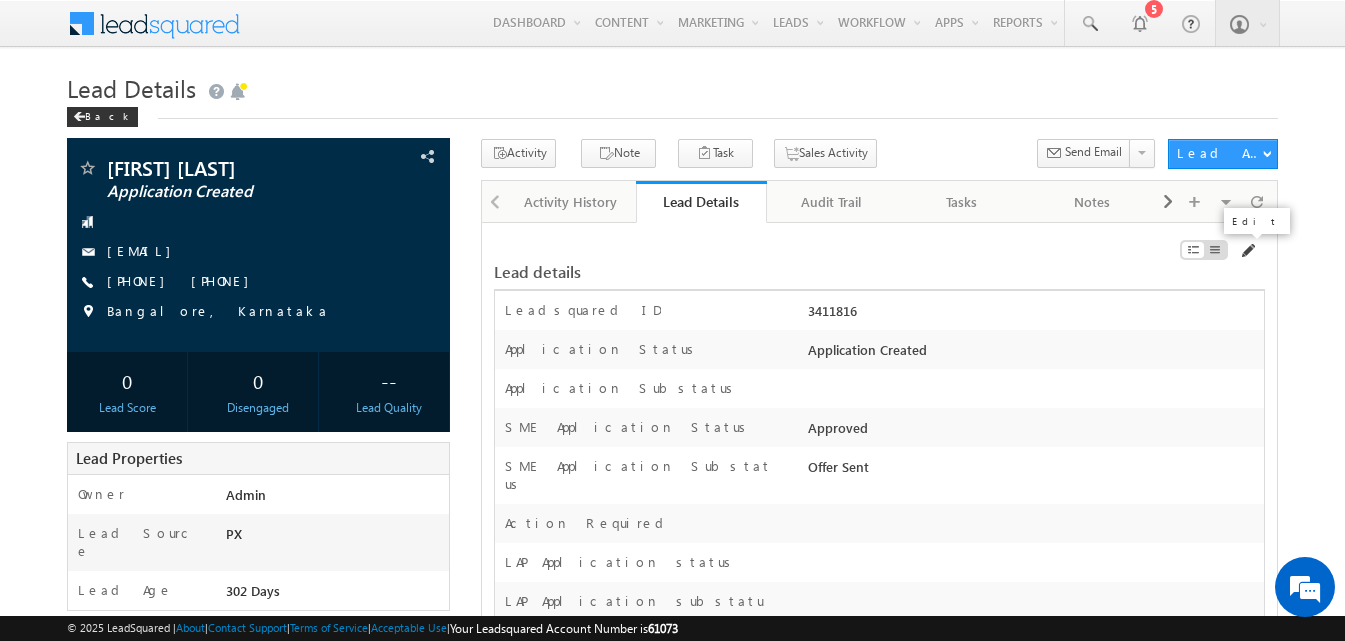 click at bounding box center (1247, 251) 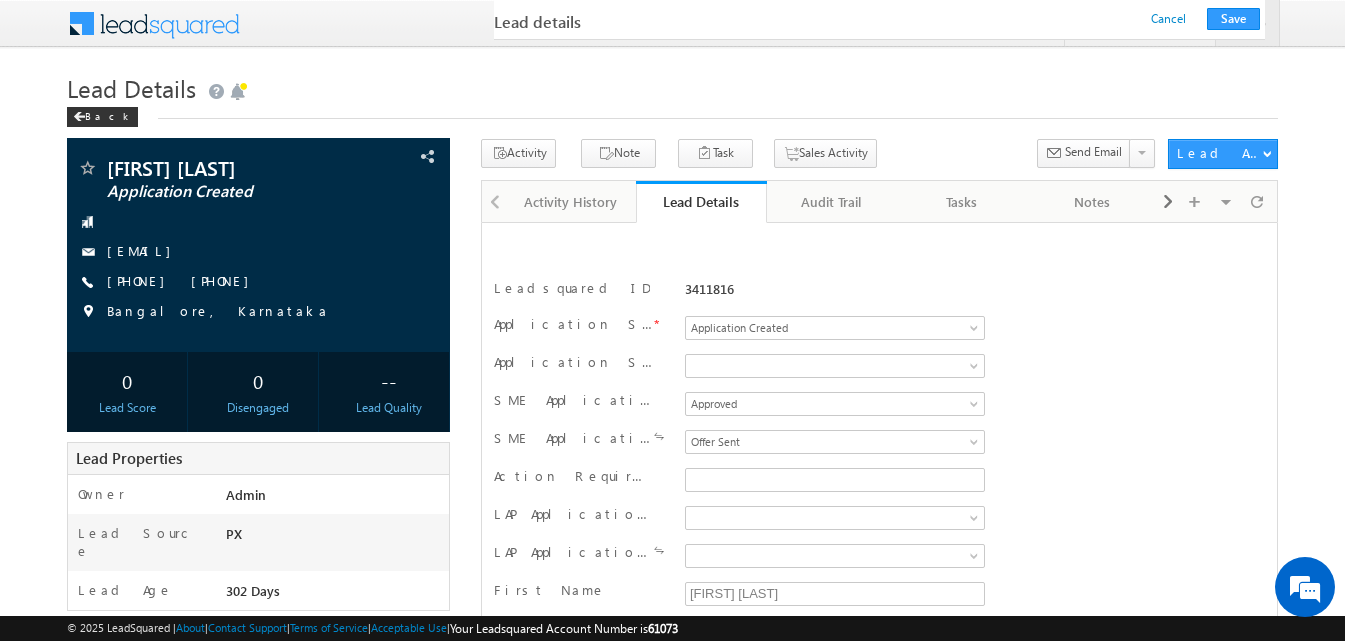 scroll, scrollTop: 400, scrollLeft: 0, axis: vertical 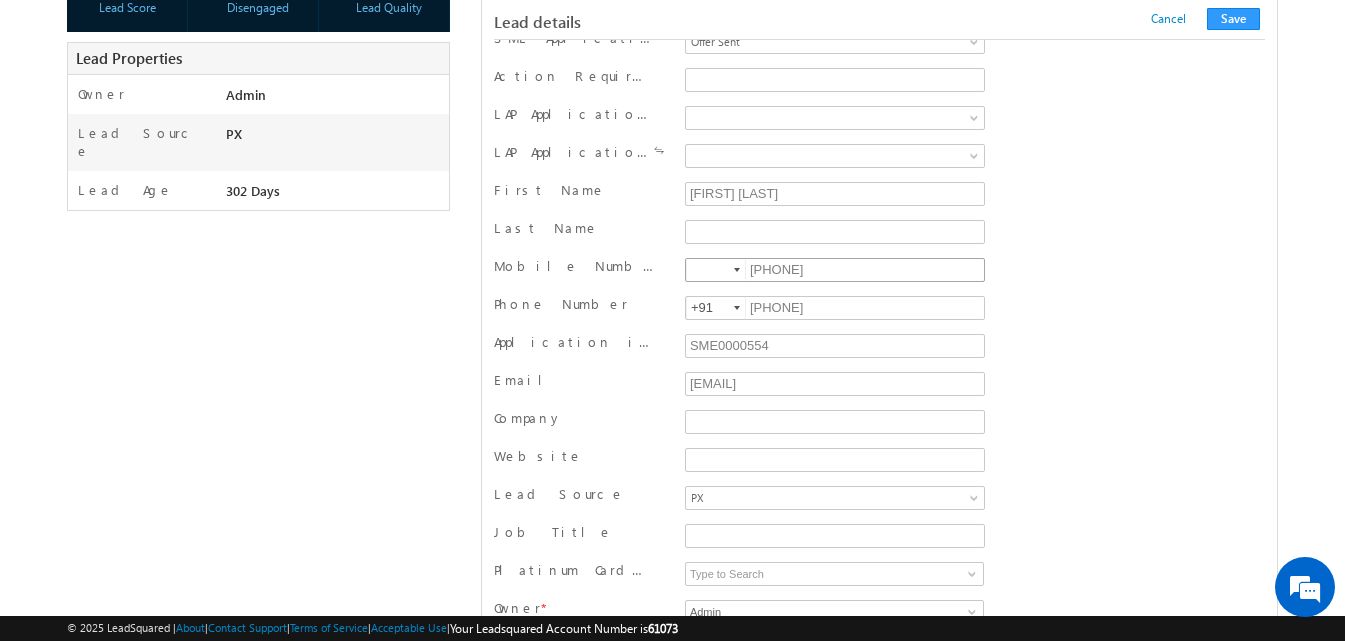click on "[PHONE]" at bounding box center (835, 270) 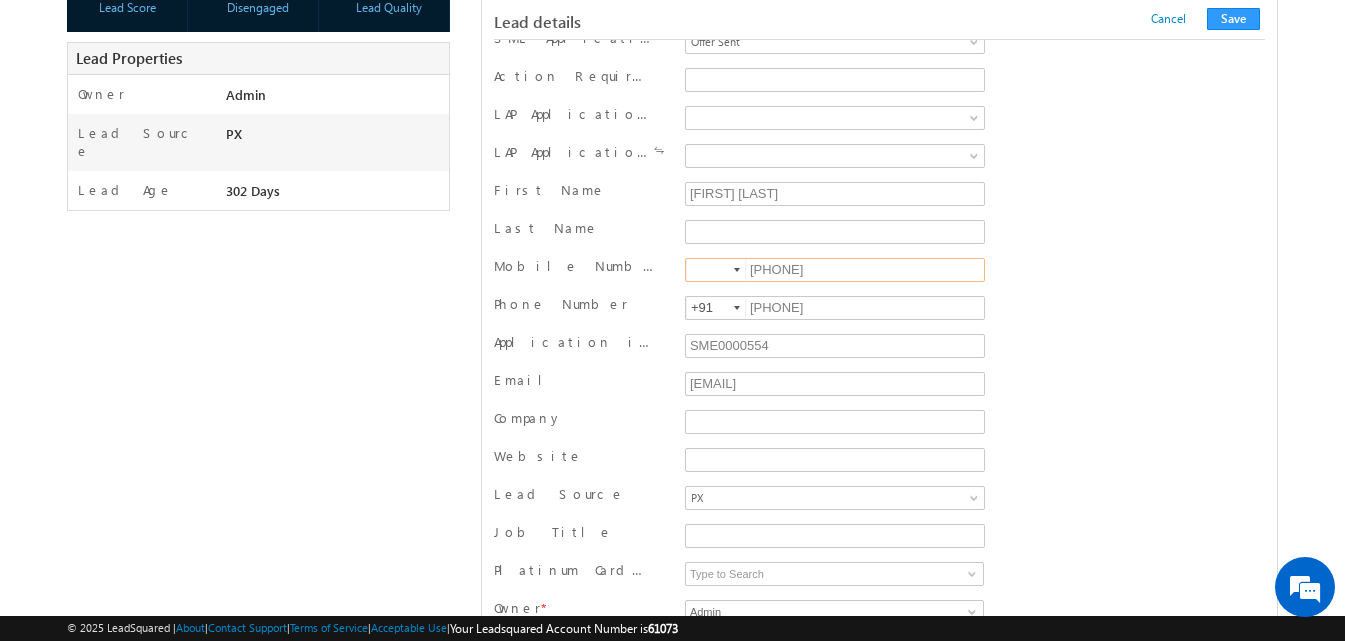 click on "[PHONE]" at bounding box center (835, 270) 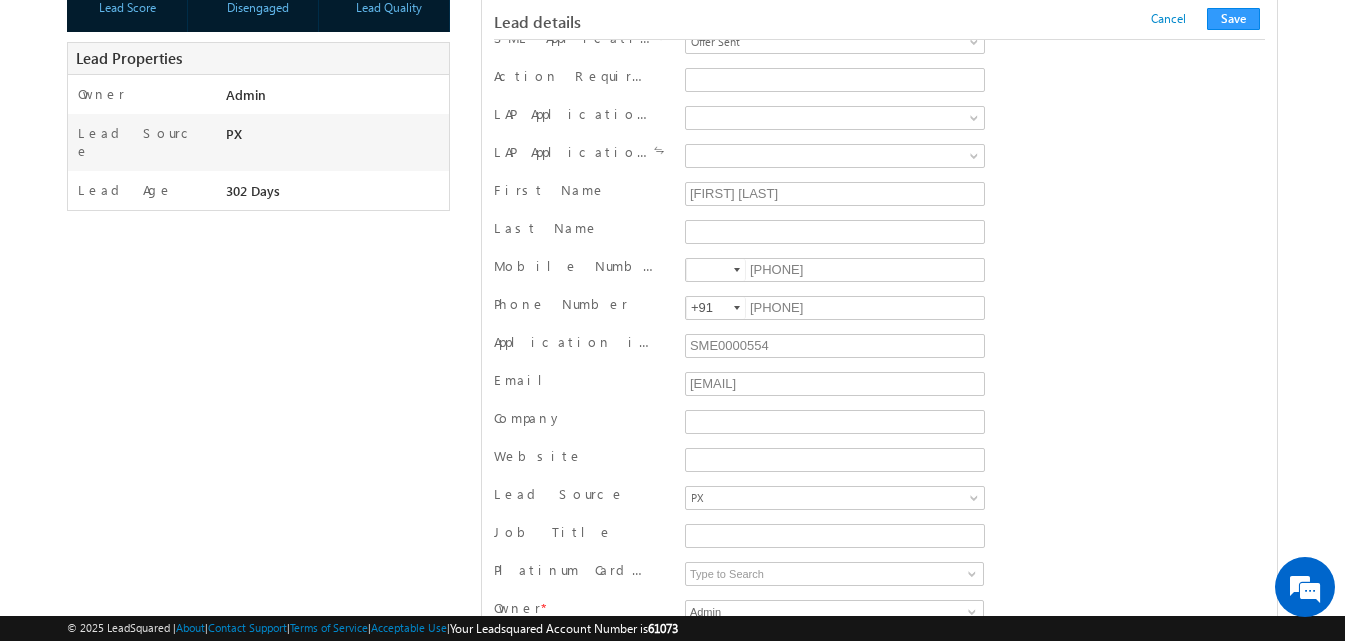 click at bounding box center (737, 270) 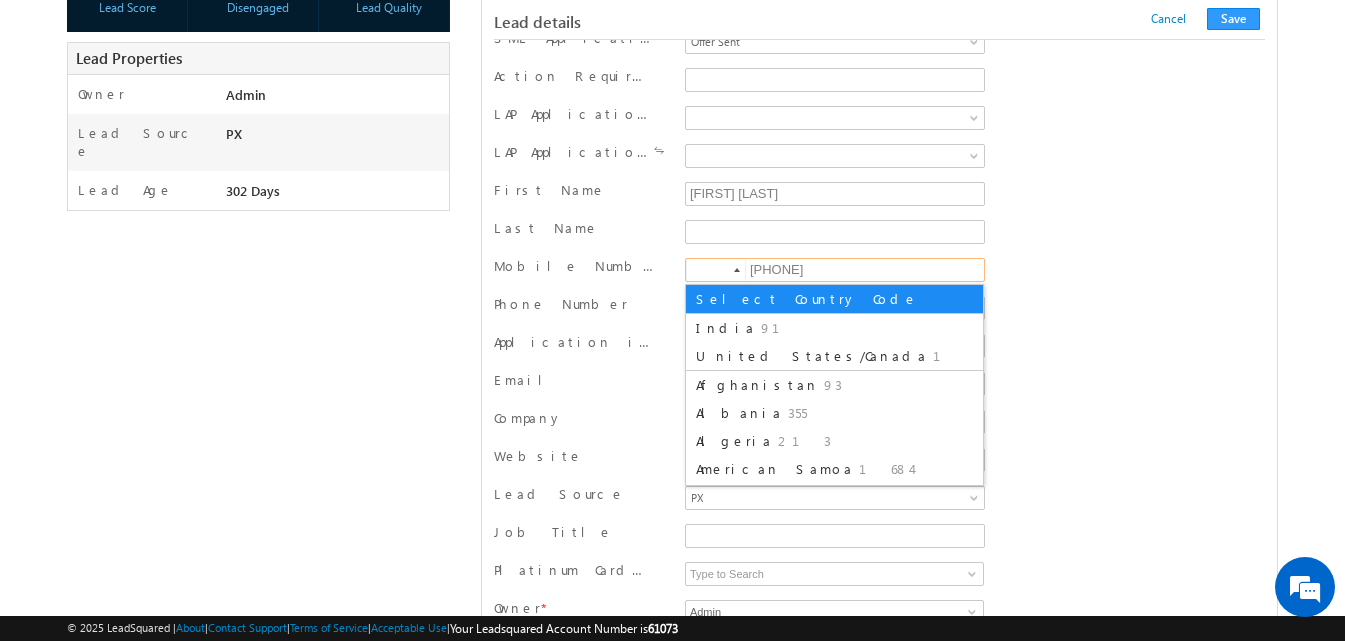 click on "India" at bounding box center [726, 327] 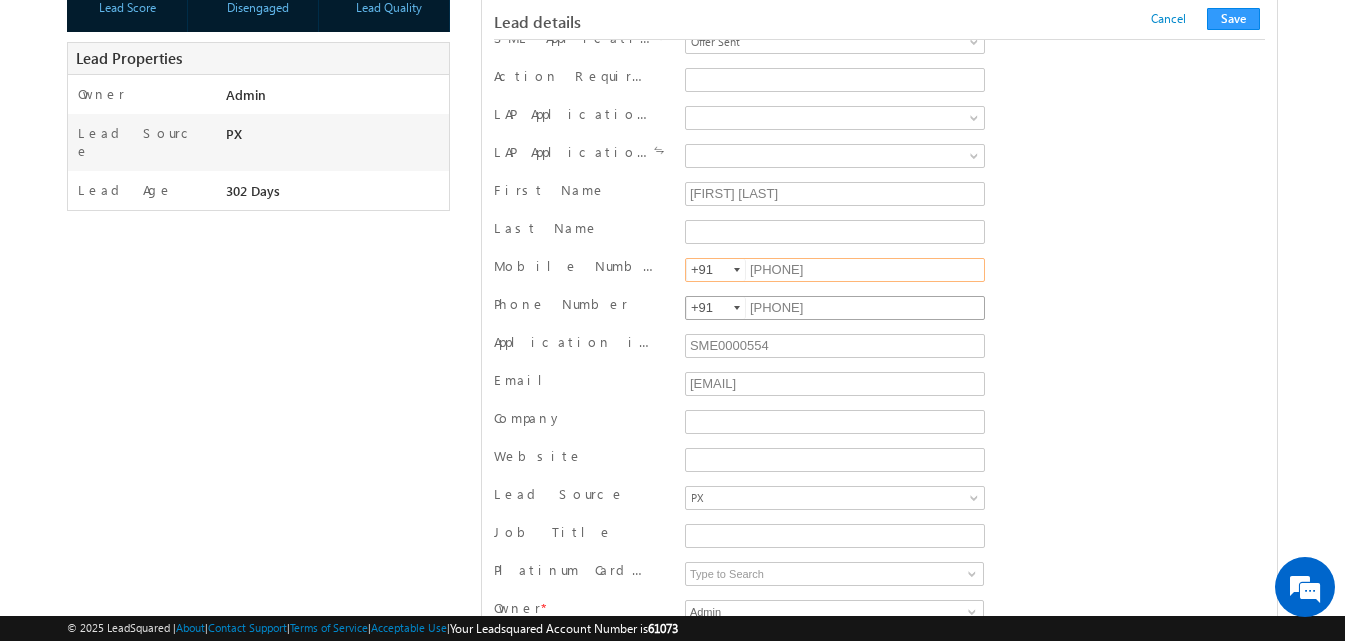 type on "9686279256" 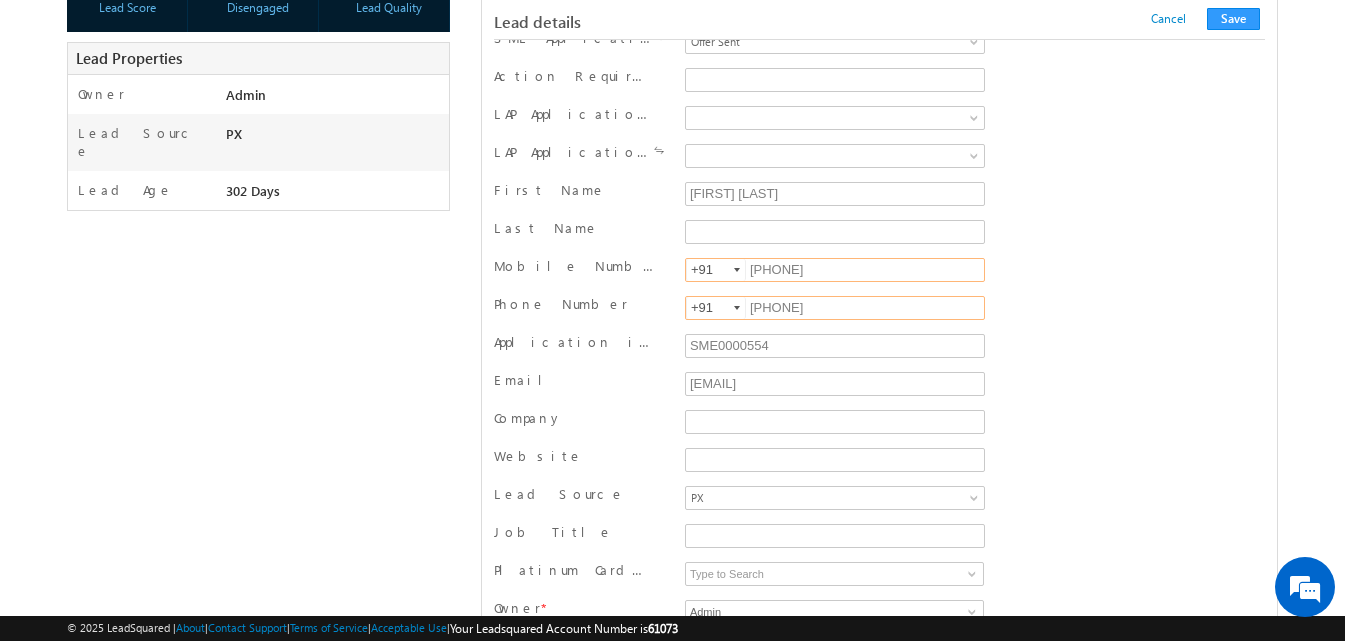 click on "[PHONE]" at bounding box center (835, 308) 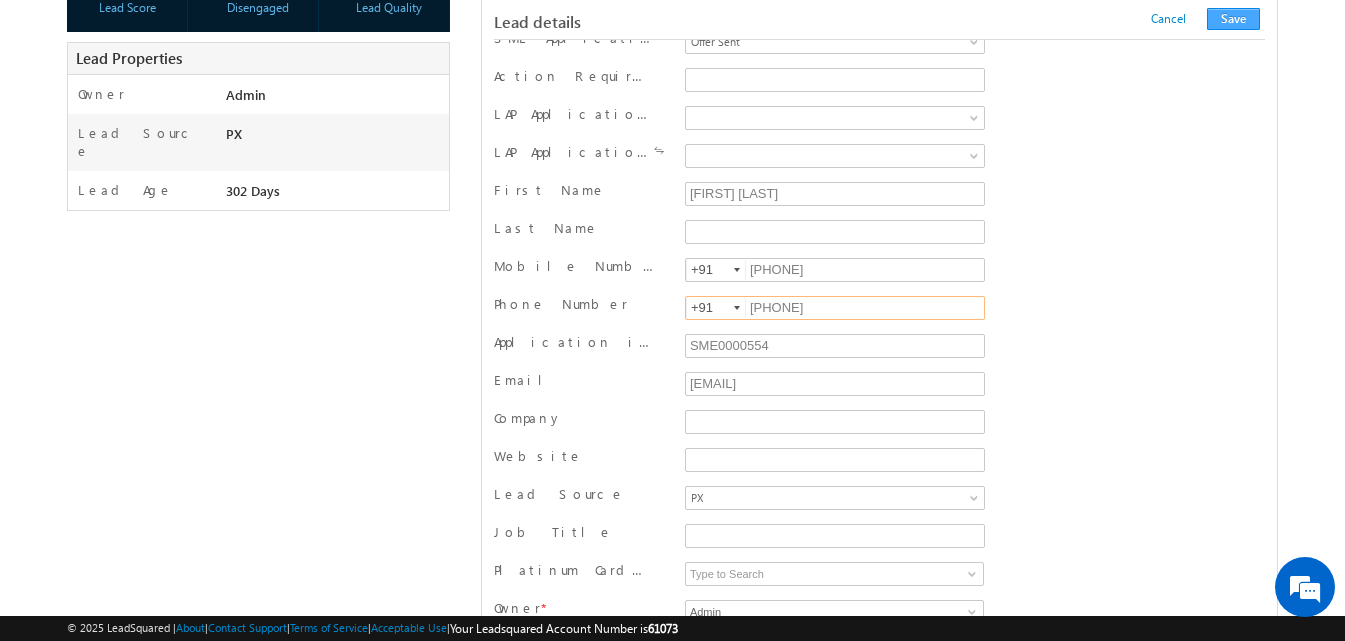 type on "9686279256" 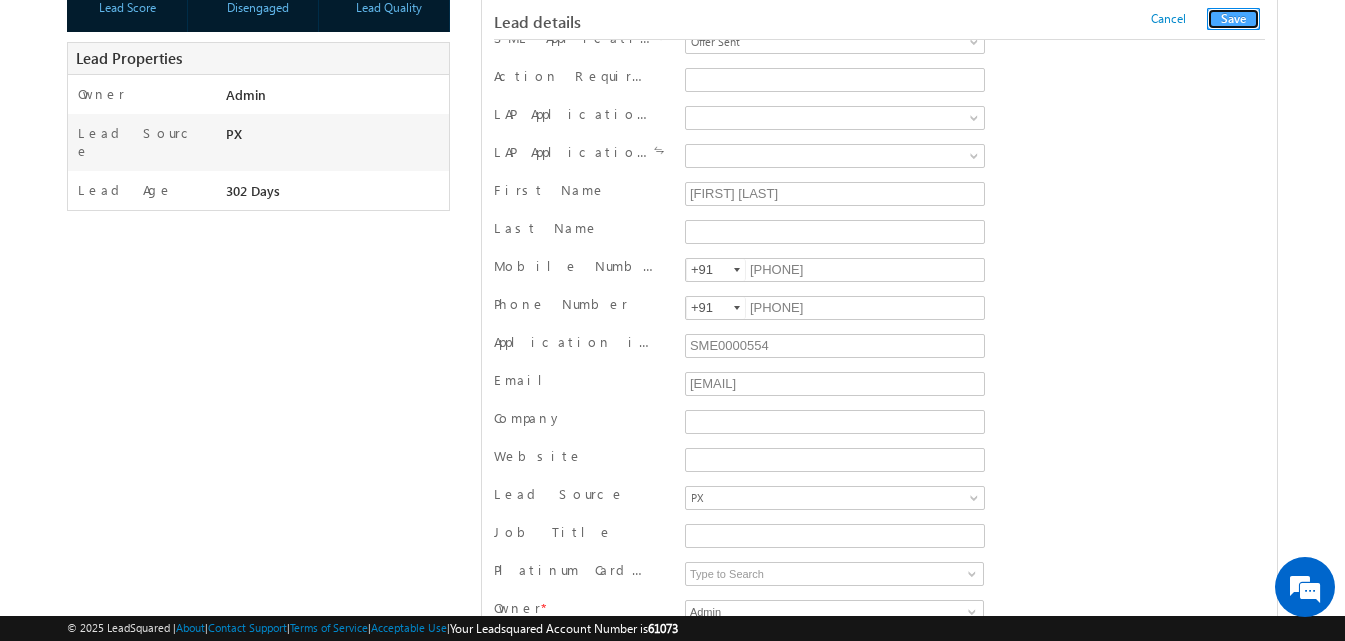 click on "Save" at bounding box center (1233, 19) 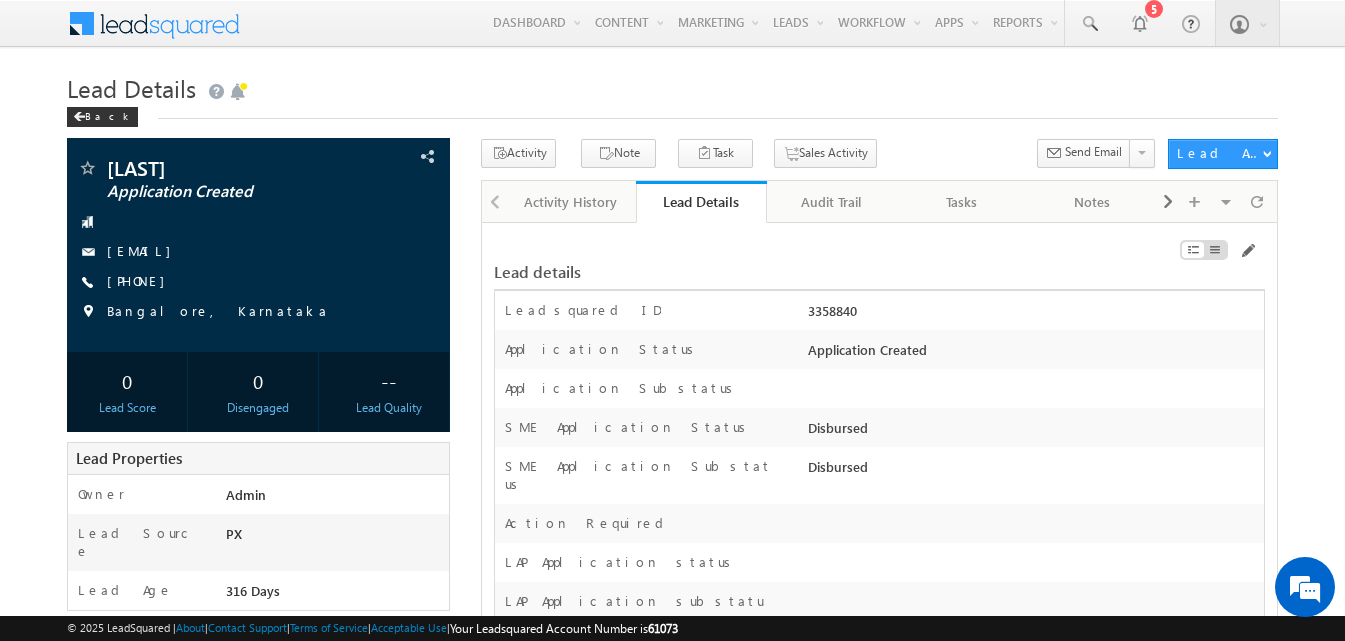 scroll, scrollTop: 0, scrollLeft: 0, axis: both 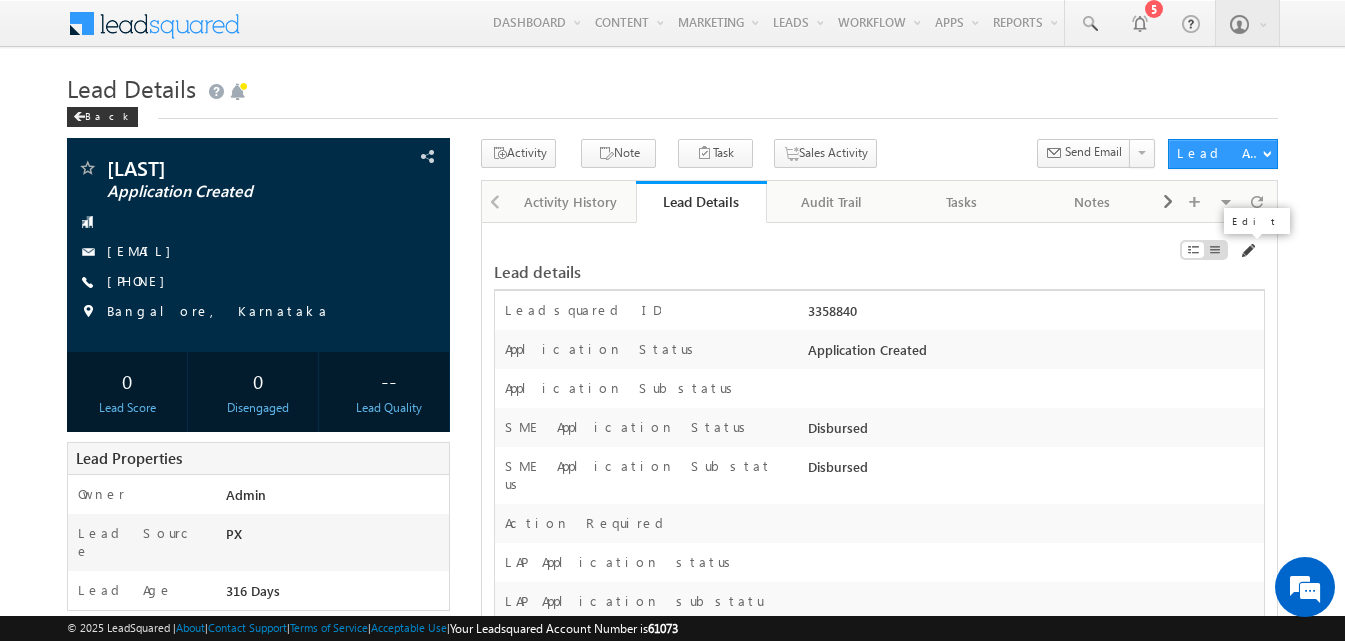 click at bounding box center (1247, 251) 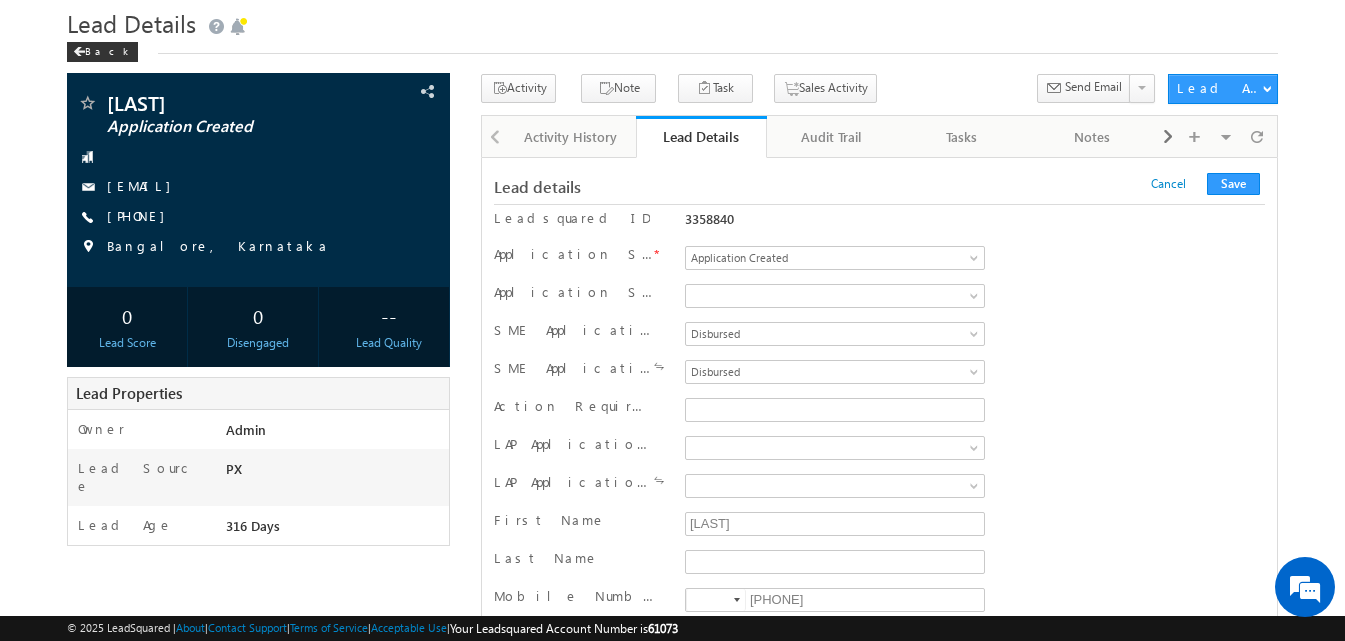 scroll, scrollTop: 200, scrollLeft: 0, axis: vertical 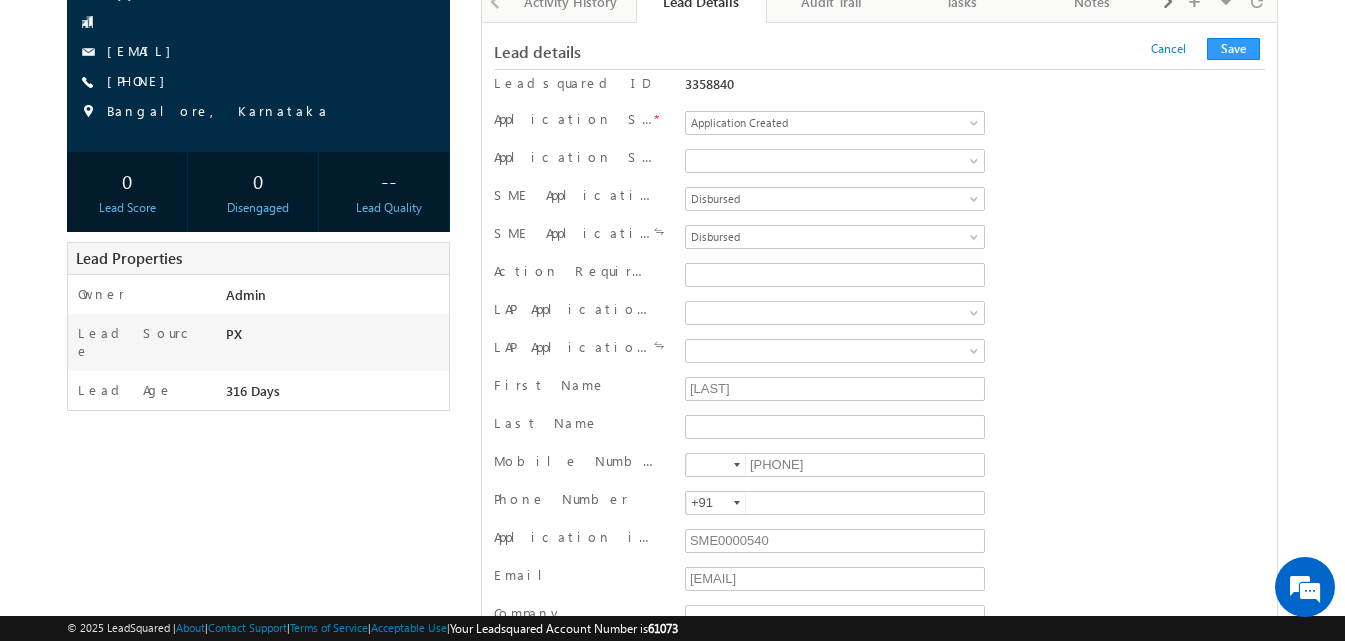 click at bounding box center [737, 465] 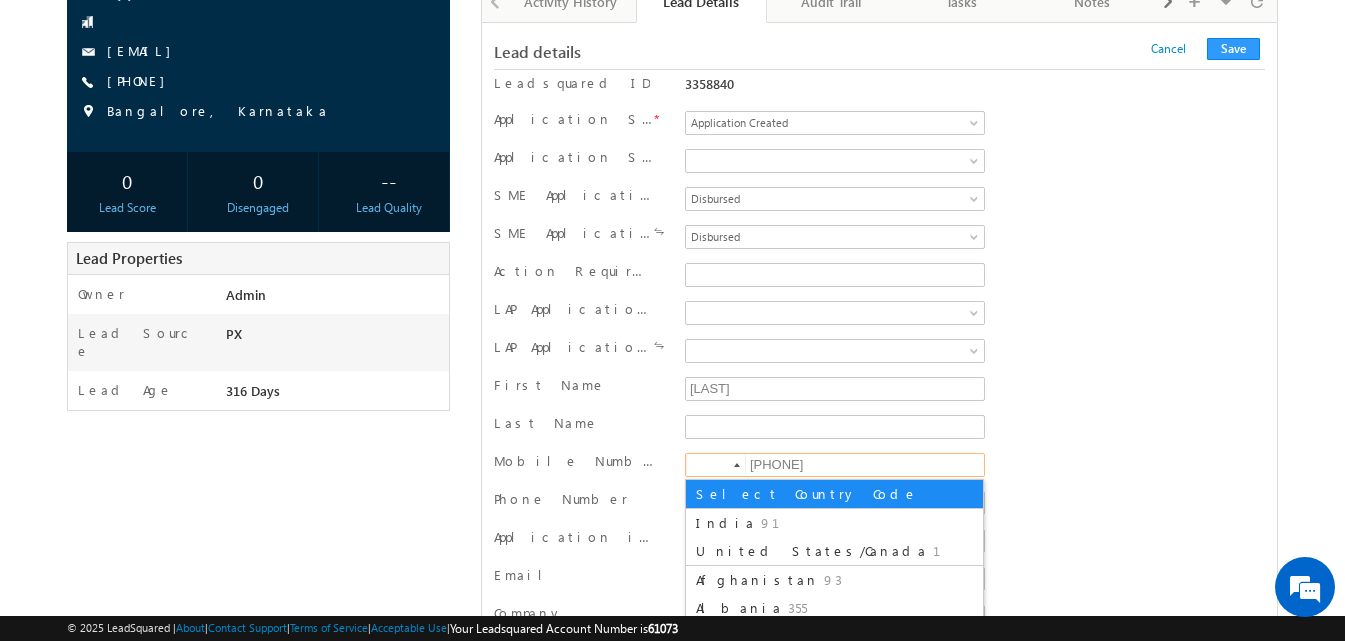 drag, startPoint x: 733, startPoint y: 522, endPoint x: 769, endPoint y: 479, distance: 56.0803 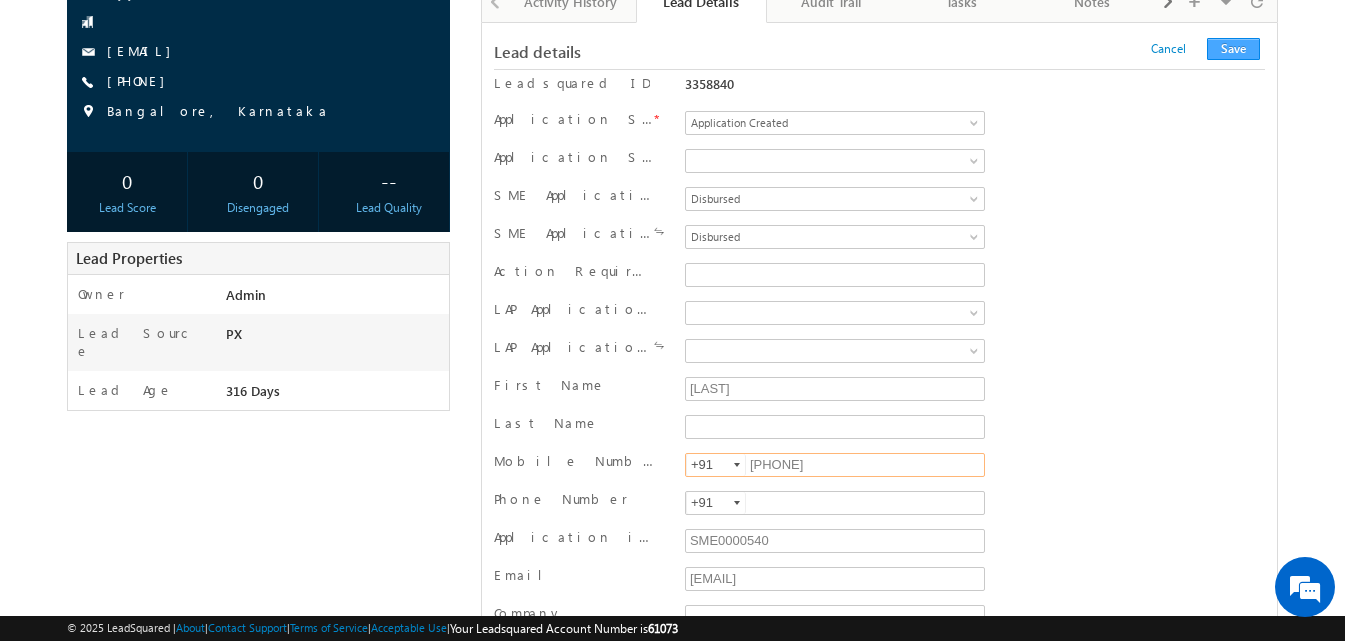 type on "9686279276" 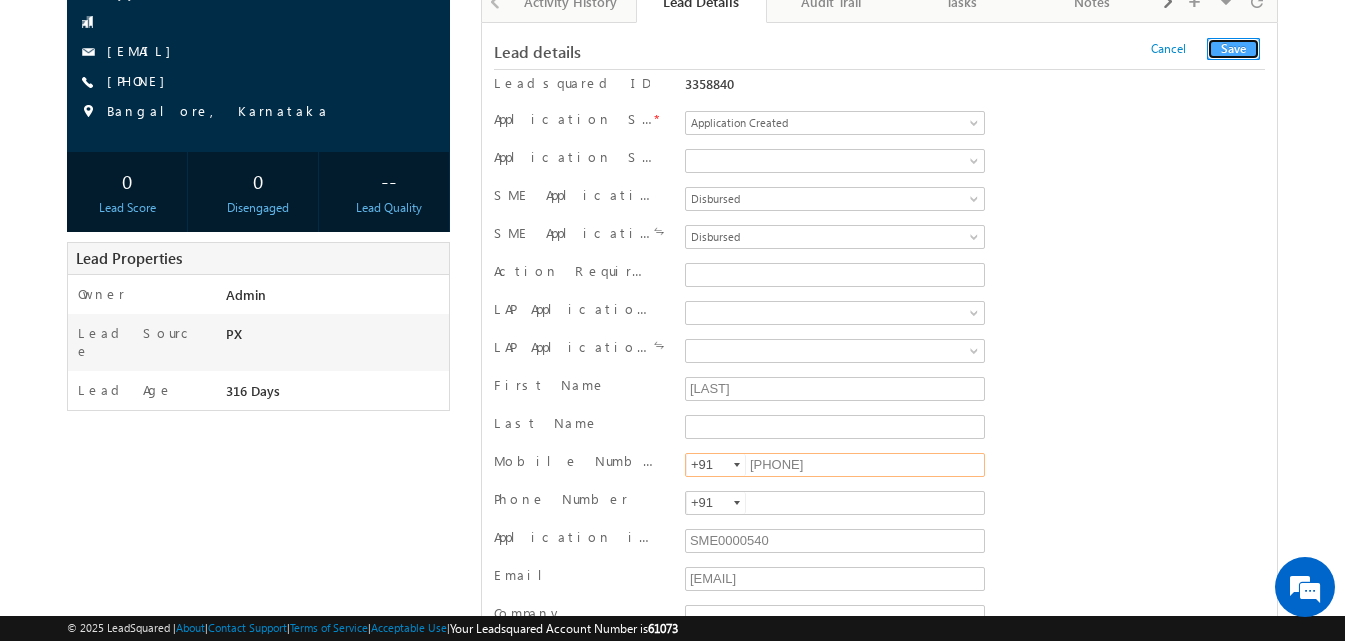 click on "Save" at bounding box center [1233, 49] 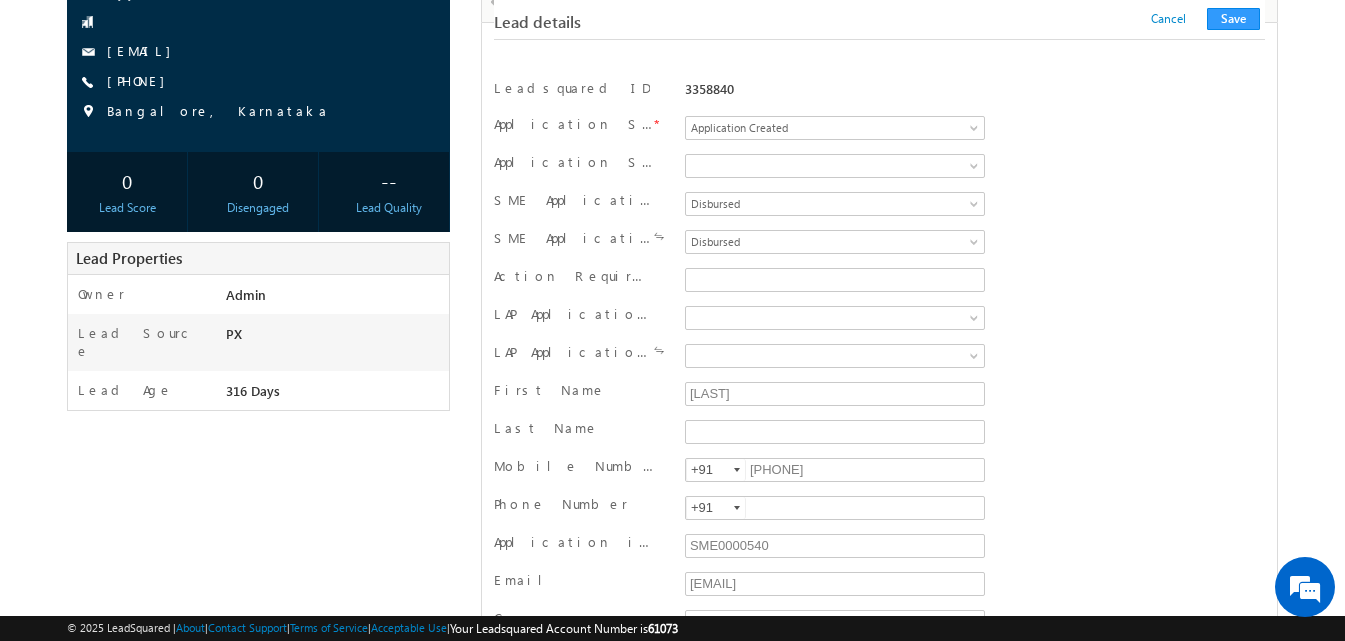 scroll, scrollTop: 2006, scrollLeft: 0, axis: vertical 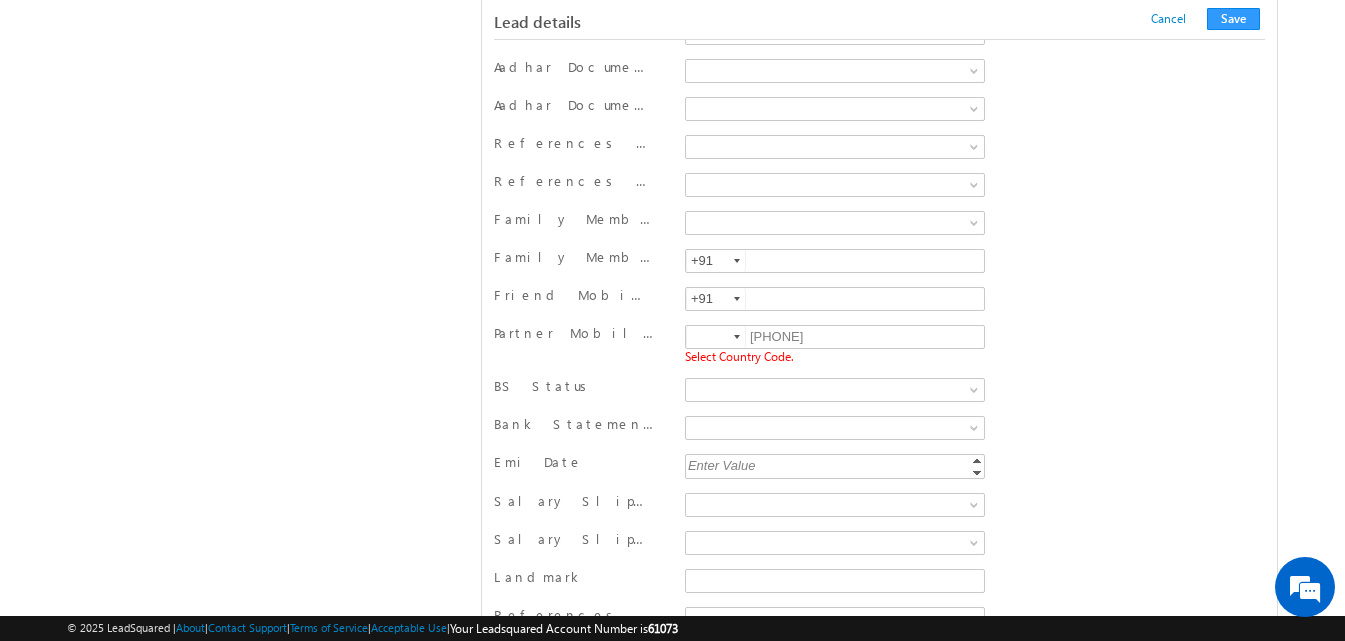 click at bounding box center (737, 337) 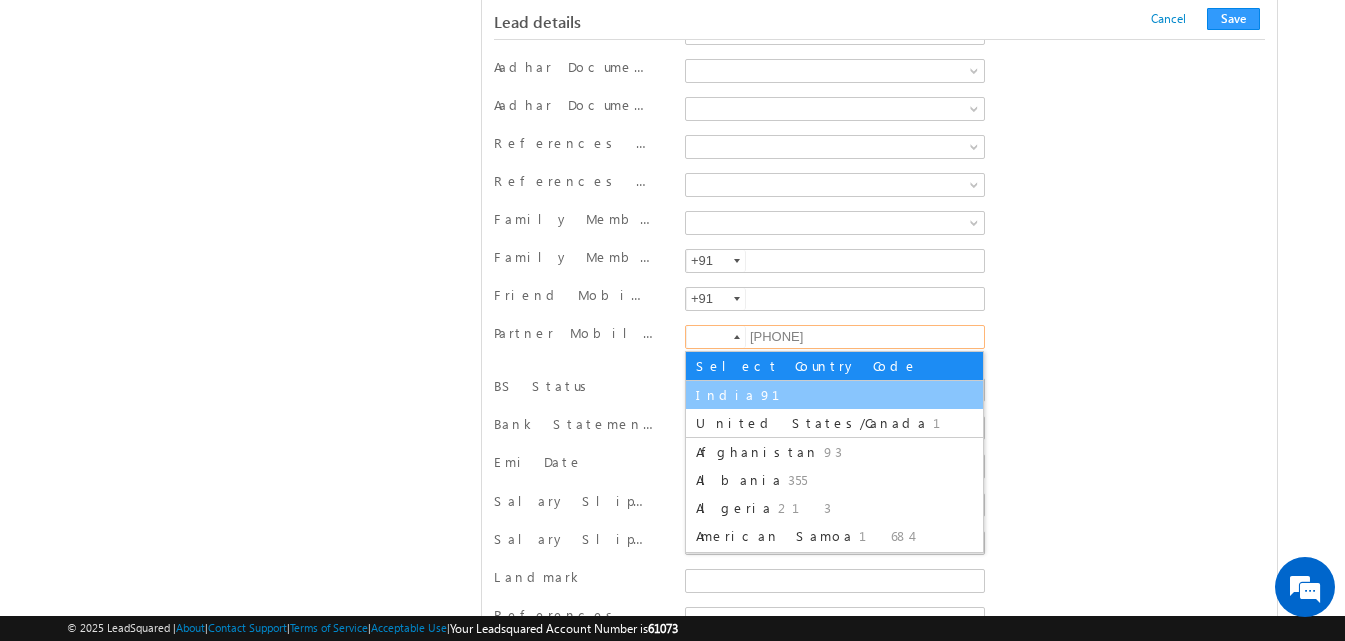 click on "India 91" at bounding box center [834, 395] 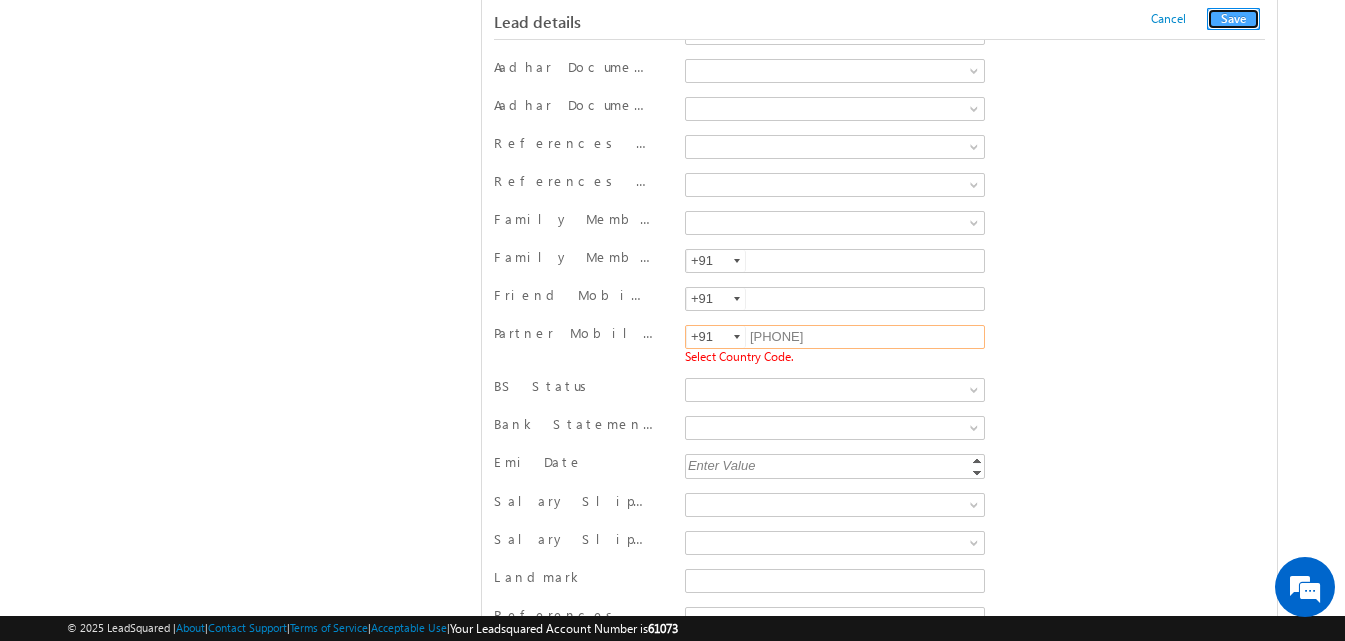click on "Save" at bounding box center (1233, 19) 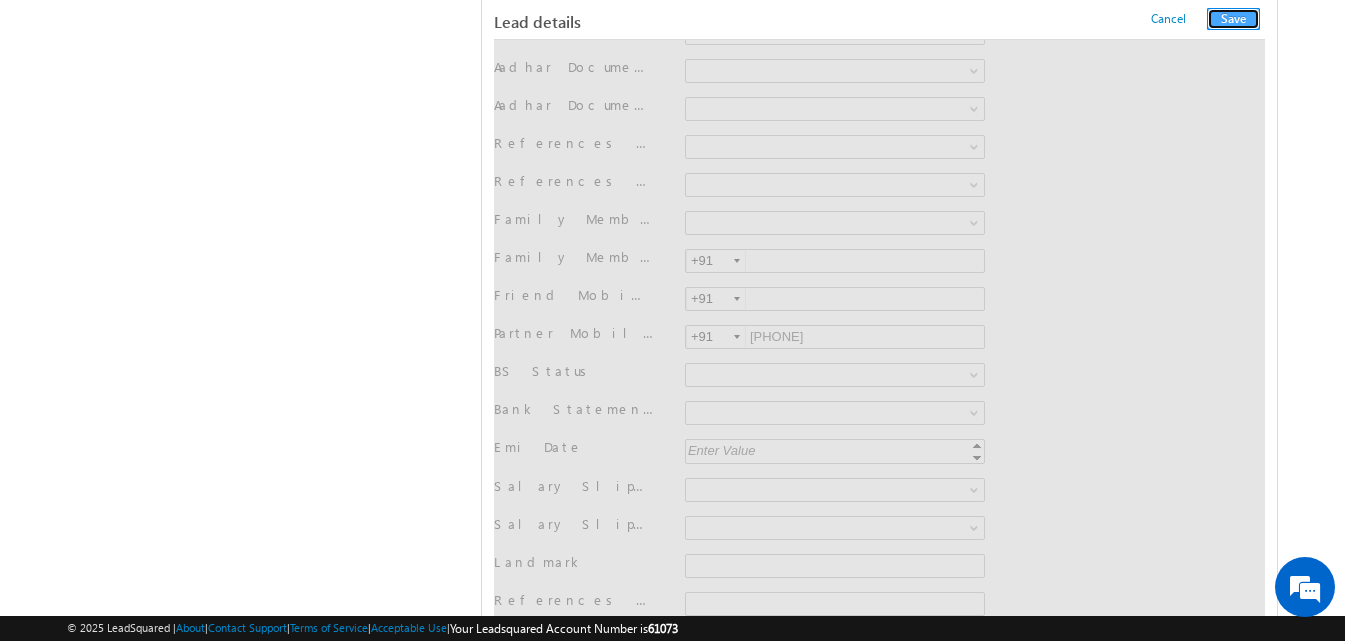 scroll, scrollTop: 0, scrollLeft: 0, axis: both 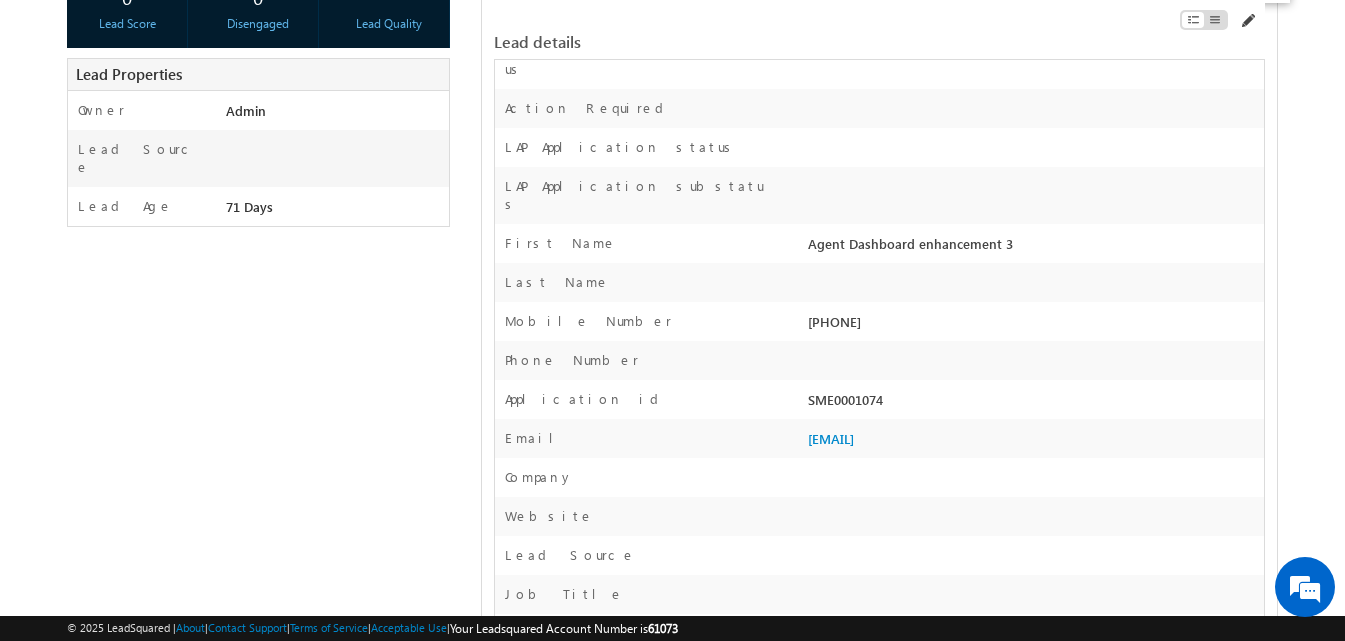 click at bounding box center [1247, 21] 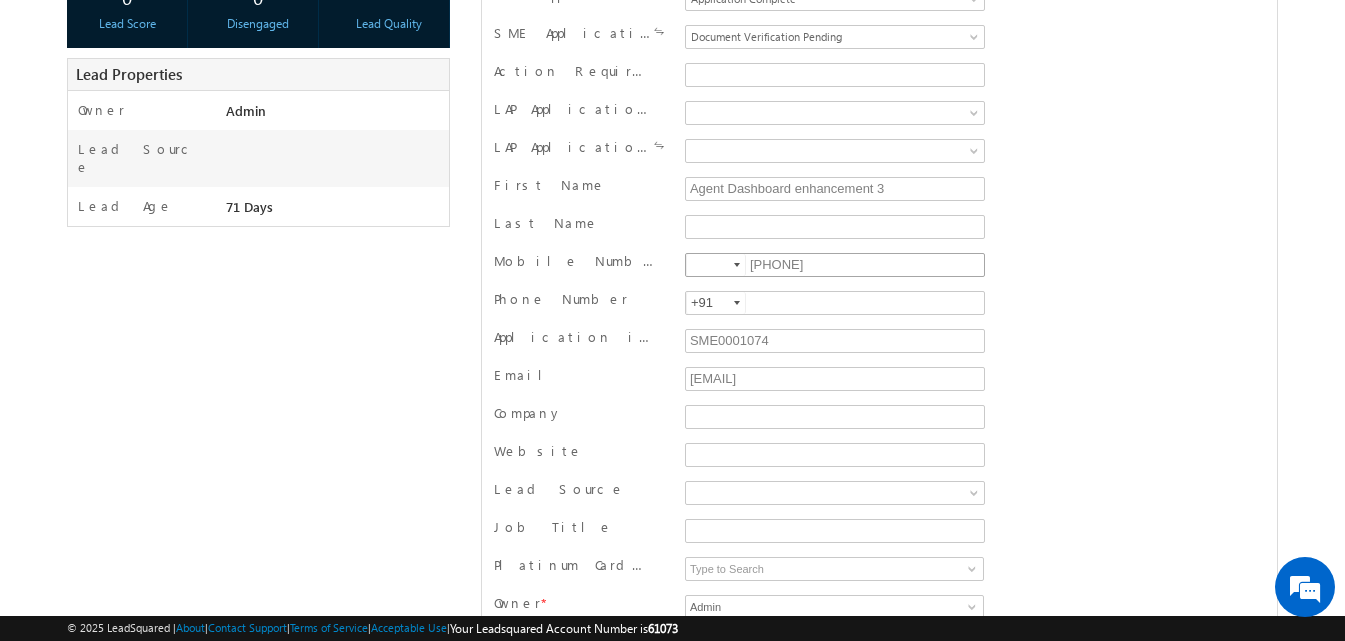 click on "[PHONE]" at bounding box center [835, 265] 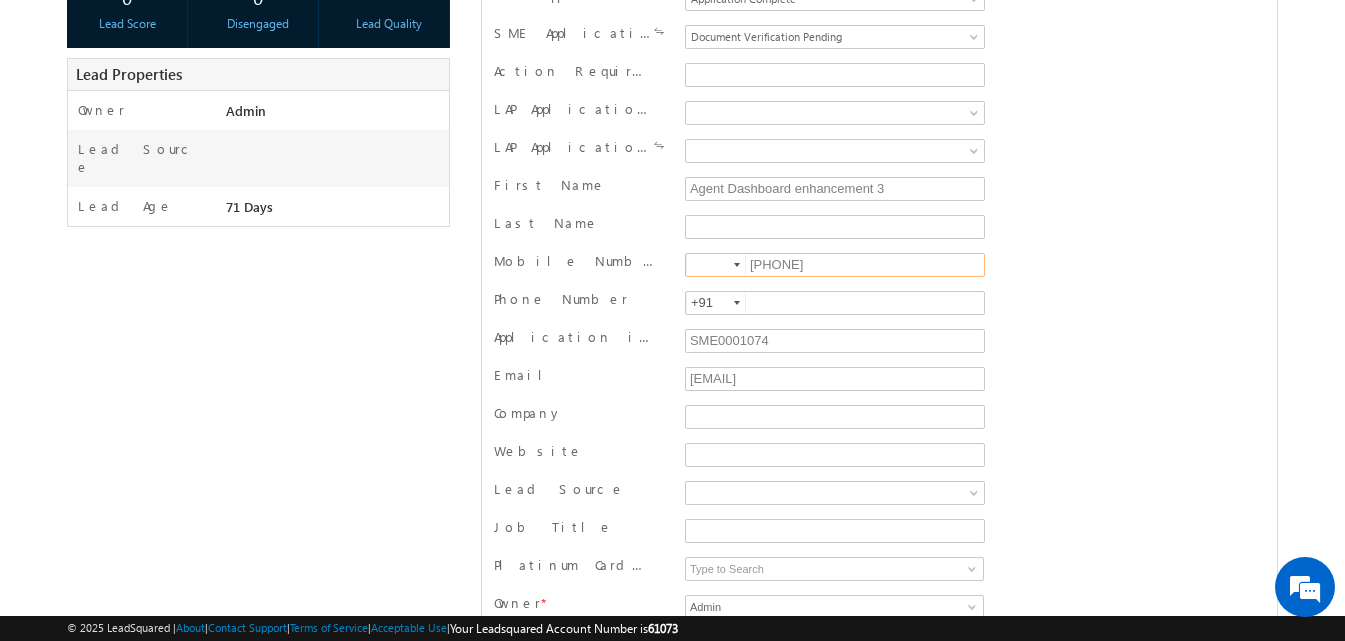 click on "7766889949" at bounding box center [835, 265] 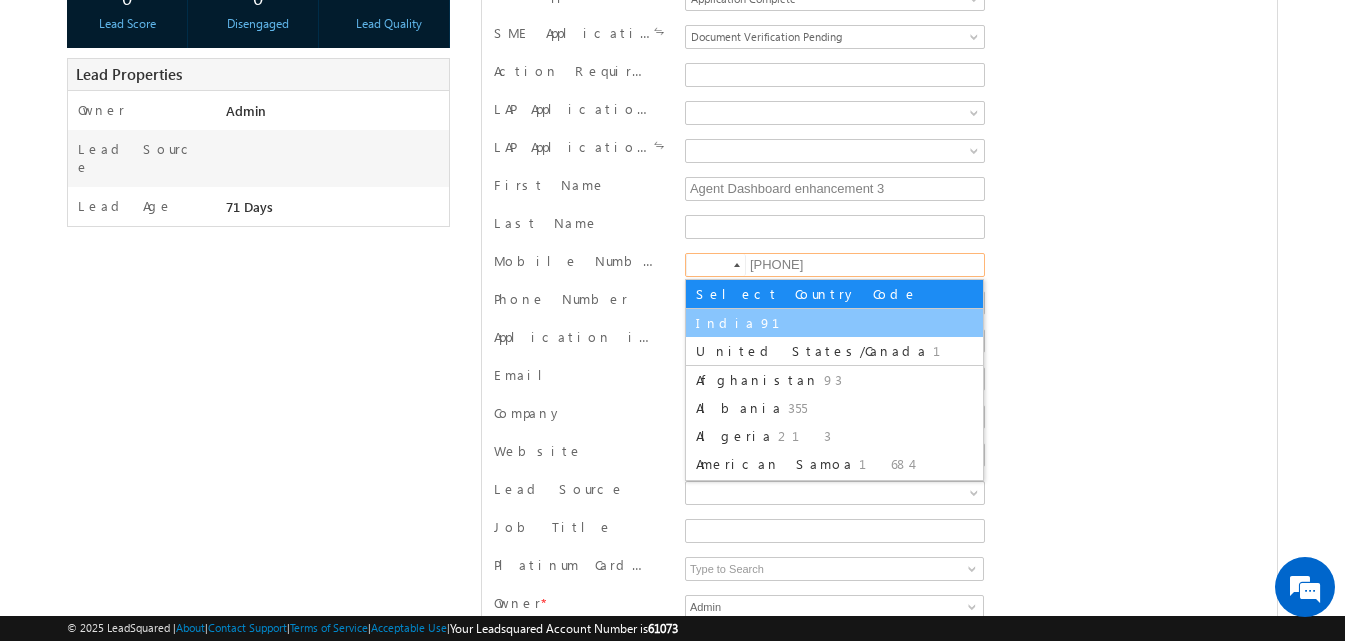 click on "India" at bounding box center [726, 322] 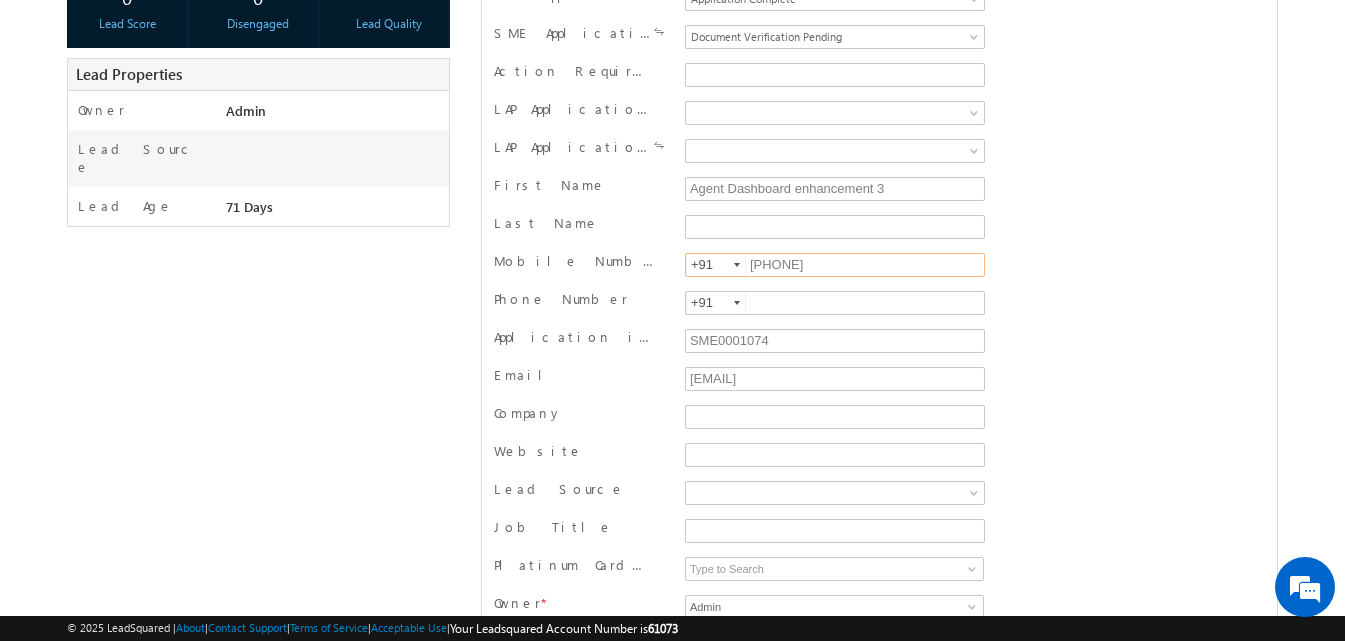 click on "7766889949" at bounding box center (835, 265) 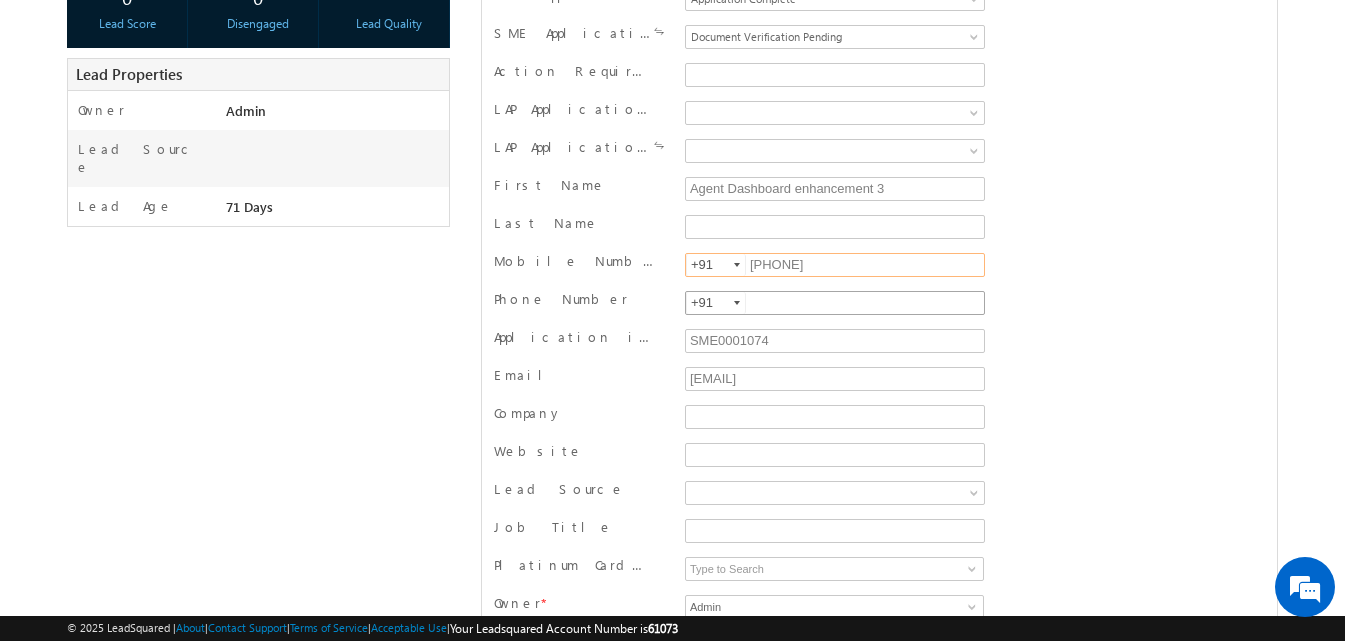 type on "[PHONE]" 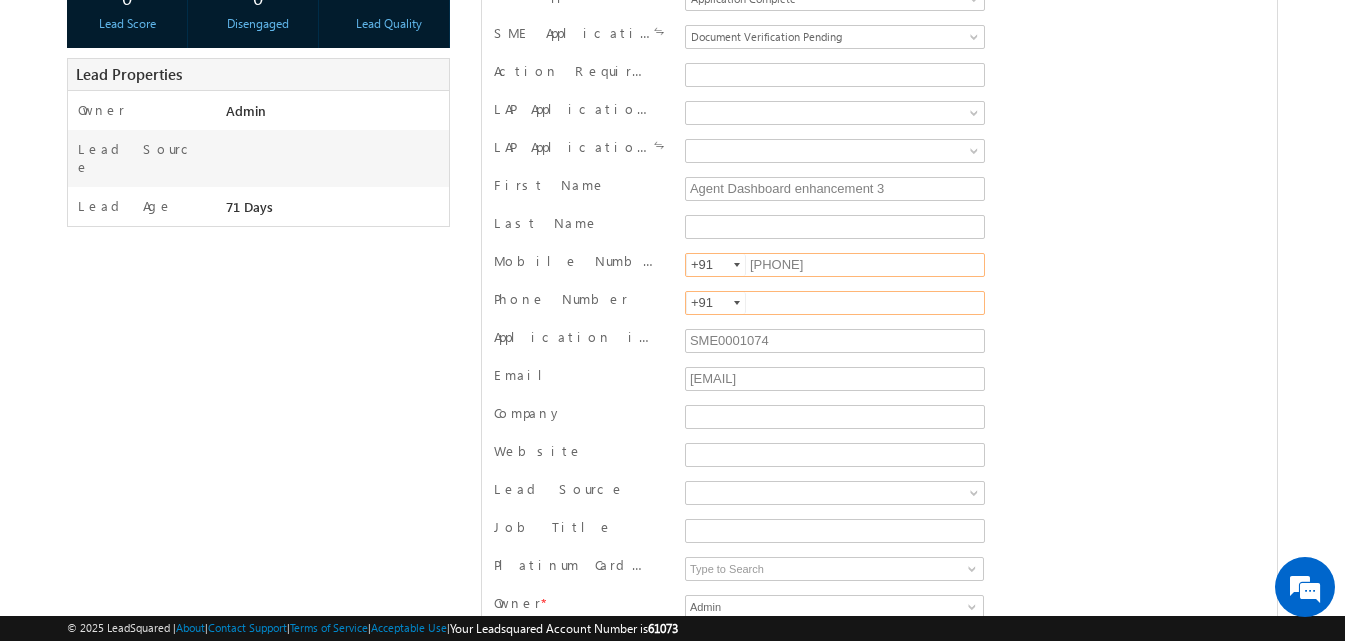 click at bounding box center (835, 303) 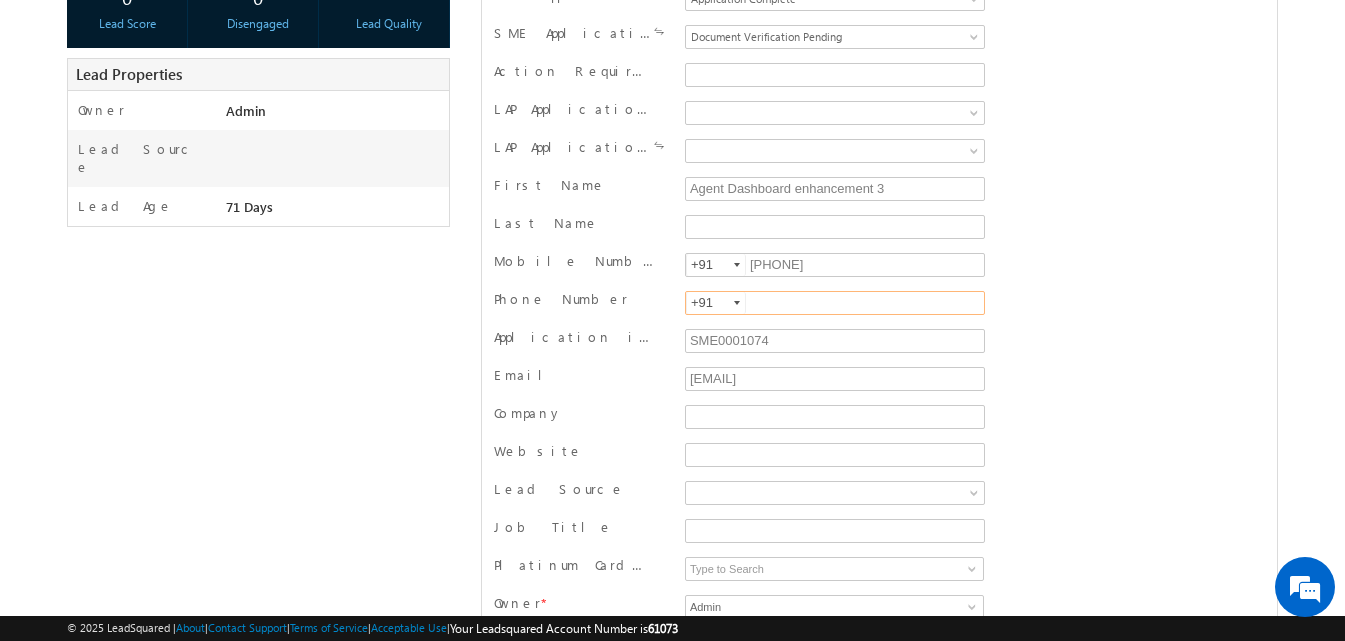 paste on "[NUMBER]" 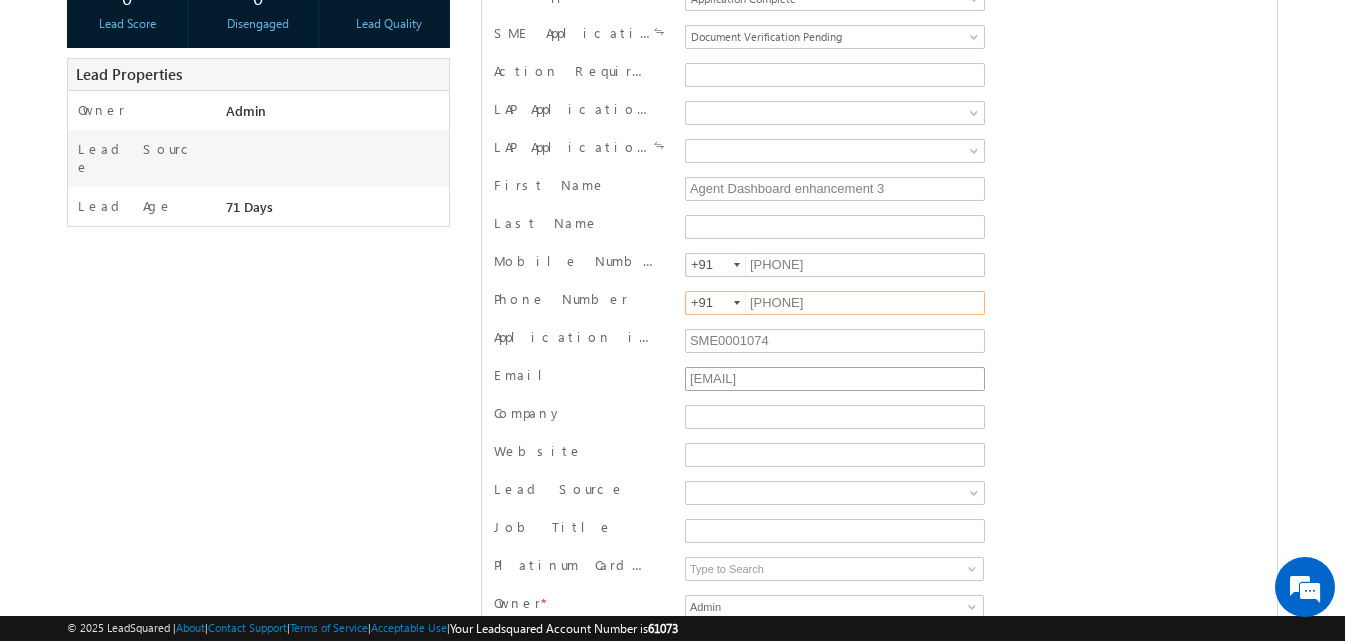 type on "[NUMBER]" 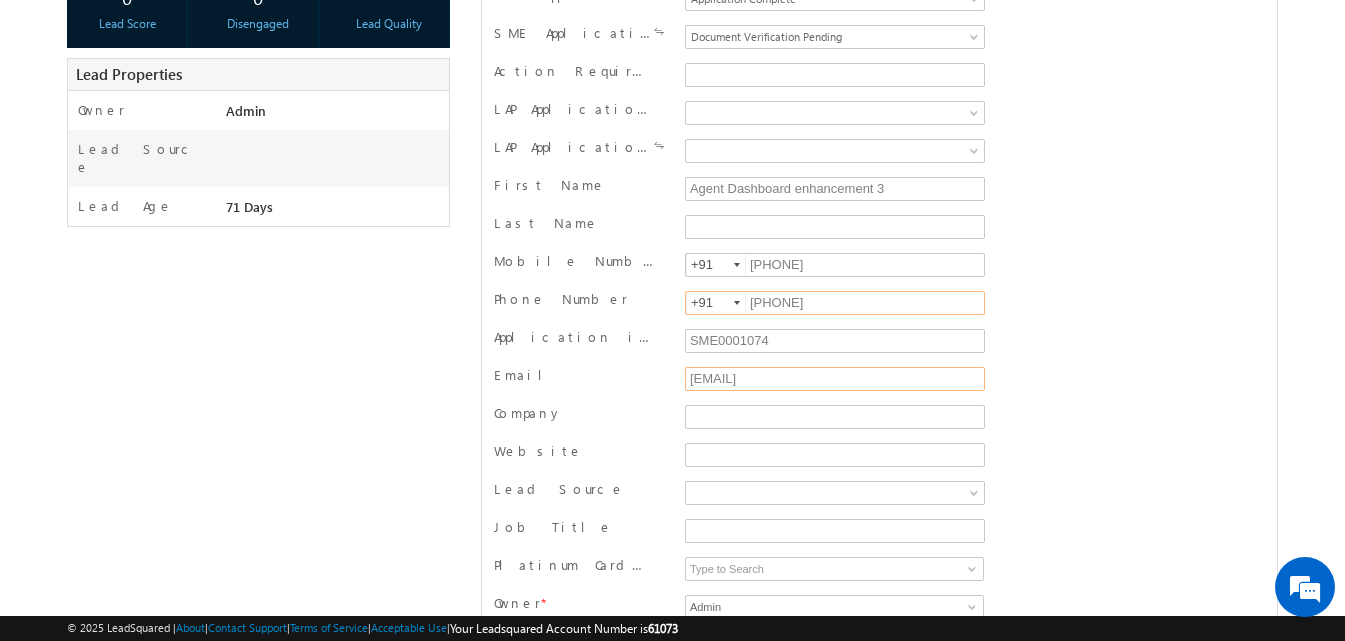click on "AgentDashboardenhancement3-11@moc.com" 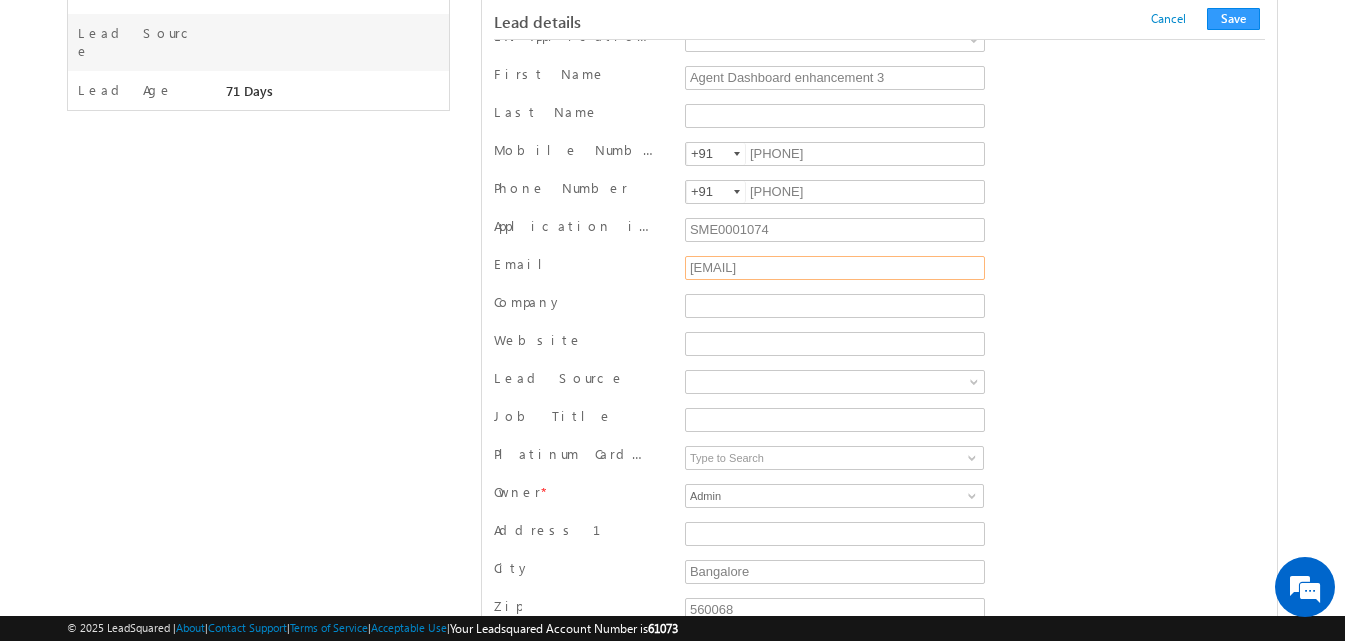 scroll, scrollTop: 600, scrollLeft: 0, axis: vertical 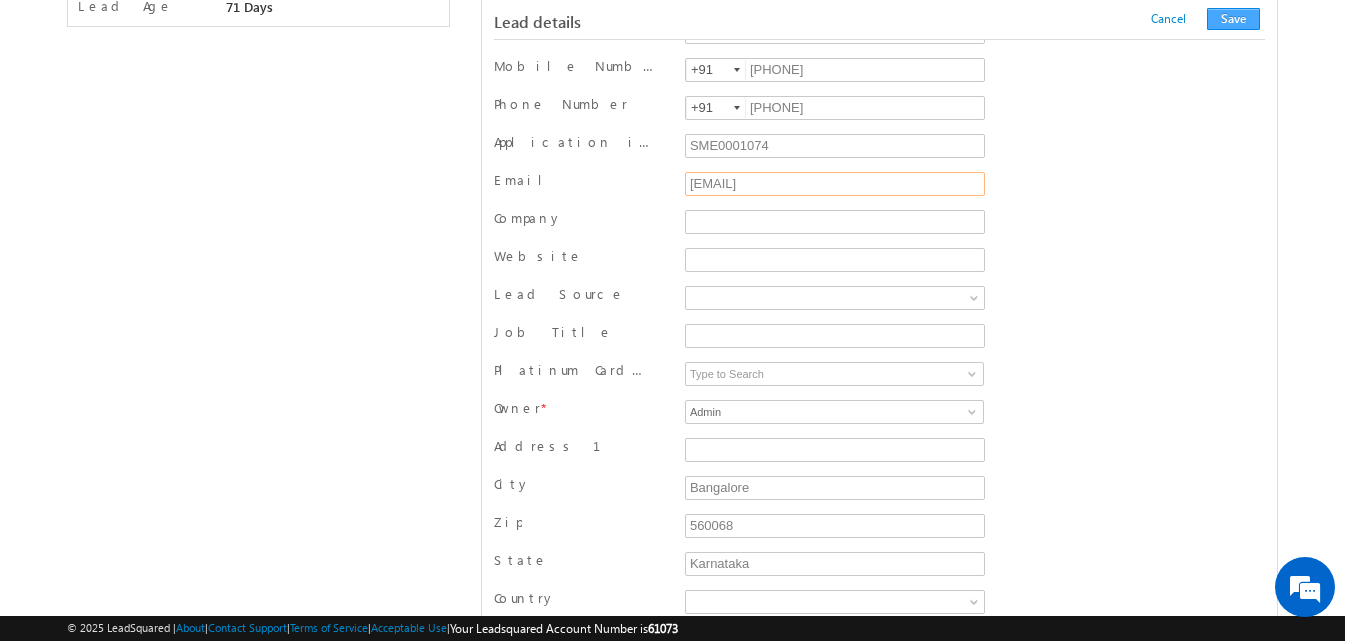 type on "swati.shikha@werize.com" 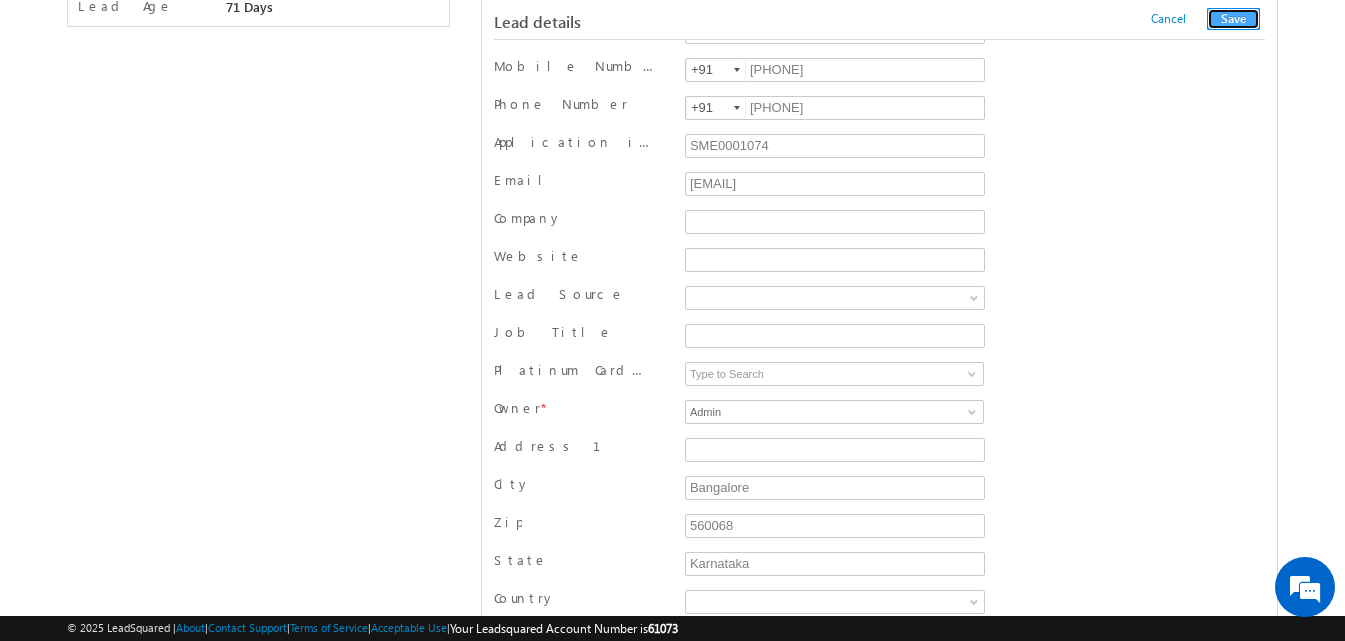 click on "Save" at bounding box center [1233, 19] 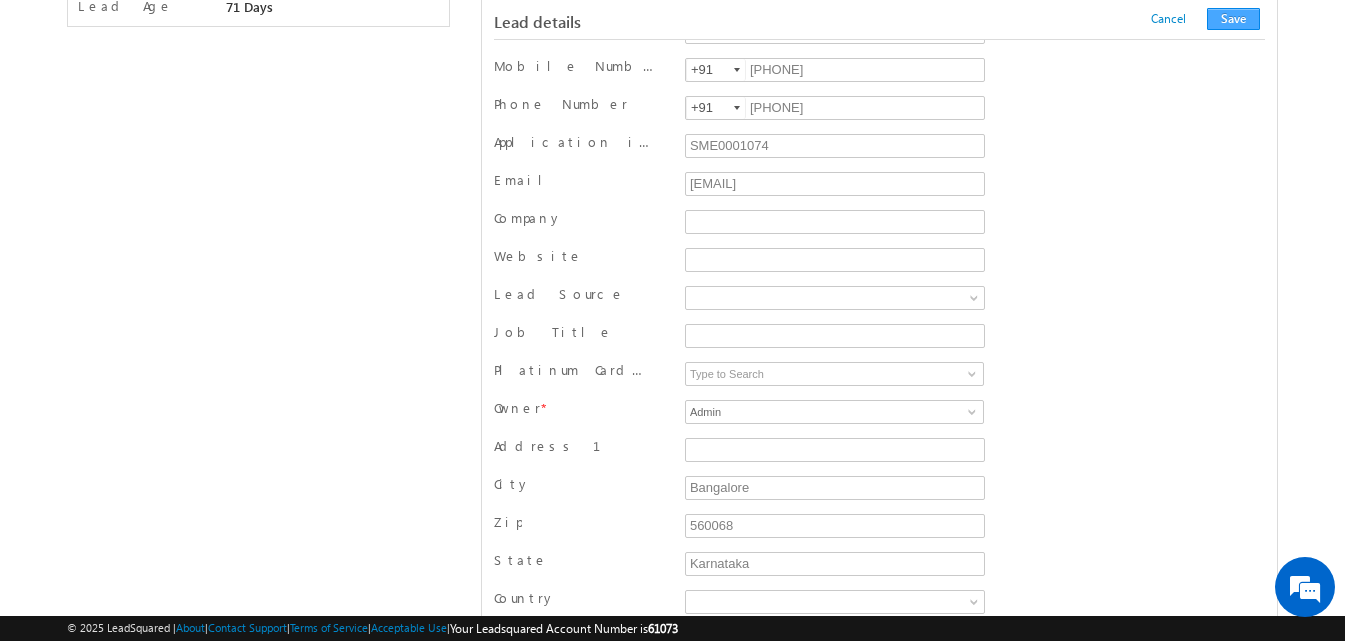 scroll, scrollTop: 2011, scrollLeft: 0, axis: vertical 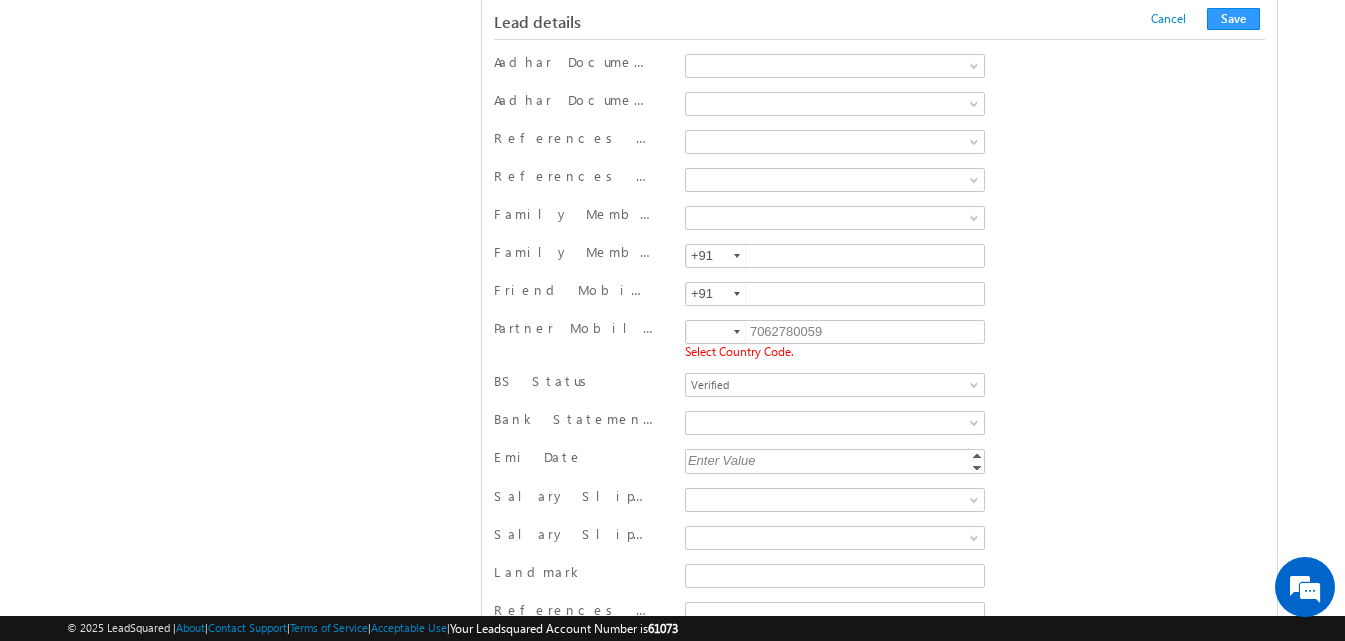 click at bounding box center [737, 332] 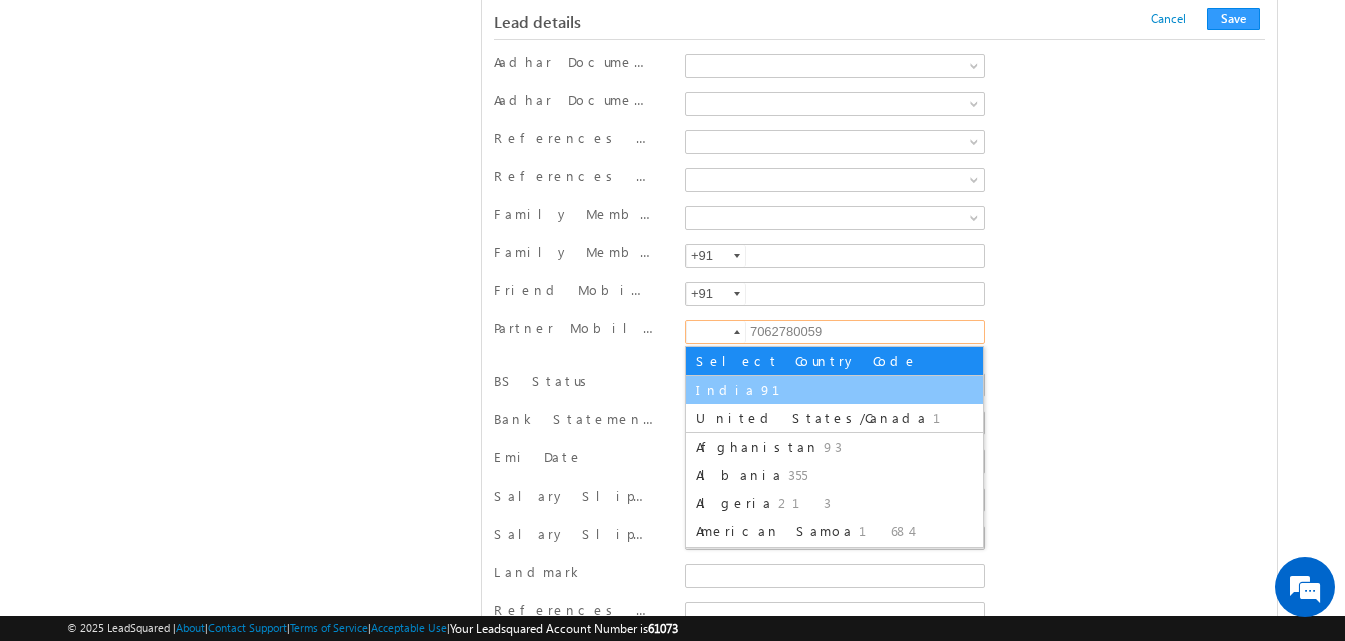 click on "91" at bounding box center [782, 389] 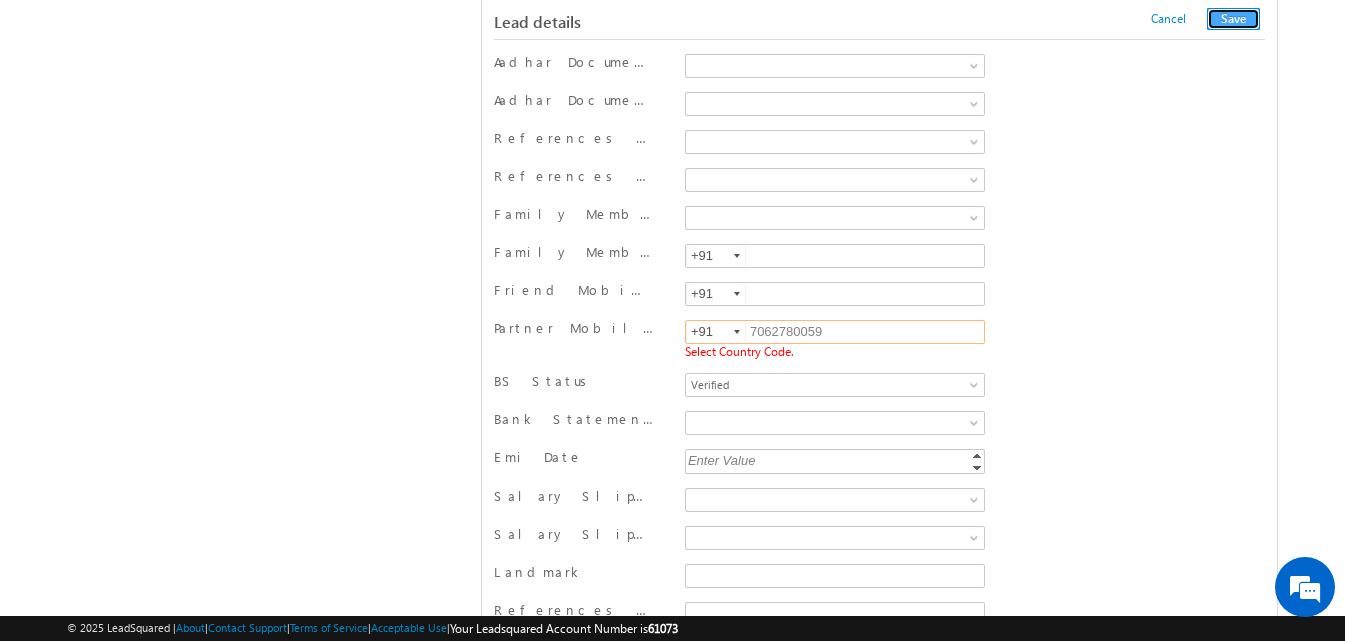 click on "Save" at bounding box center (1233, 19) 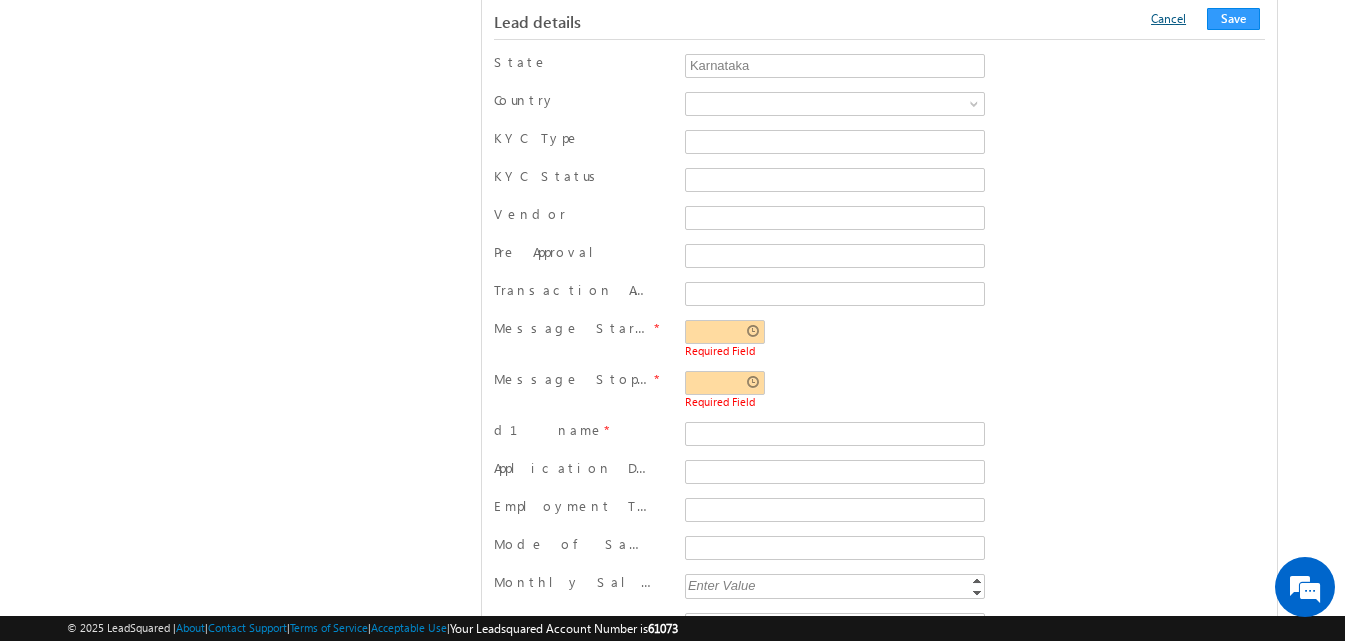 click on "Cancel" at bounding box center (1168, 18) 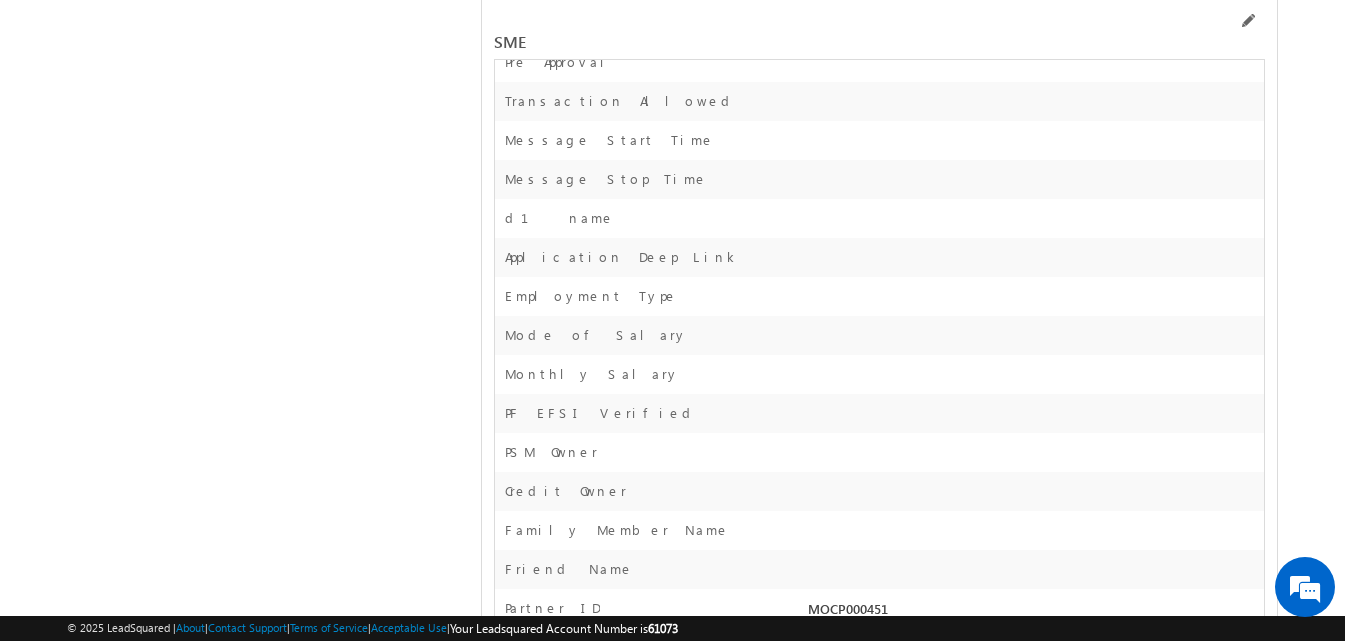 scroll, scrollTop: 26140, scrollLeft: 0, axis: vertical 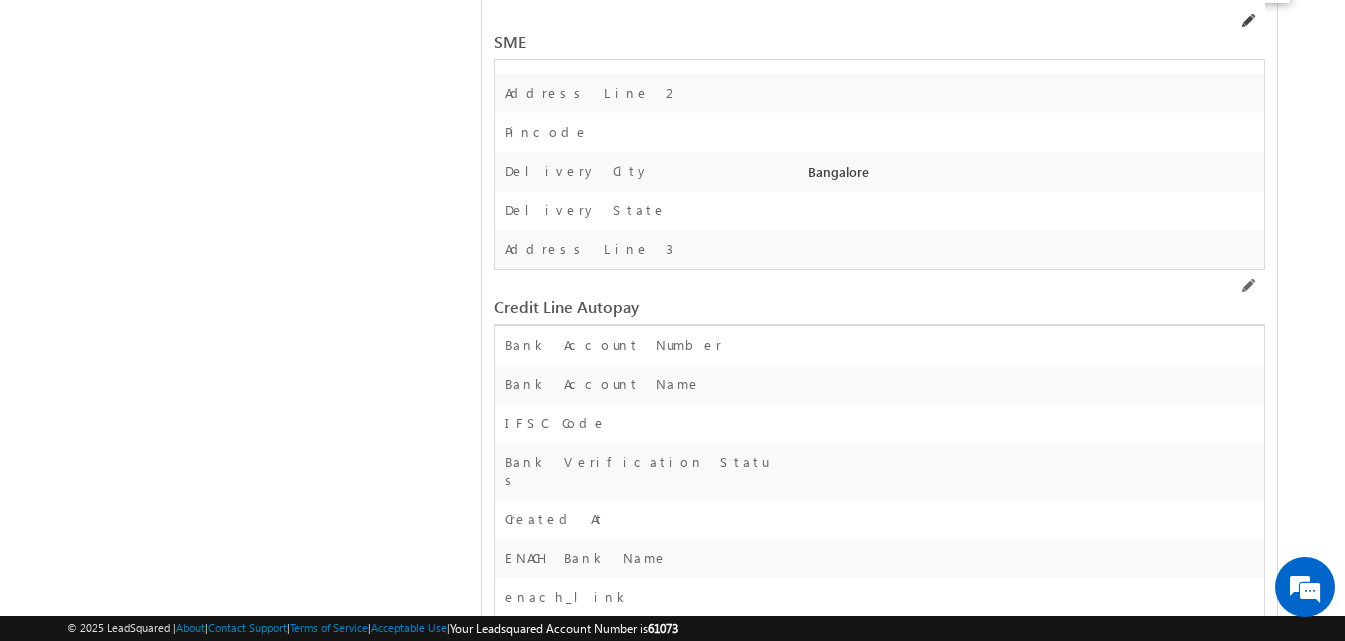click at bounding box center [1247, 21] 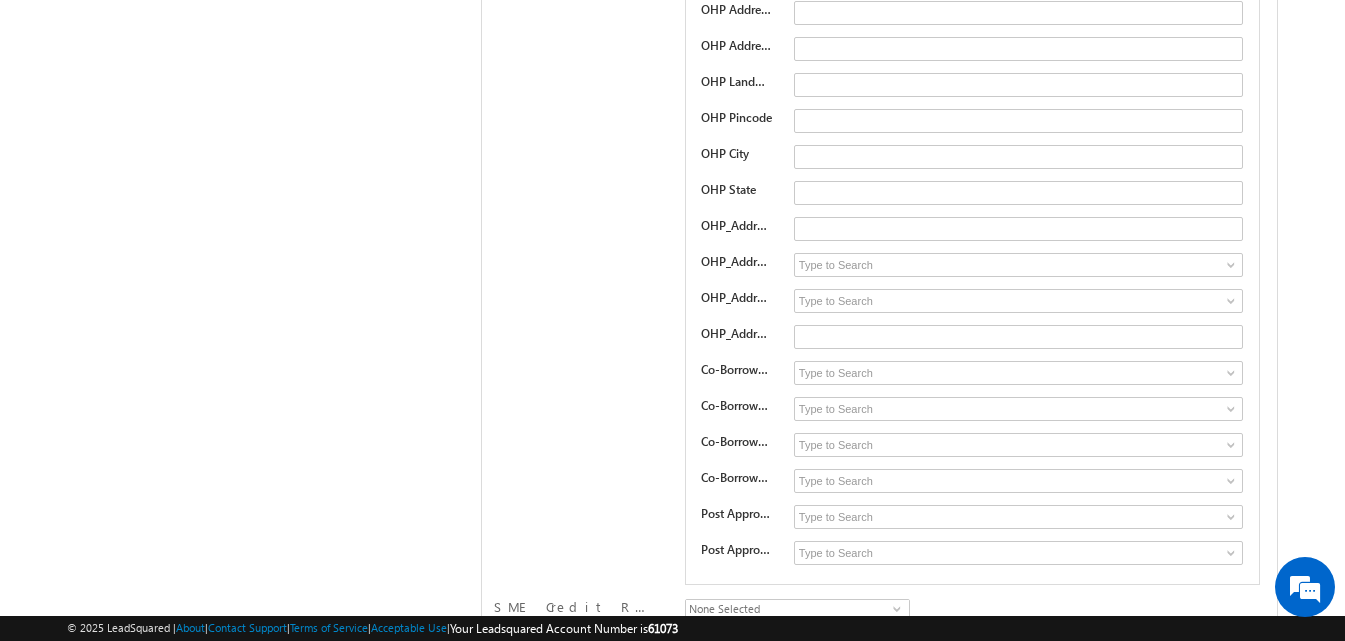 scroll, scrollTop: 23611, scrollLeft: 0, axis: vertical 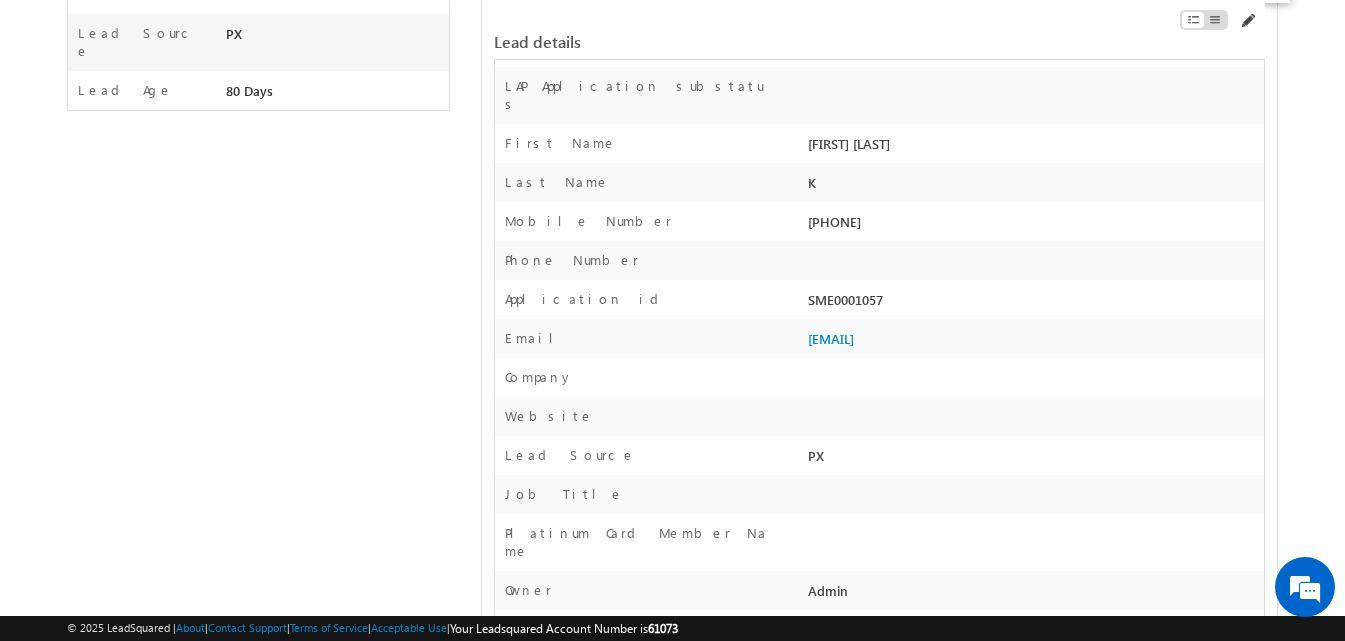 click at bounding box center (1247, 21) 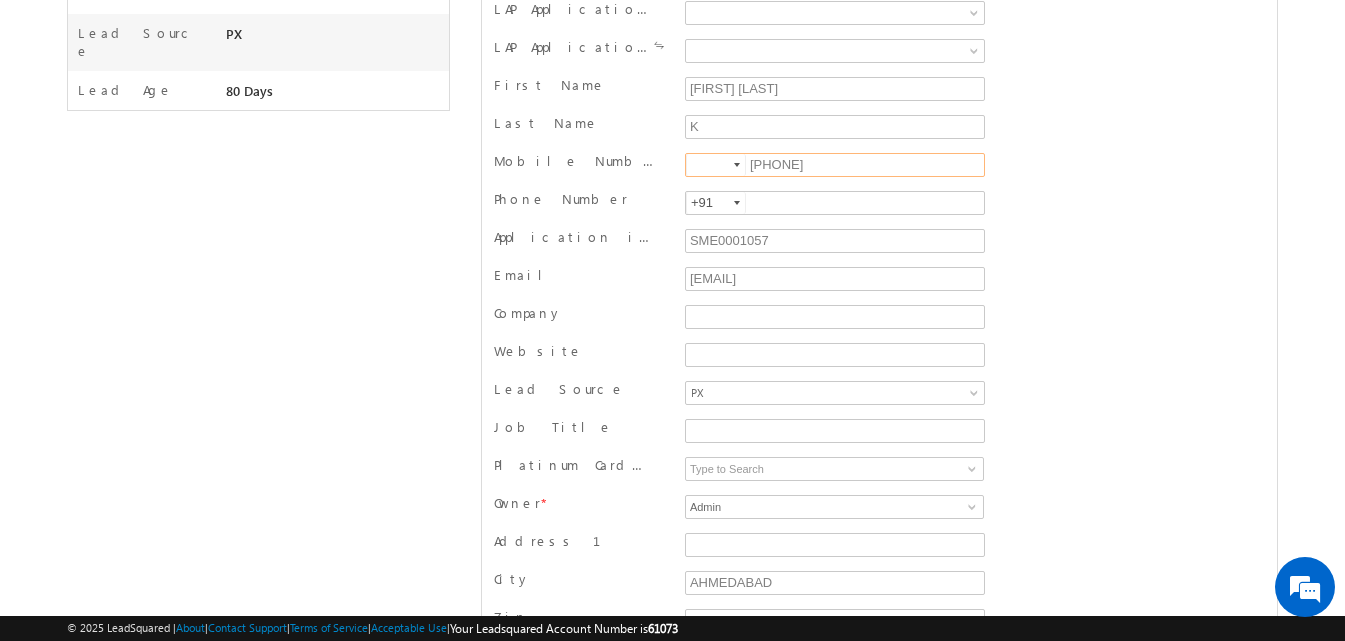 drag, startPoint x: 765, startPoint y: 163, endPoint x: 867, endPoint y: 171, distance: 102.31325 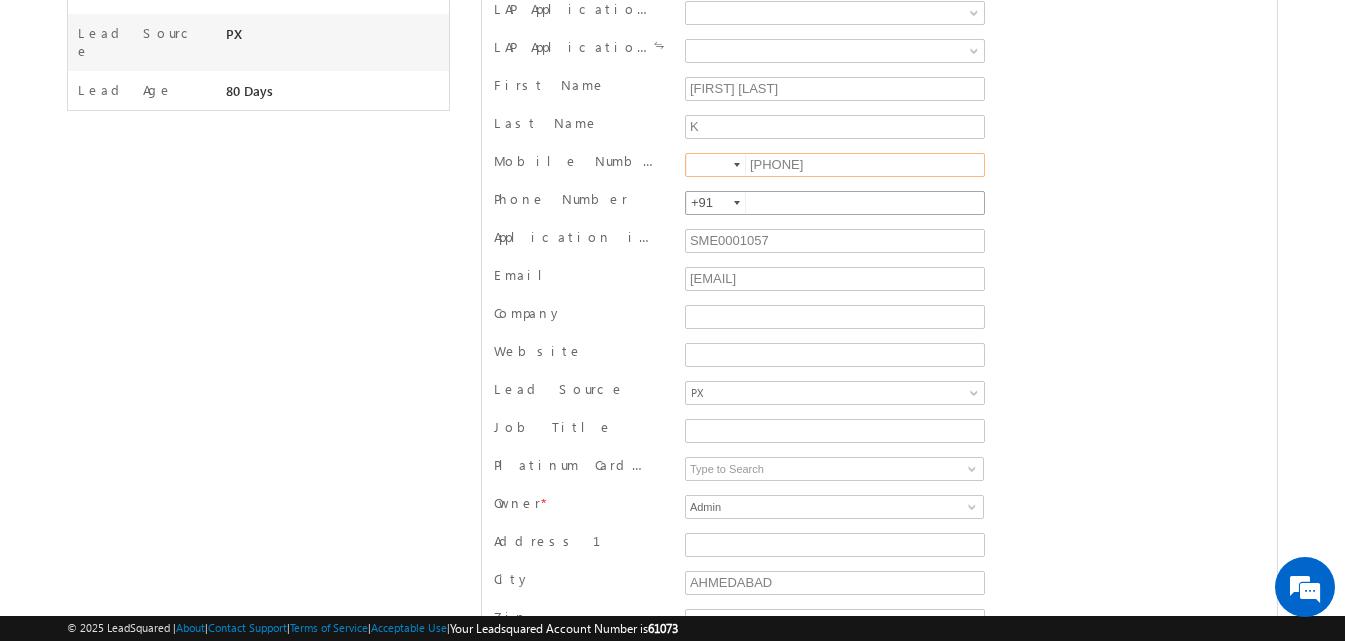 type on "[PHONE]" 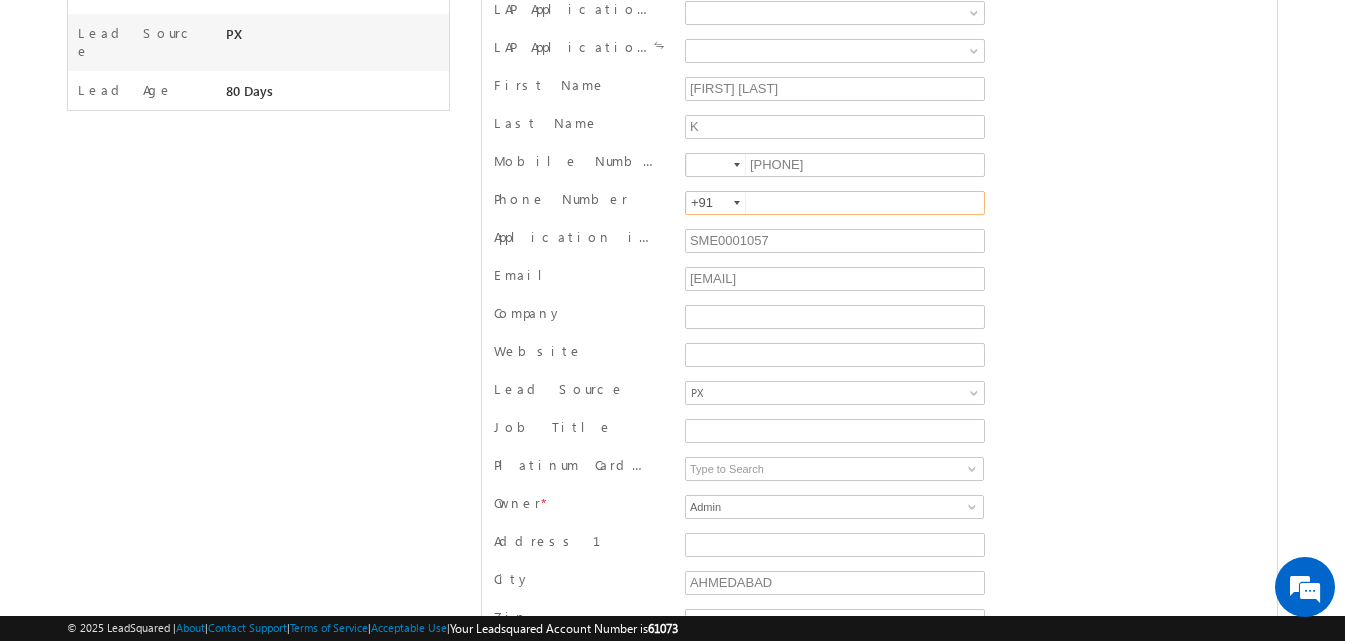 click at bounding box center [835, 203] 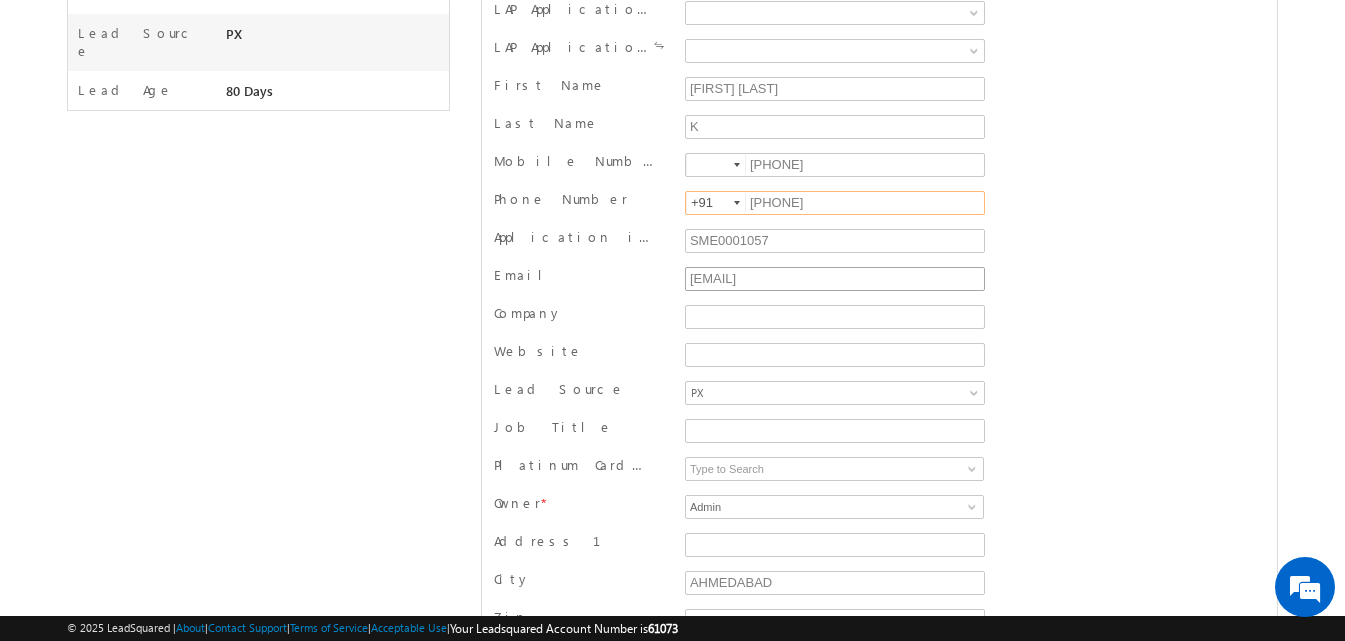 type on "[PHONE]" 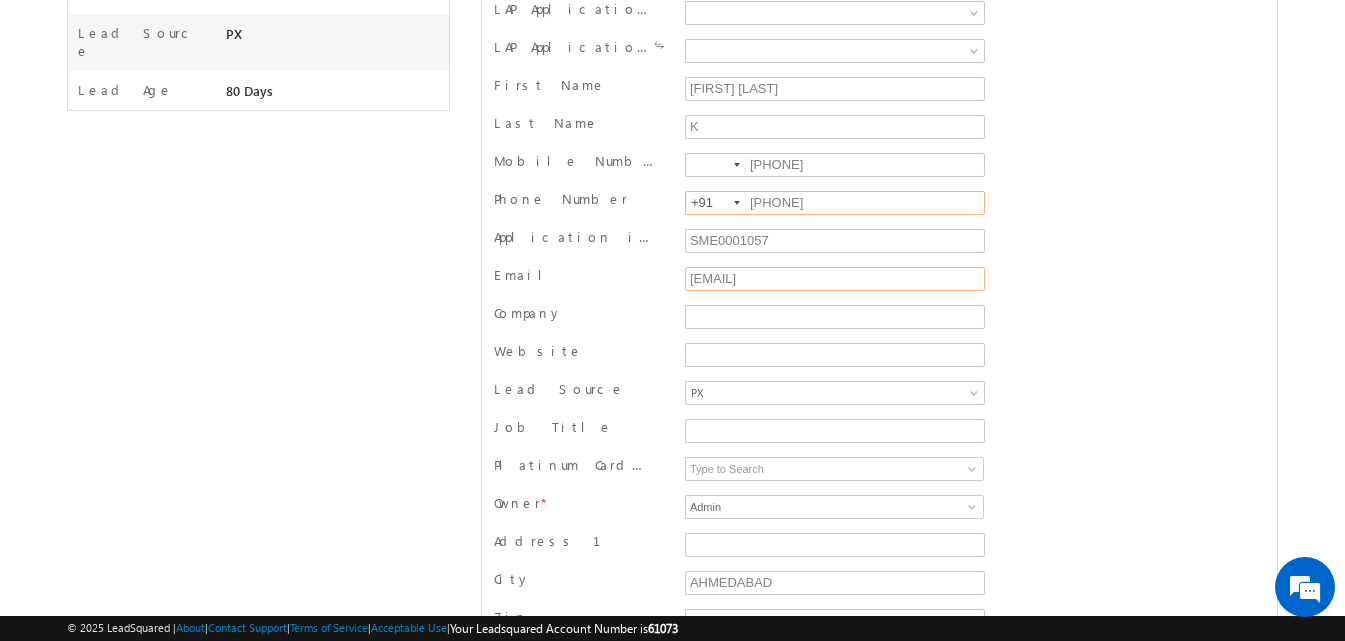 click on "[EMAIL]" 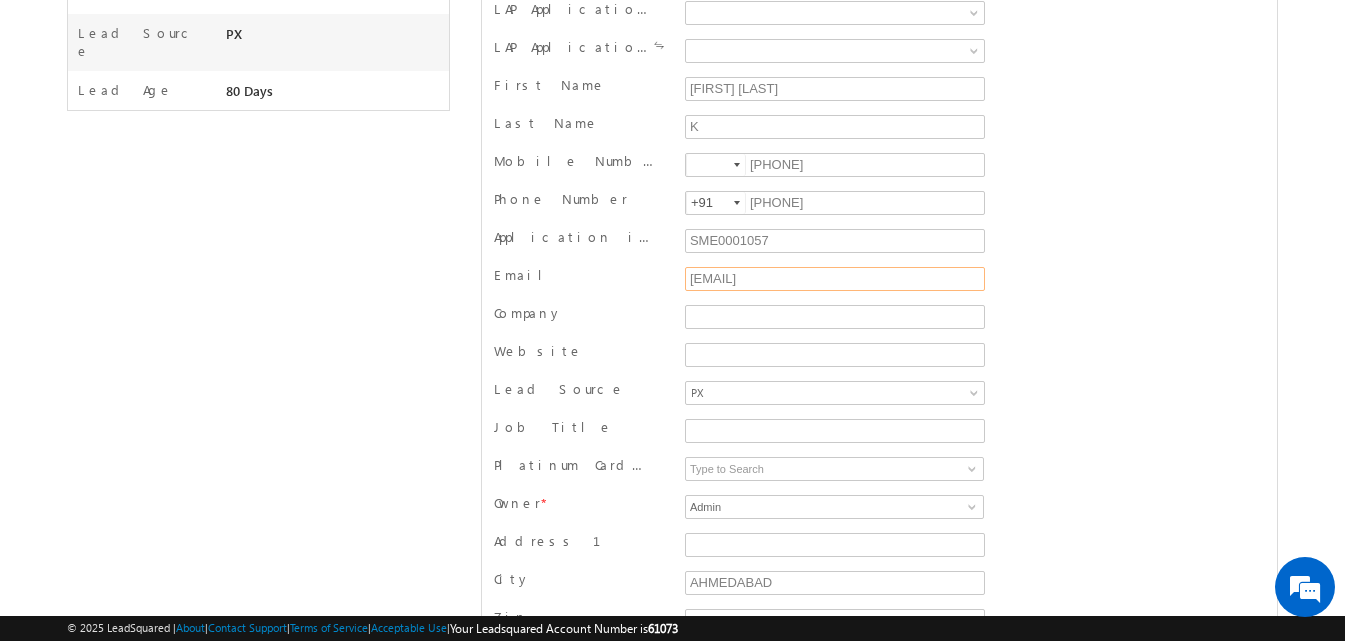 drag, startPoint x: 816, startPoint y: 278, endPoint x: 663, endPoint y: 262, distance: 153.83432 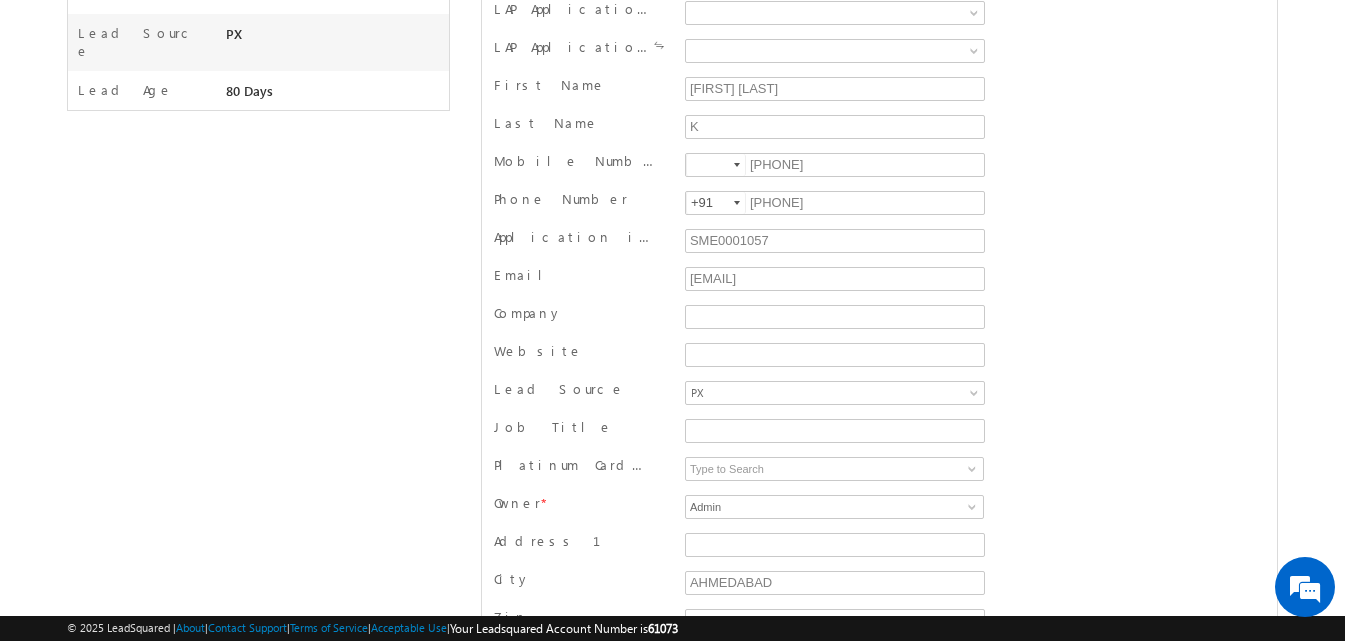 click at bounding box center (716, 165) 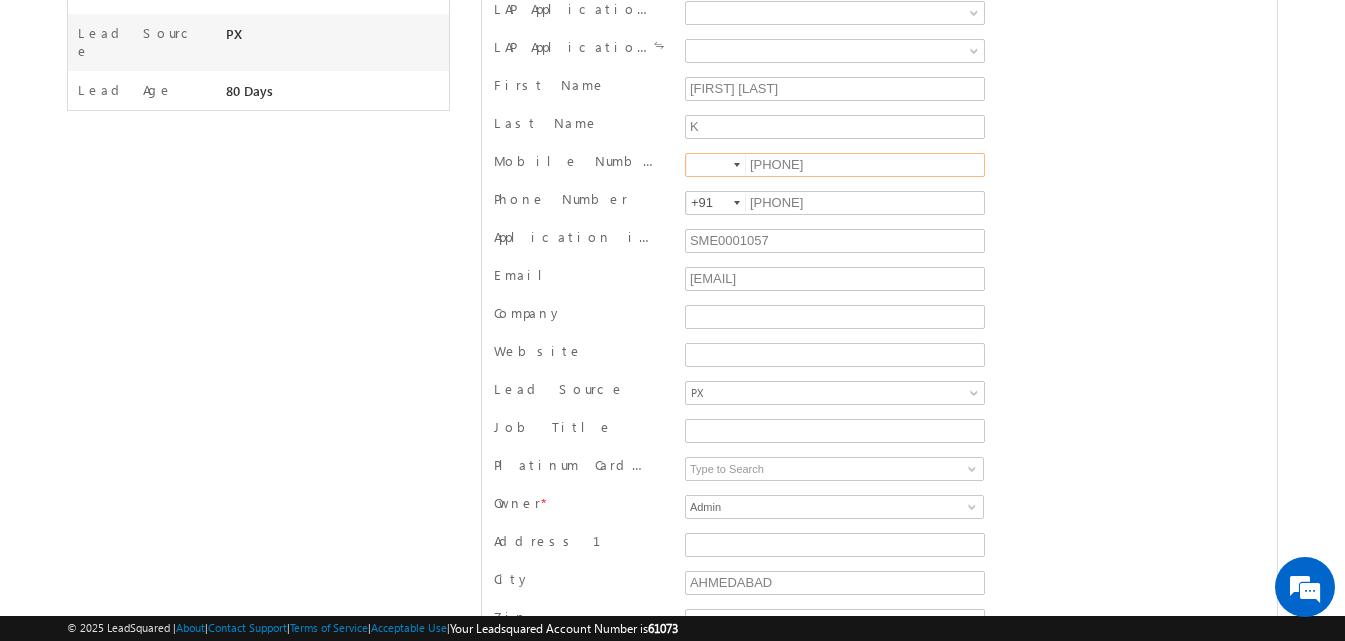 click at bounding box center (737, 165) 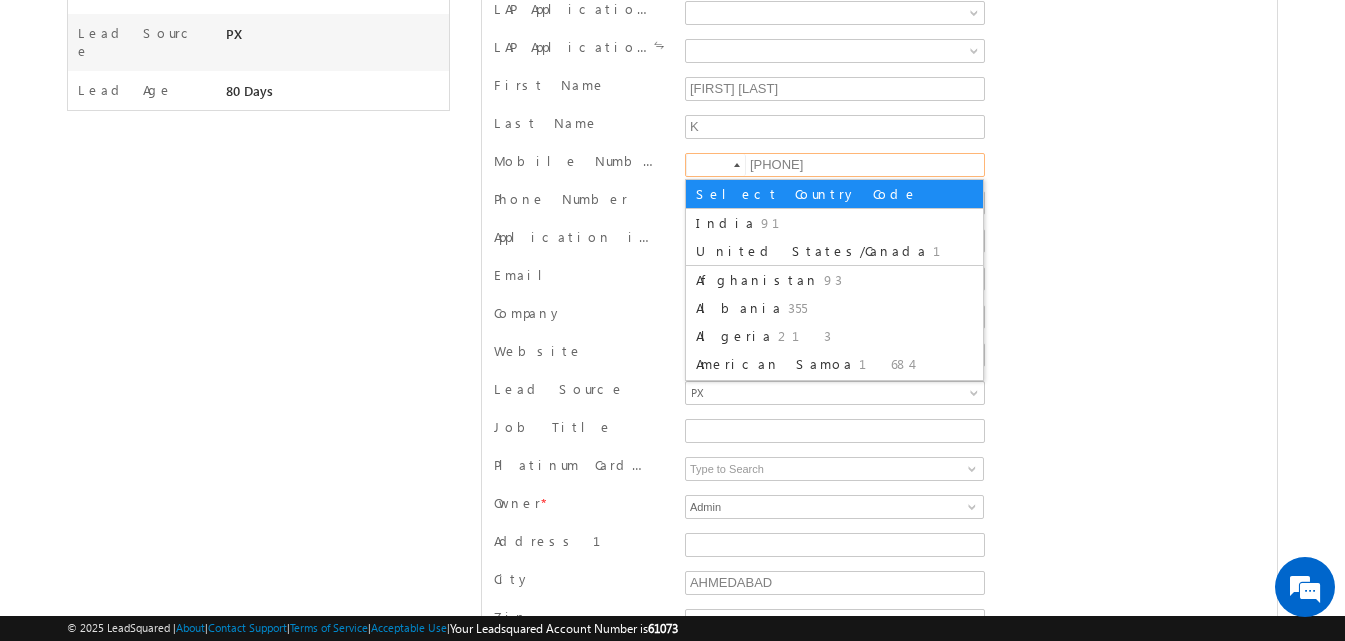 click on "India" at bounding box center [726, 222] 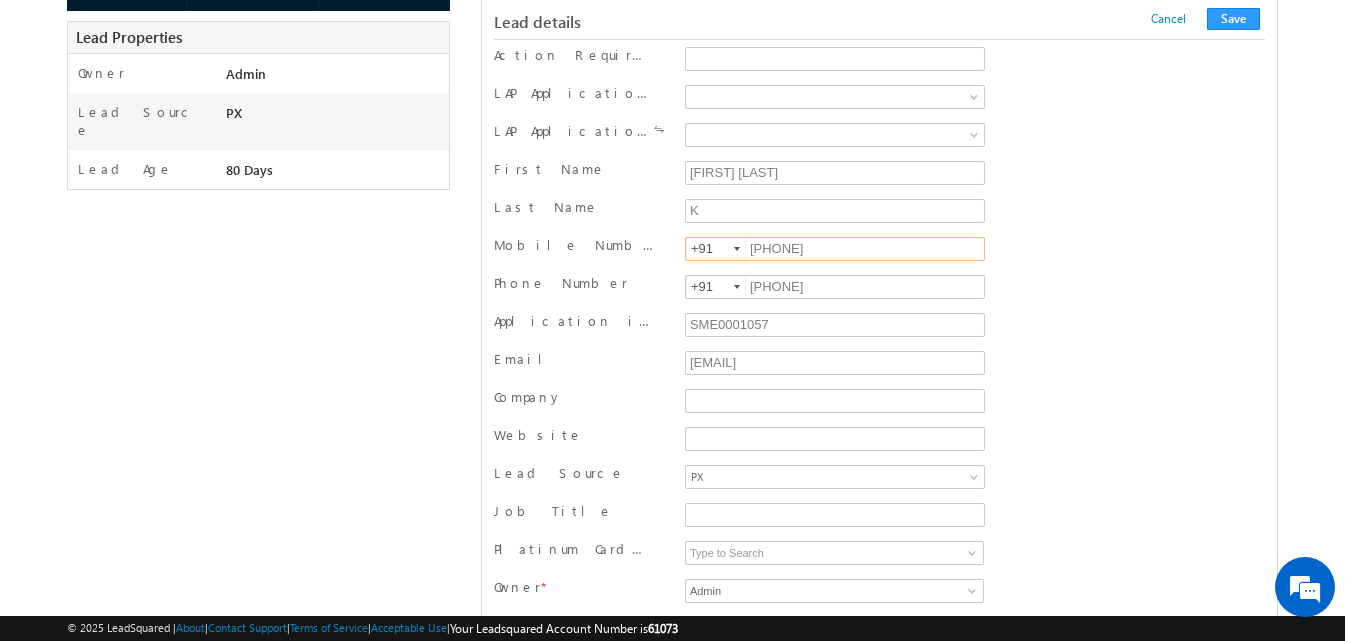 scroll, scrollTop: 300, scrollLeft: 0, axis: vertical 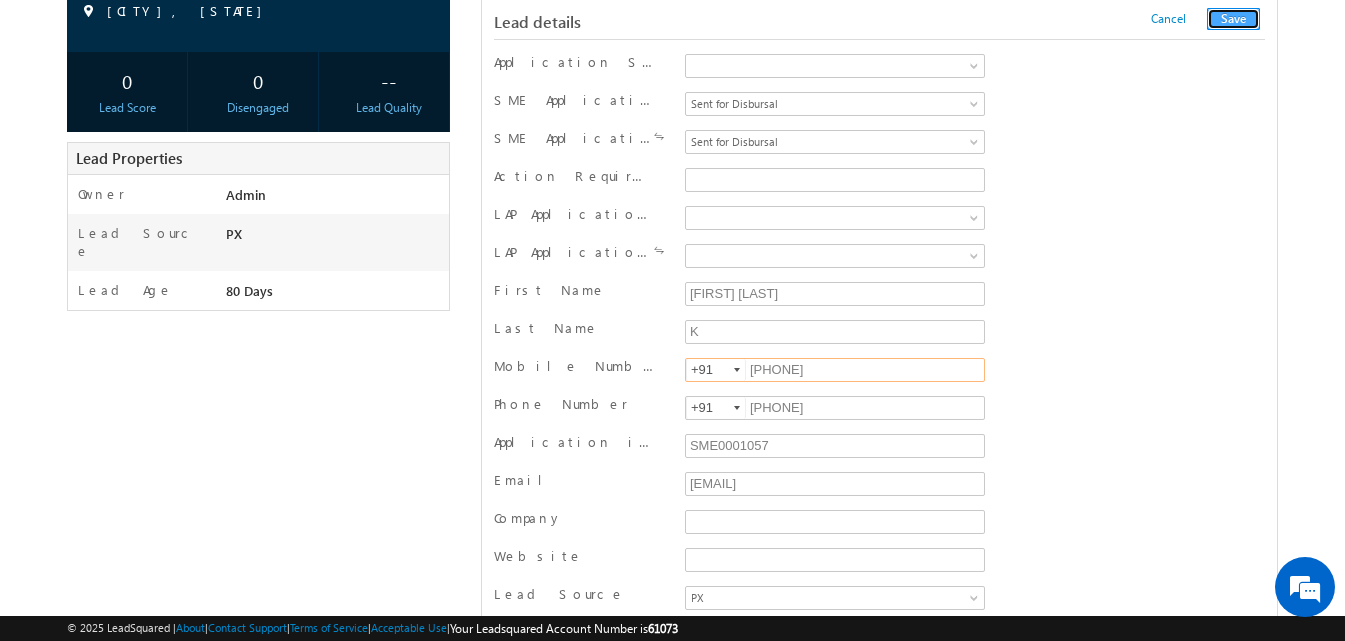 click on "Save" at bounding box center [1233, 19] 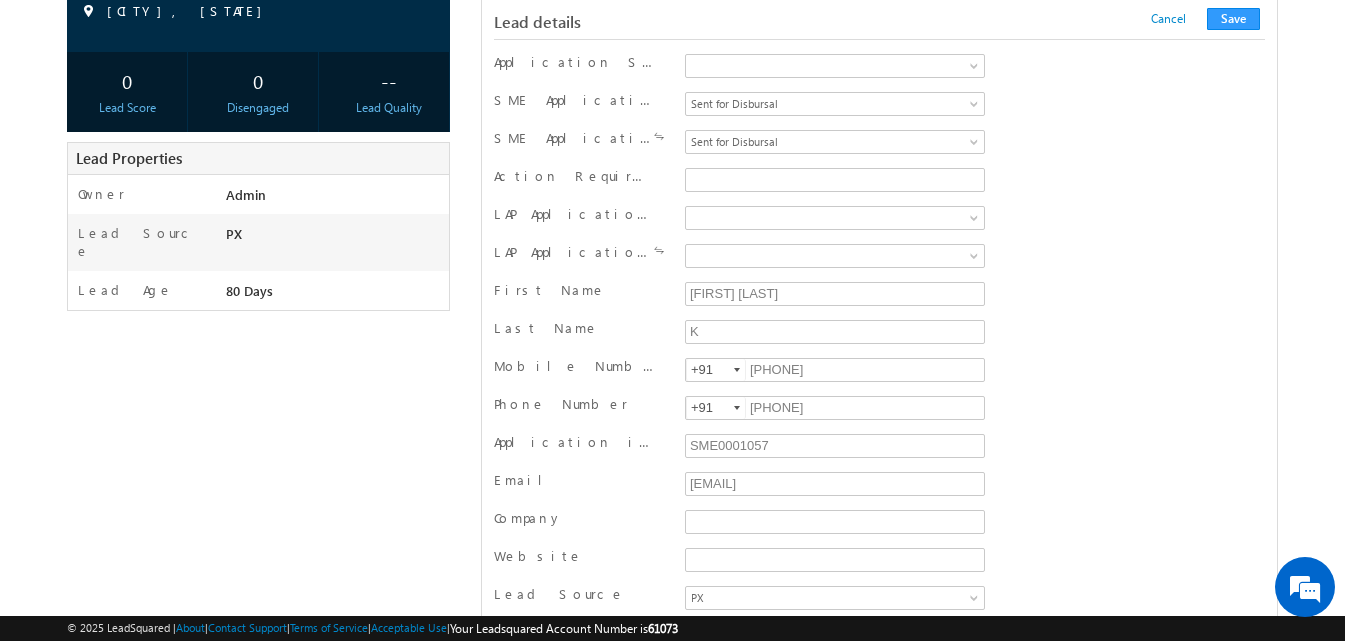 scroll, scrollTop: 2011, scrollLeft: 0, axis: vertical 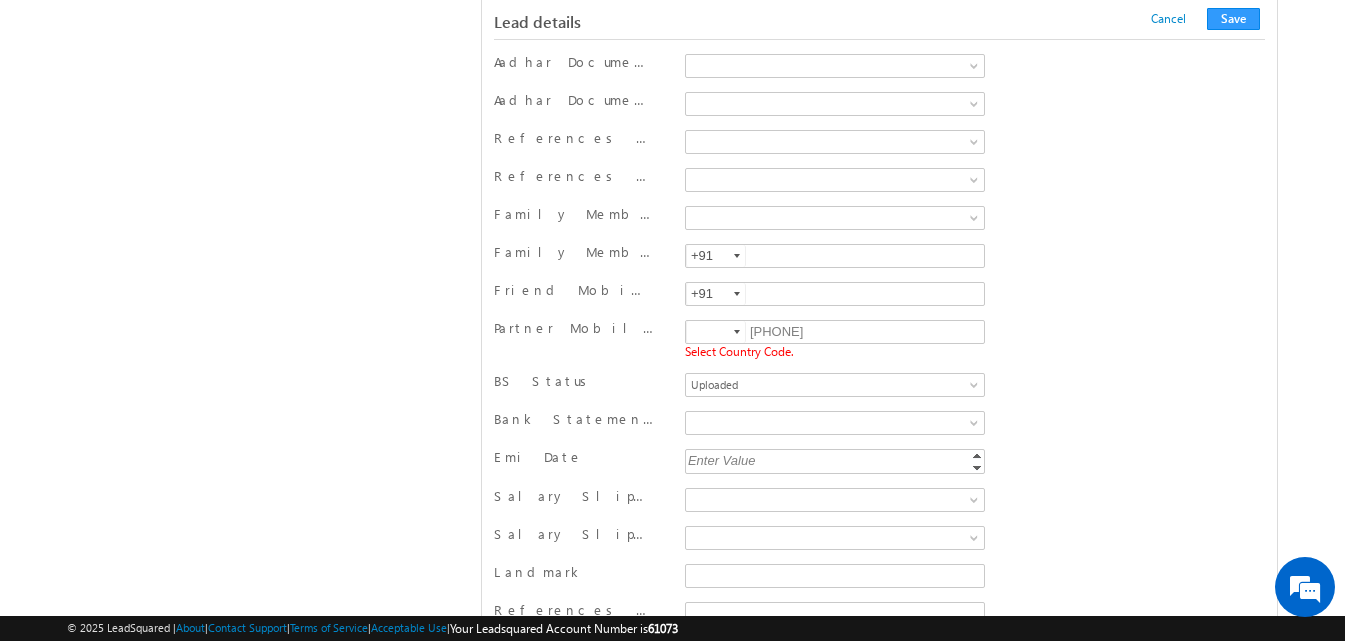 click at bounding box center (737, 332) 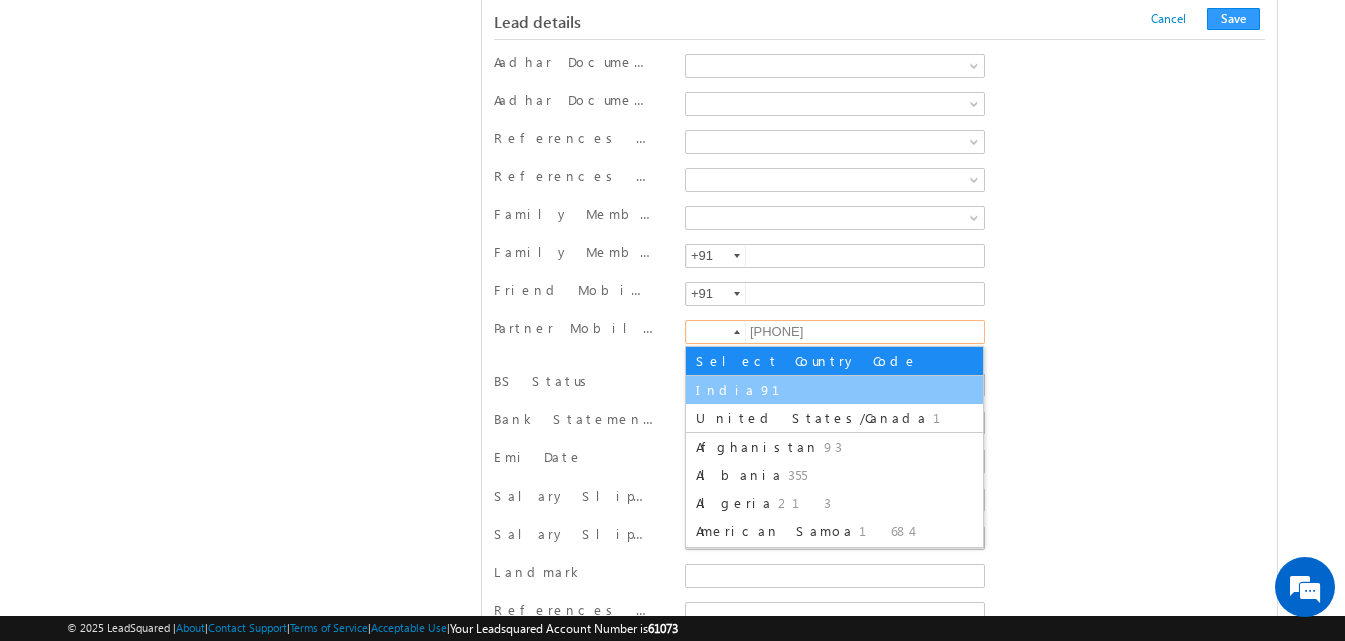 click on "91" at bounding box center [782, 389] 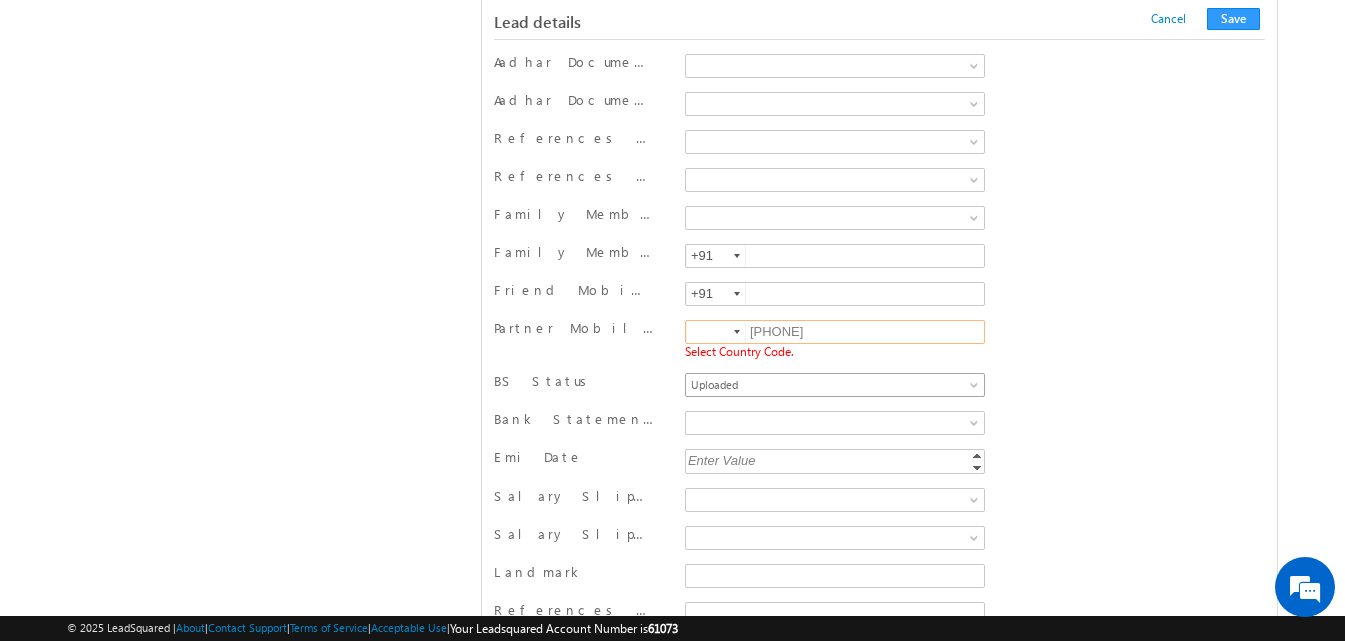 type on "+91" 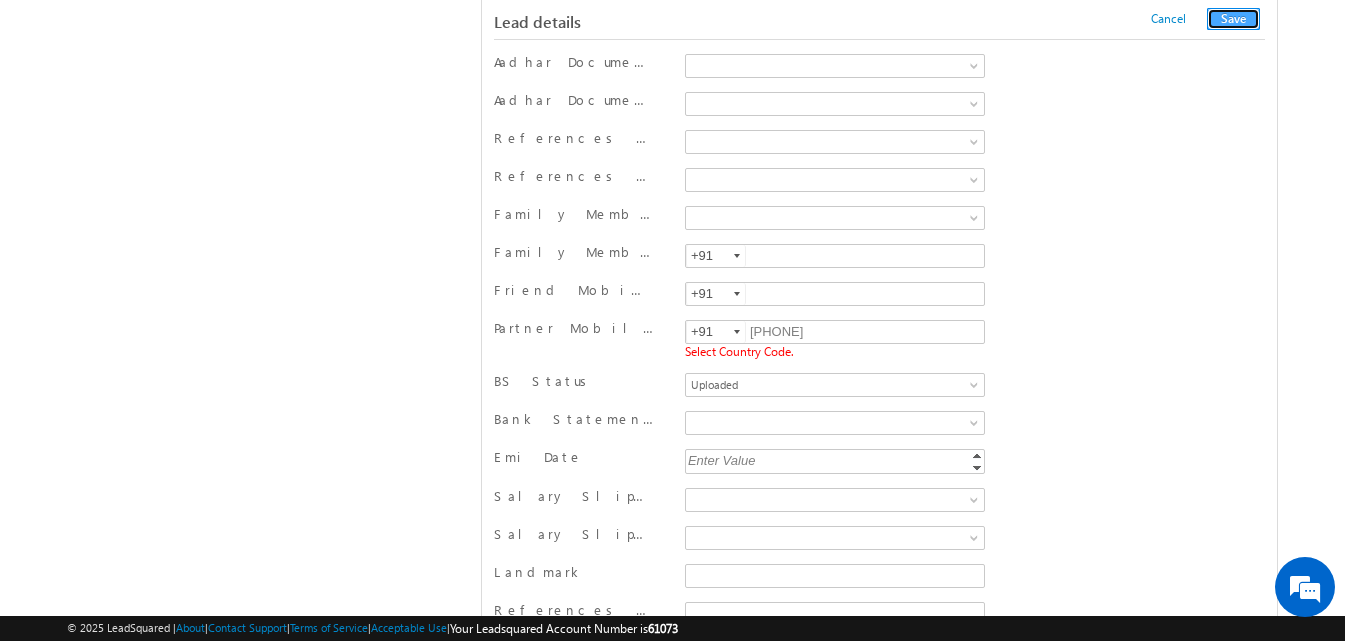 click on "Save" at bounding box center [1233, 19] 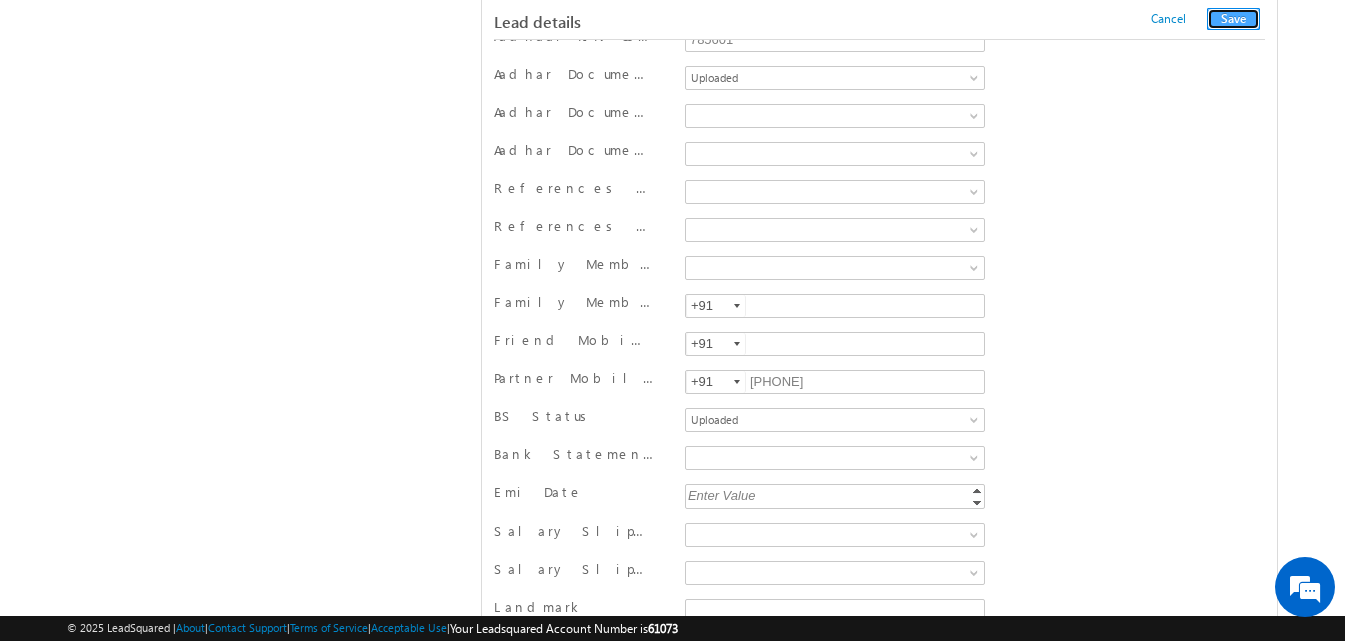 scroll, scrollTop: 0, scrollLeft: 0, axis: both 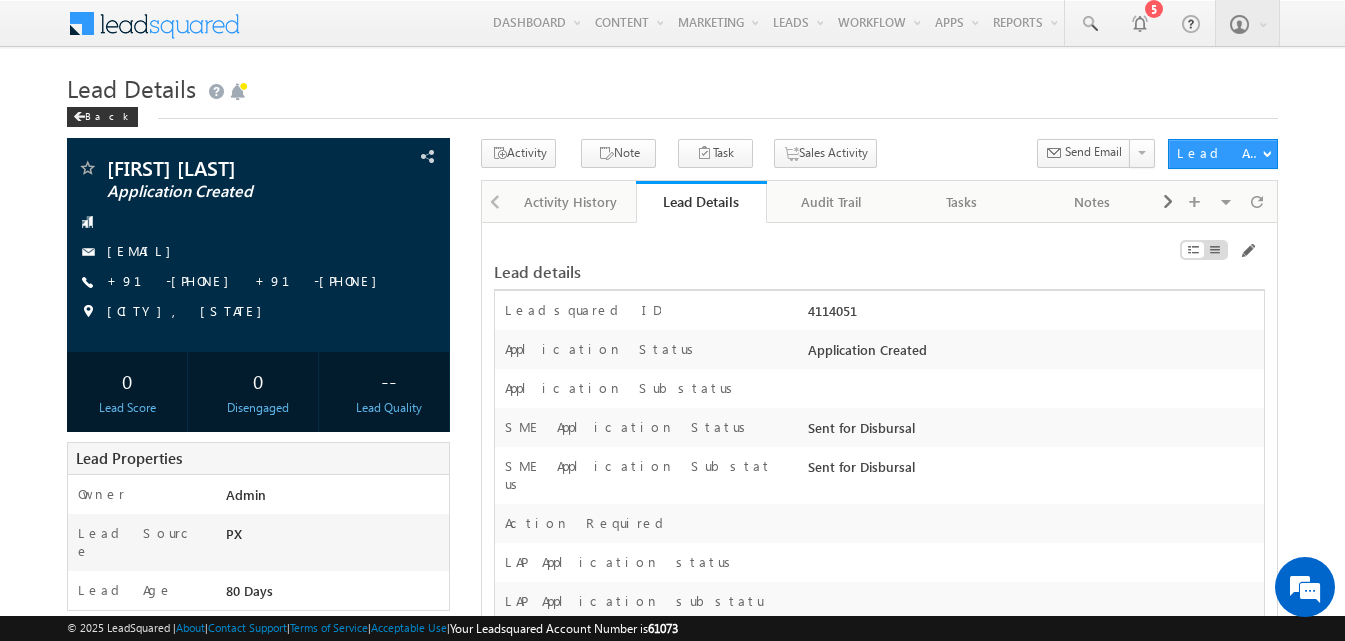 click on "4114051" at bounding box center [1033, 315] 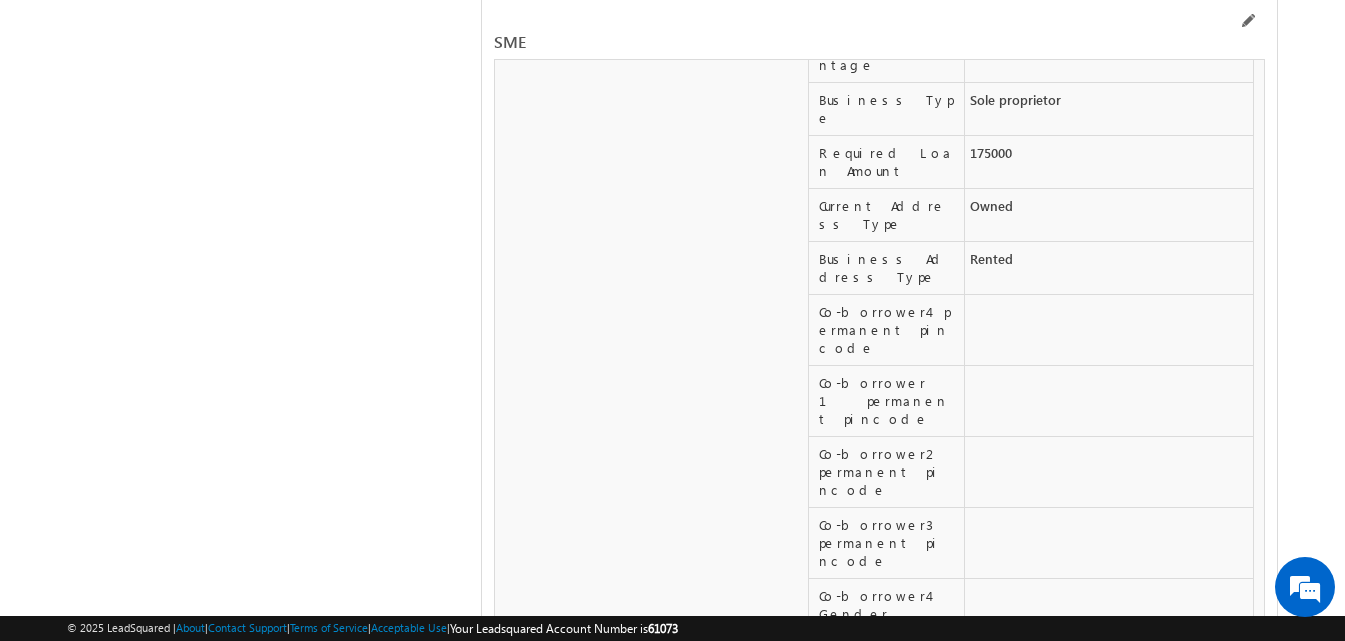 scroll, scrollTop: 30272, scrollLeft: 0, axis: vertical 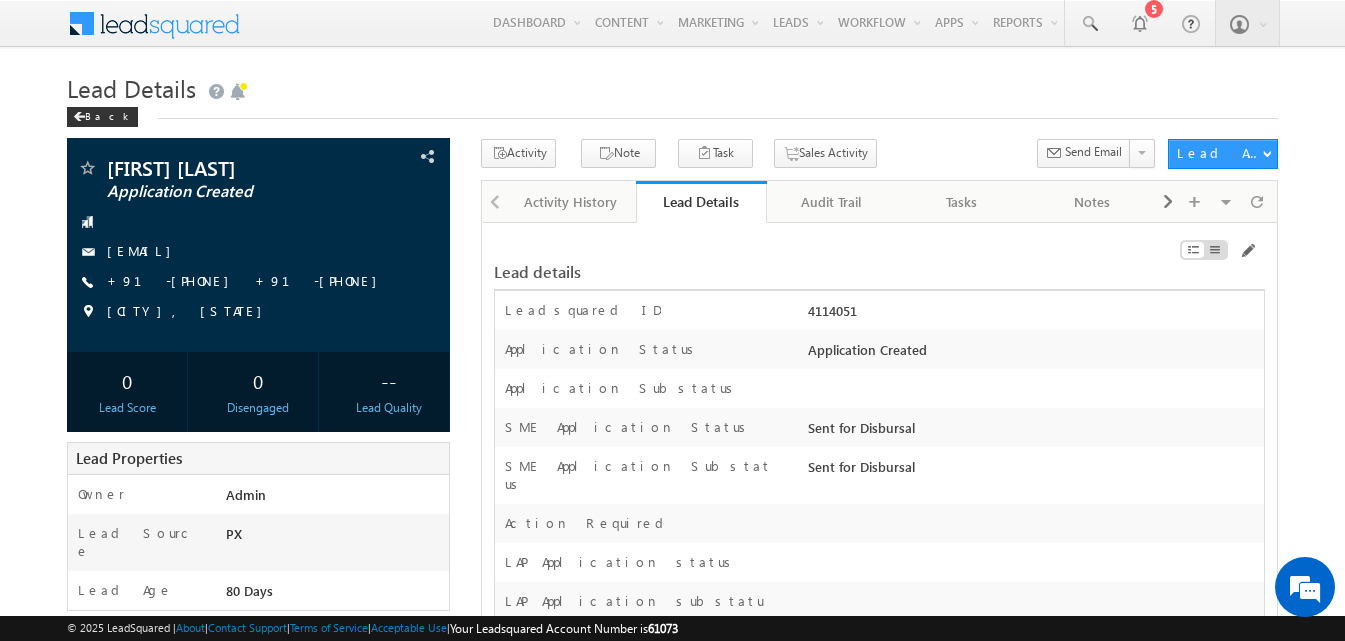 click on "4114051" at bounding box center [1033, 315] 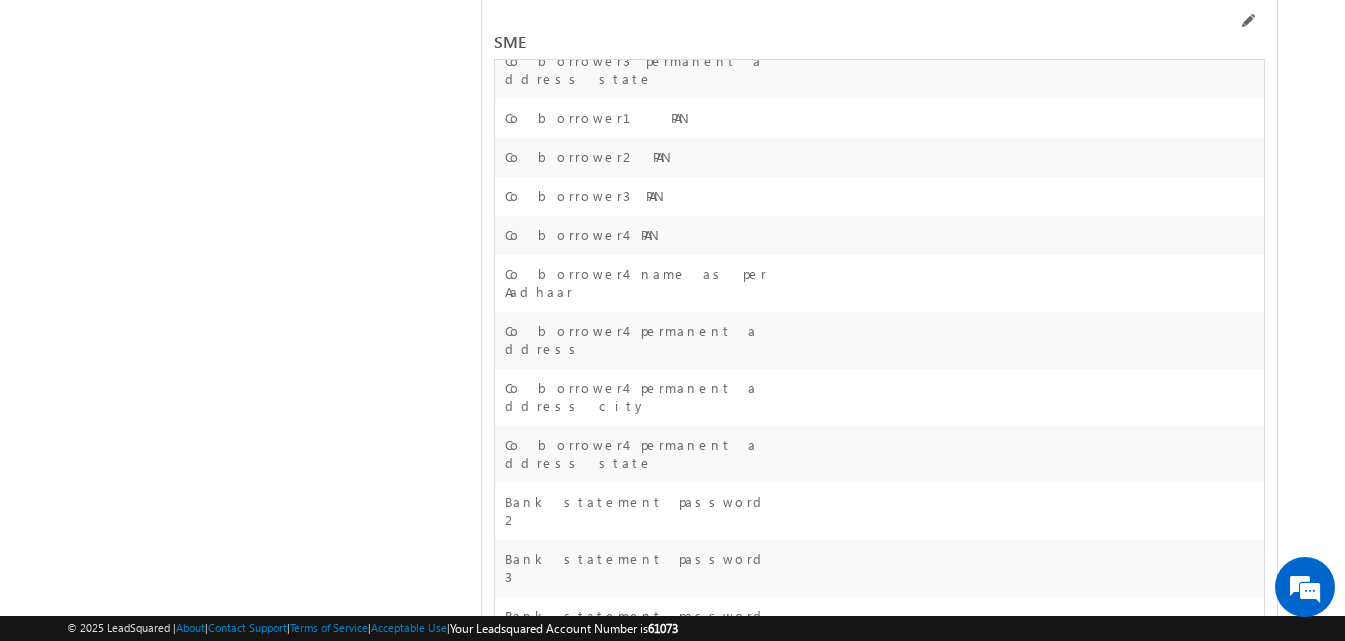 scroll, scrollTop: 29807, scrollLeft: 0, axis: vertical 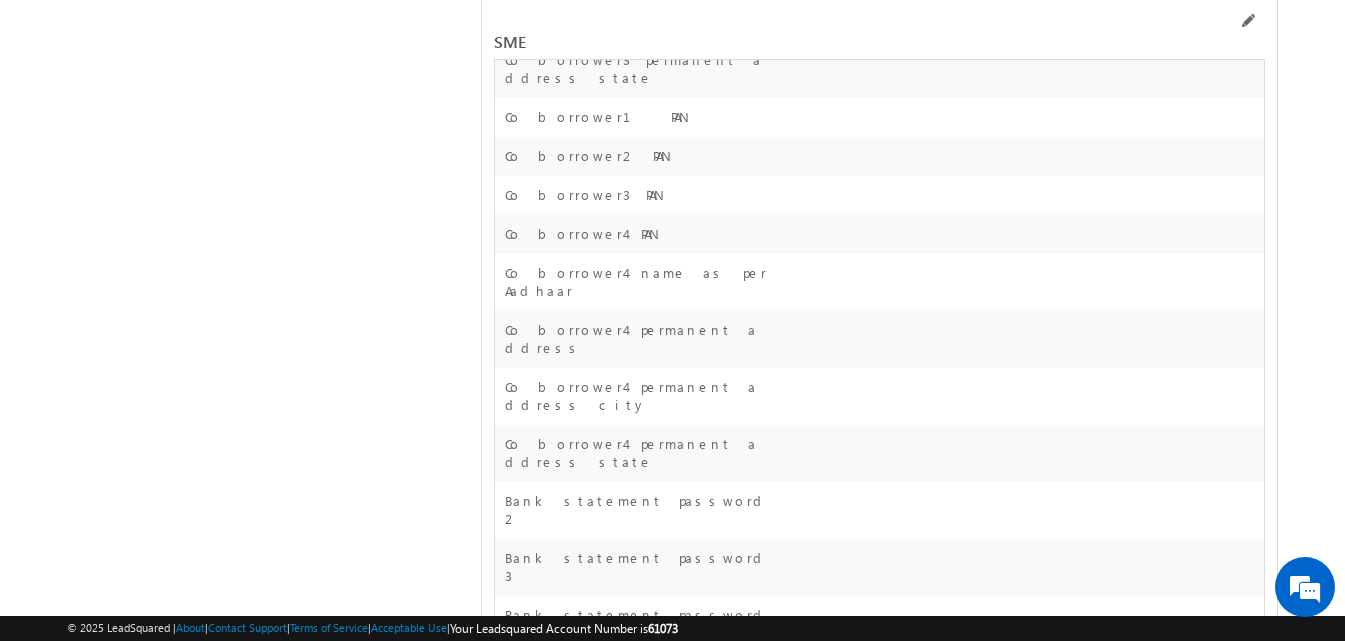 click at bounding box center (1033, 7818) 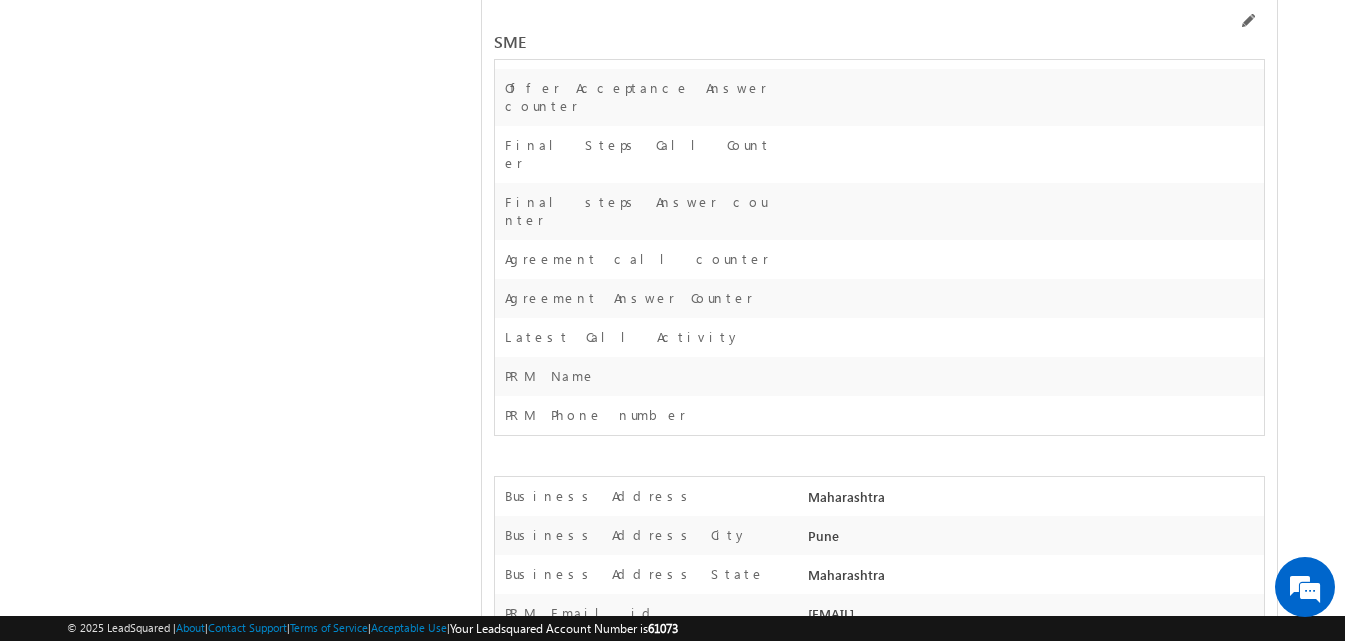 scroll, scrollTop: 28507, scrollLeft: 0, axis: vertical 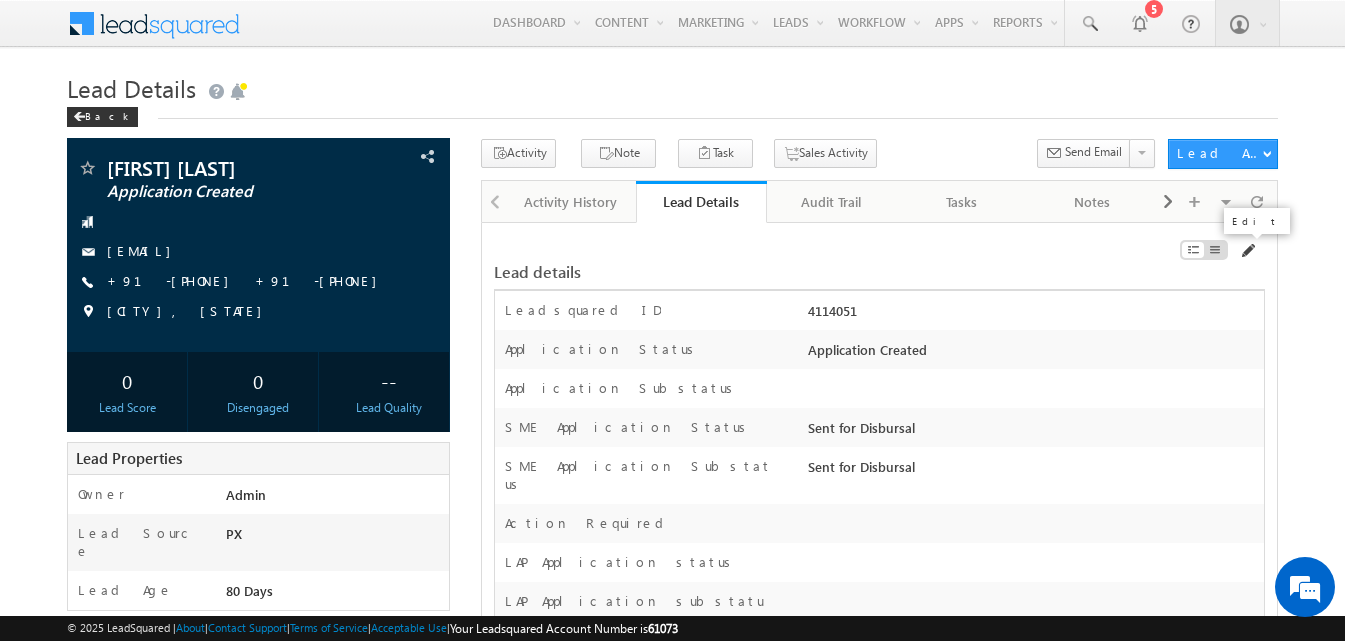 click at bounding box center [1247, 251] 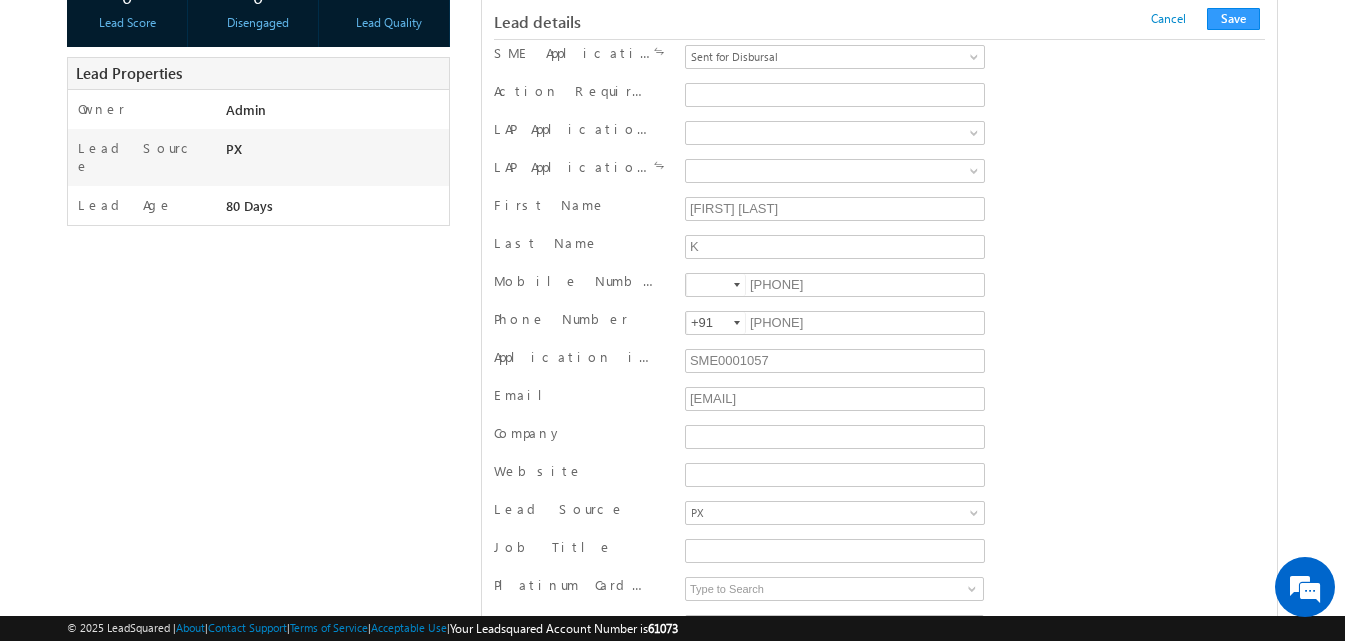 scroll, scrollTop: 400, scrollLeft: 0, axis: vertical 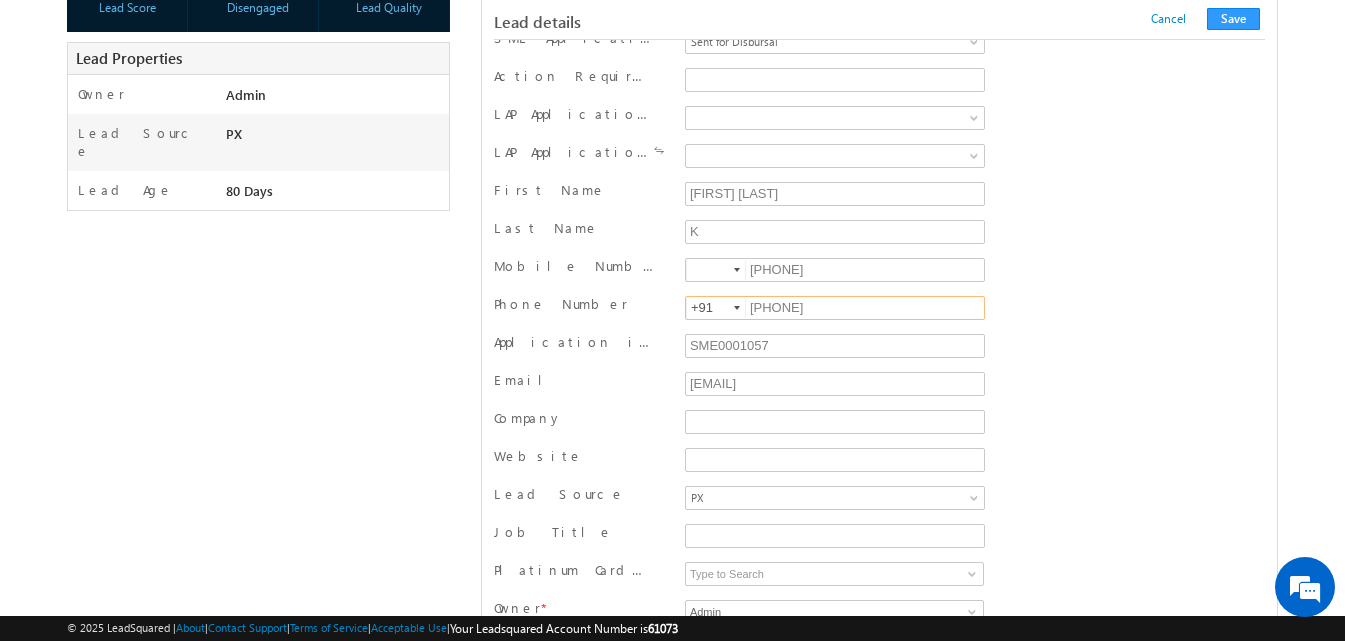 click on "[NUMBER]" at bounding box center (835, 308) 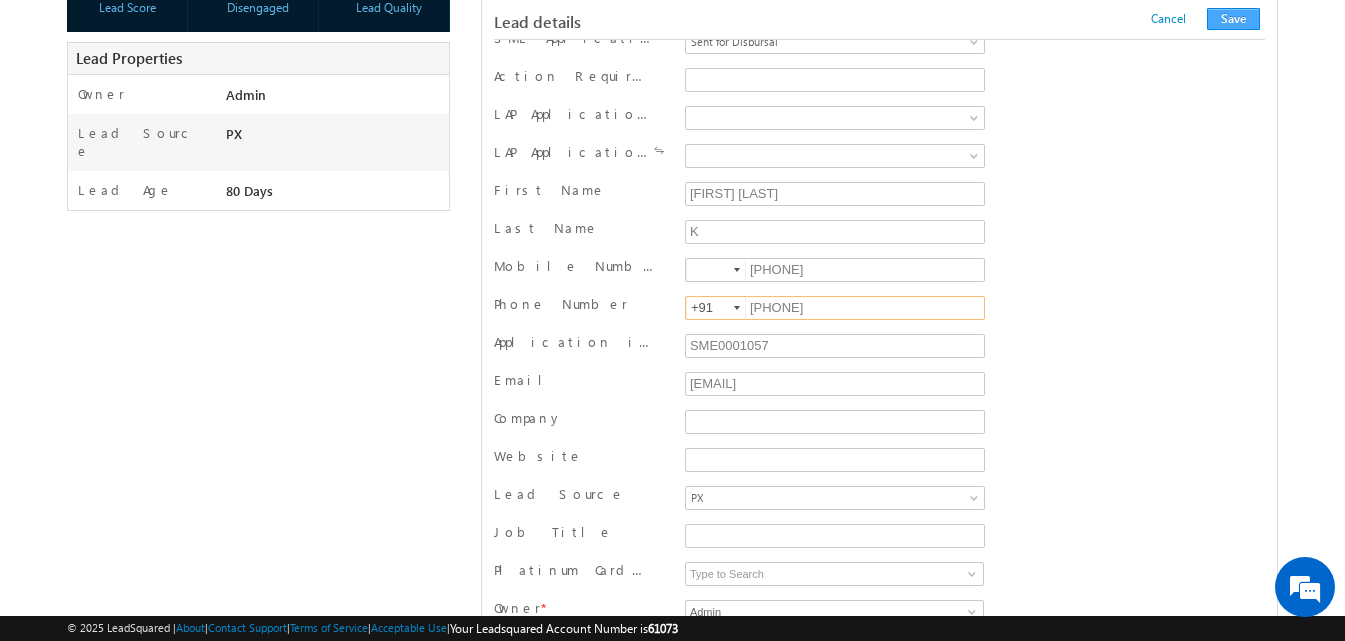 type on "9686279789" 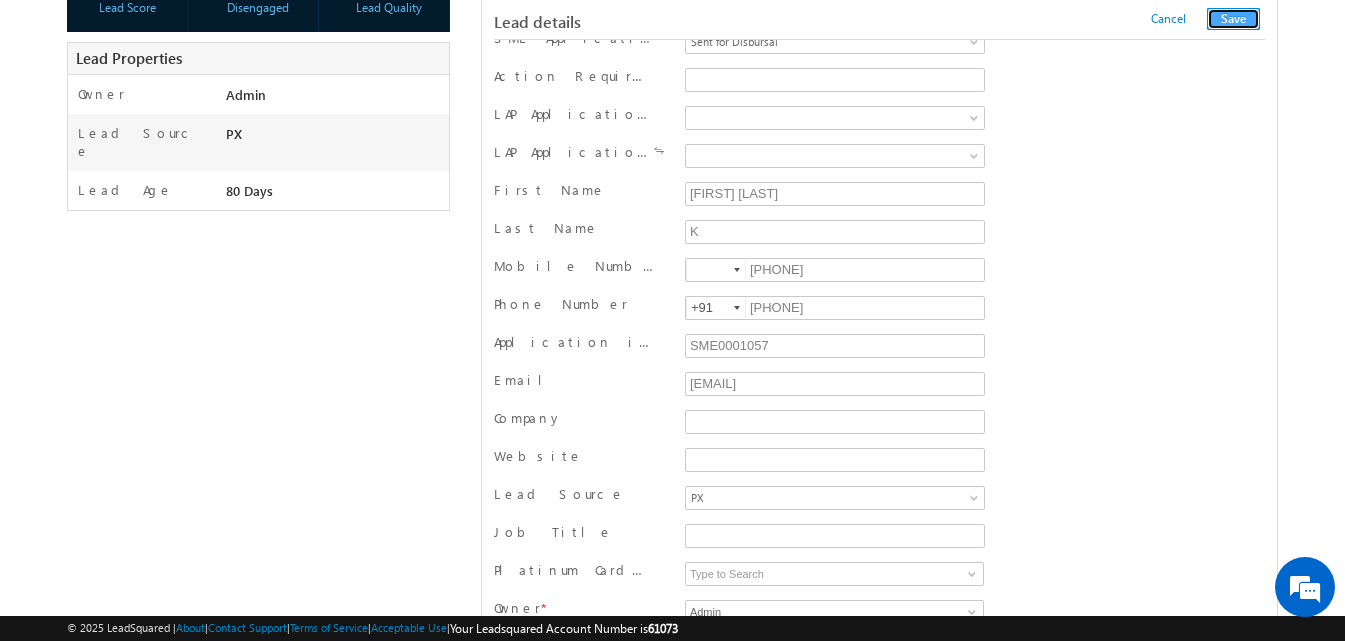 click on "Save" at bounding box center [1233, 19] 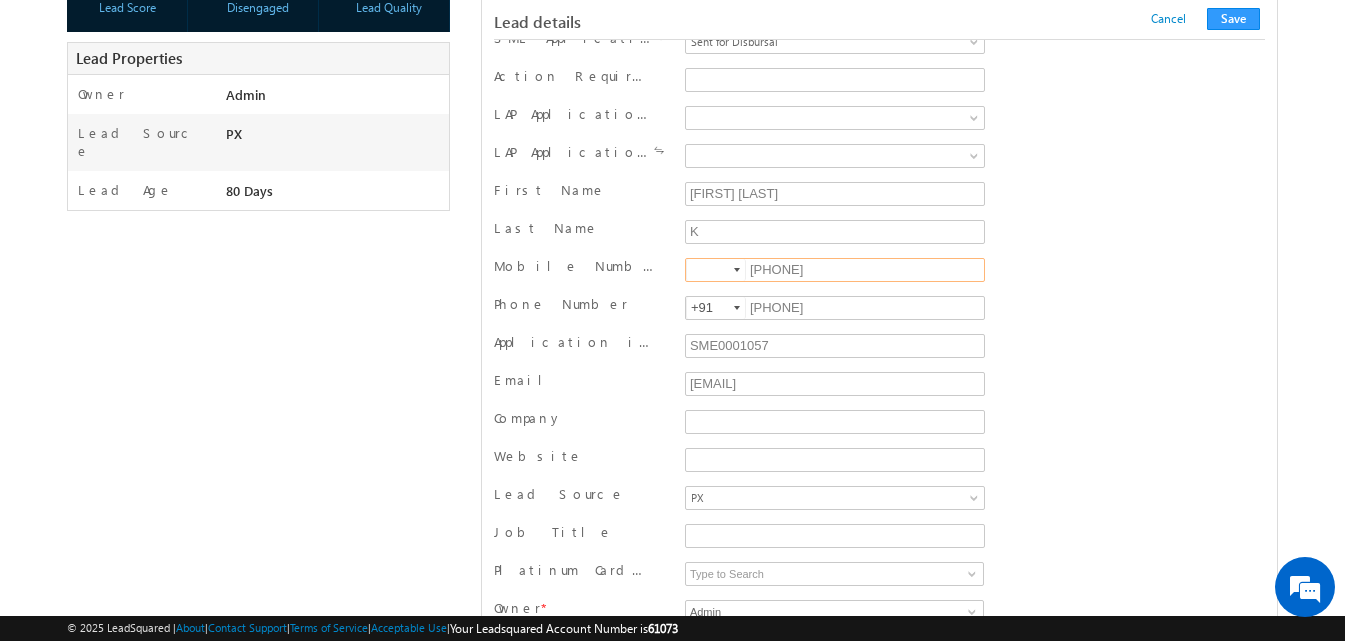 scroll, scrollTop: 338, scrollLeft: 0, axis: vertical 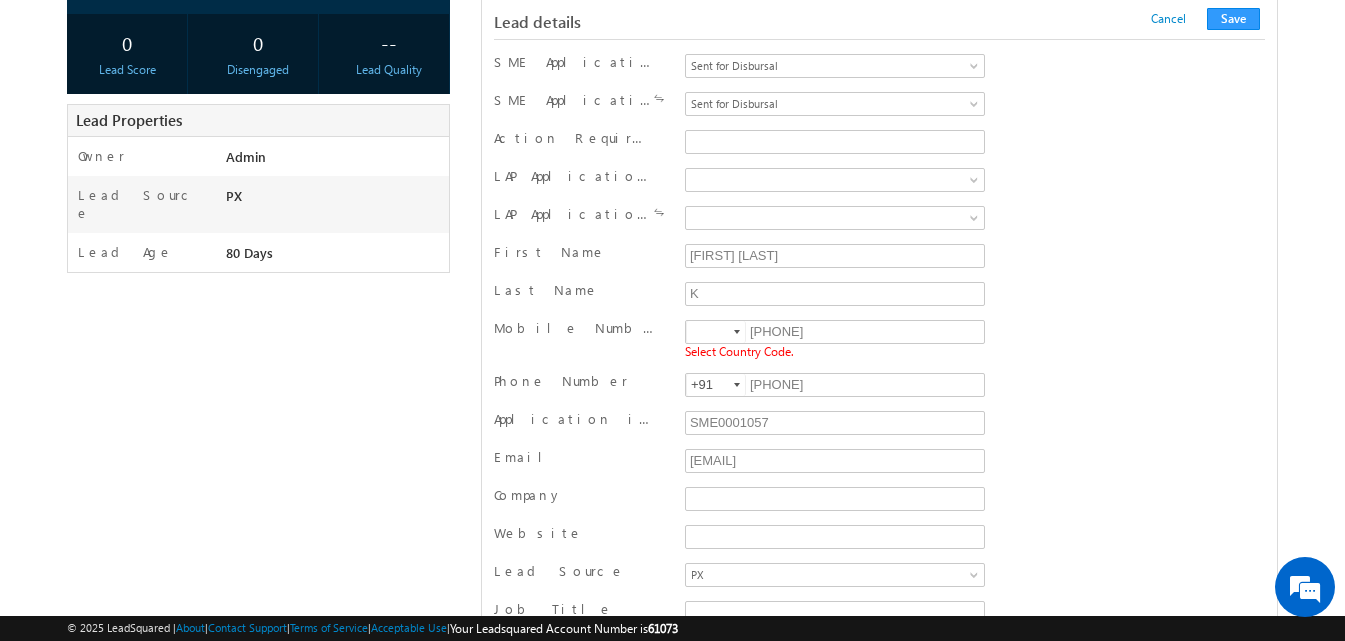 click at bounding box center (737, 332) 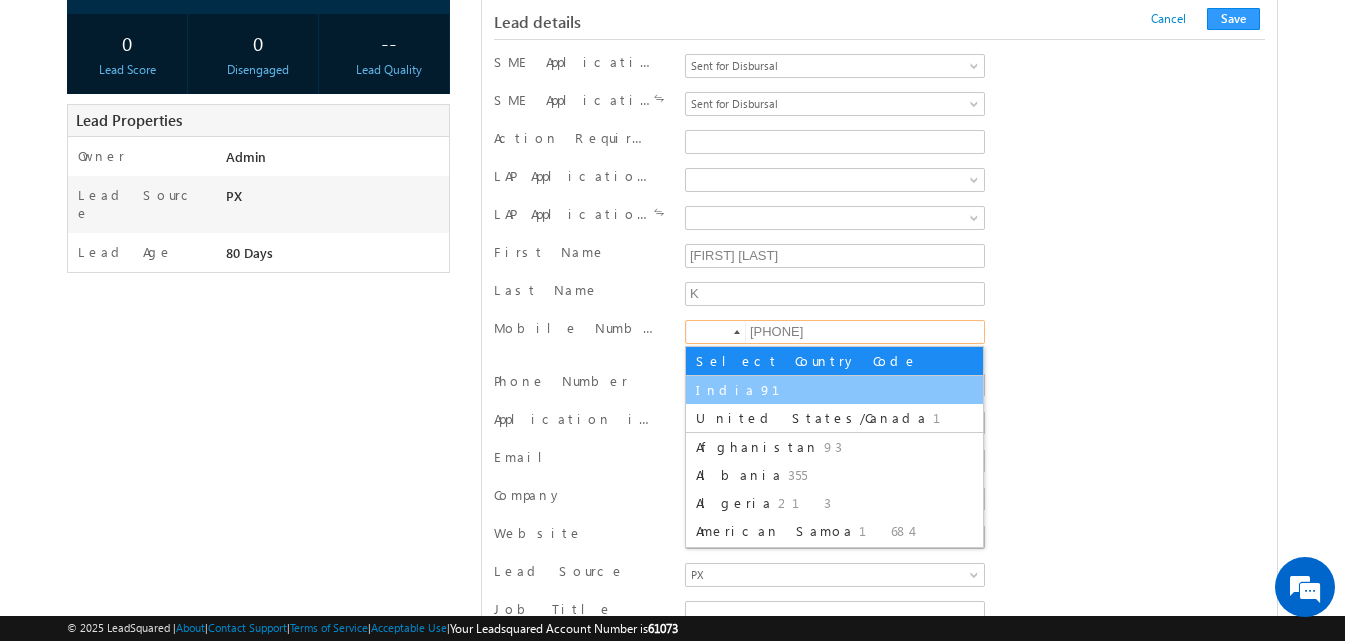 click on "India" at bounding box center (726, 389) 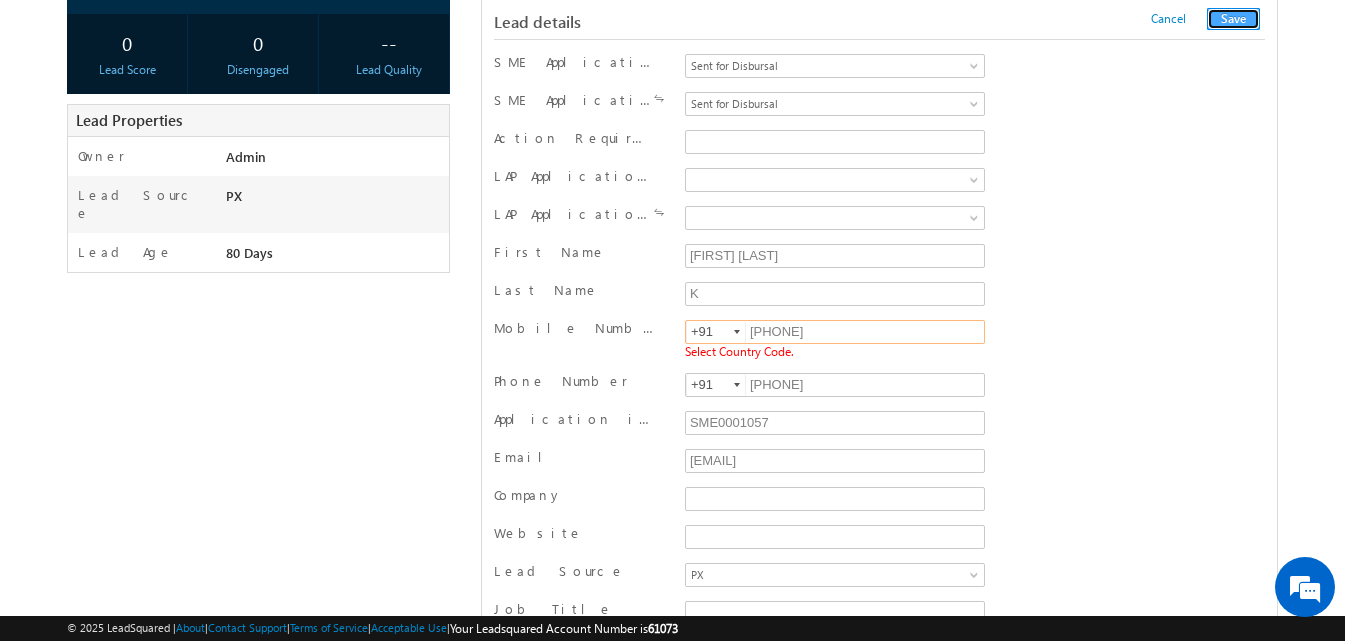 click on "Save" at bounding box center (1233, 19) 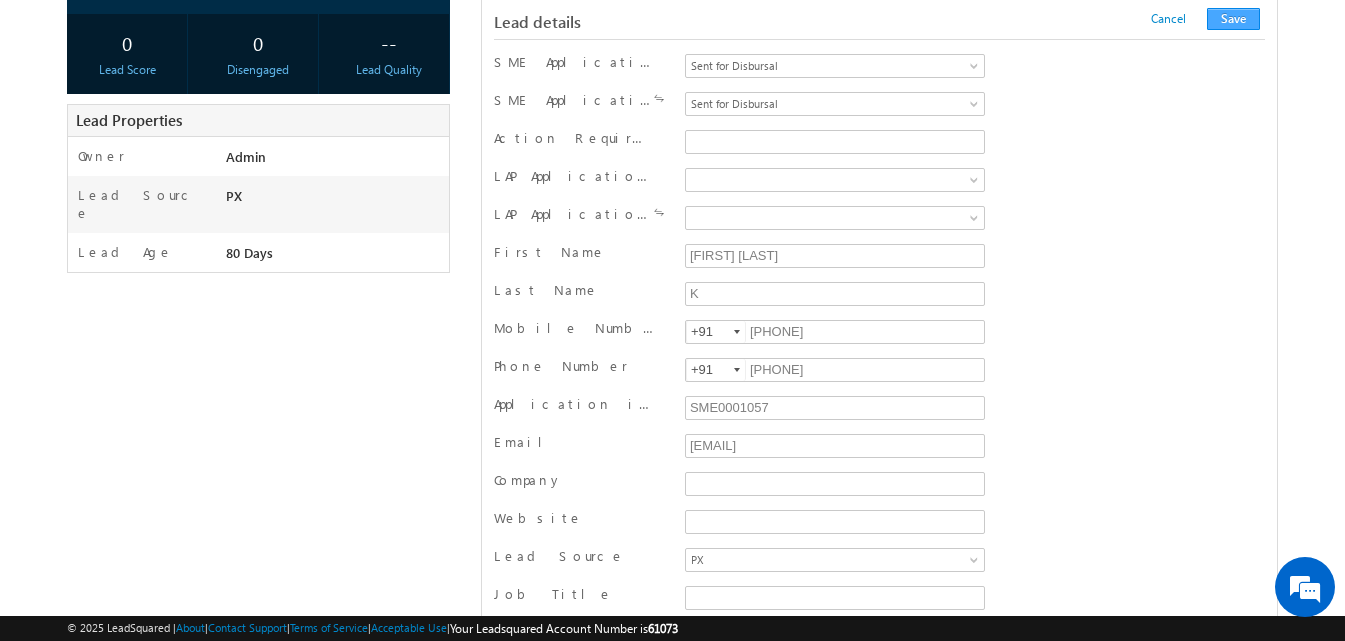 scroll, scrollTop: 2011, scrollLeft: 0, axis: vertical 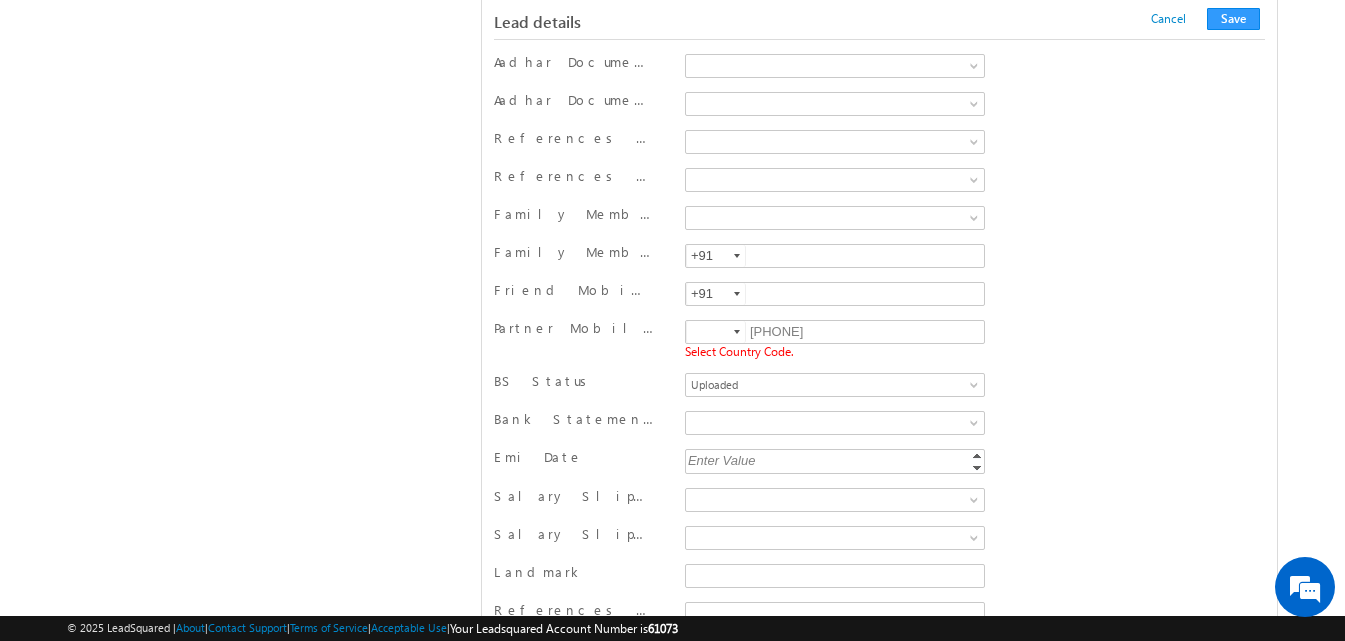 click at bounding box center [737, 332] 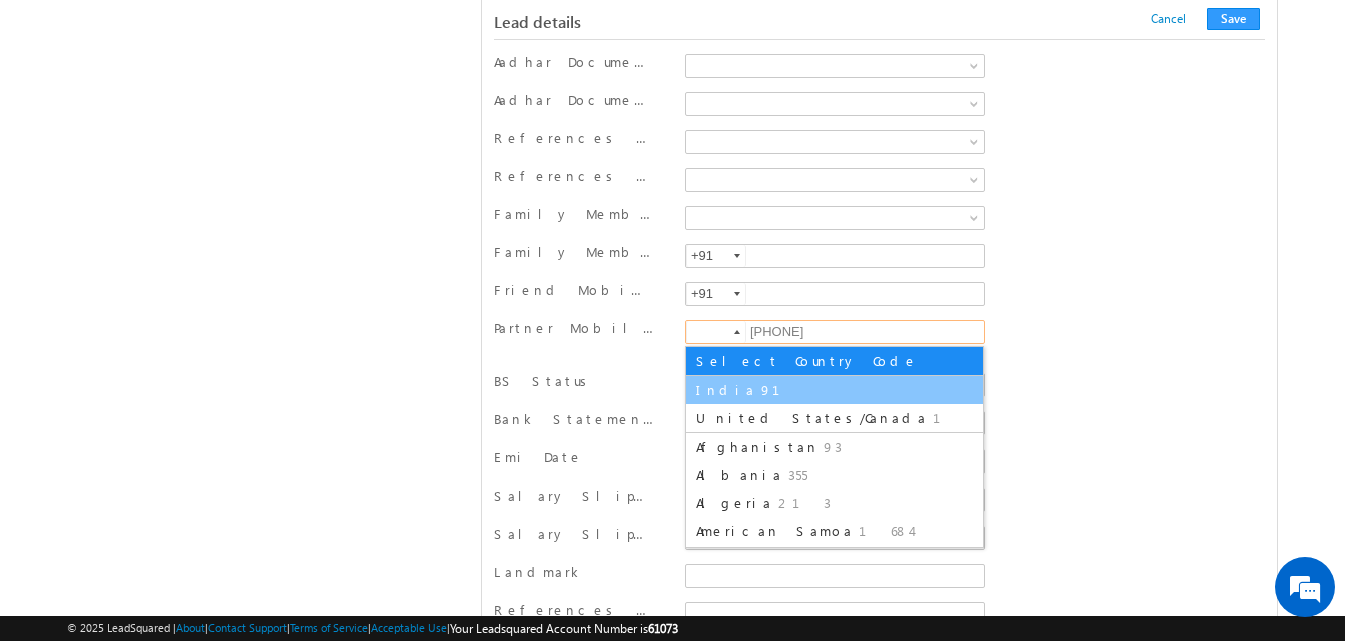 click on "India" at bounding box center [726, 389] 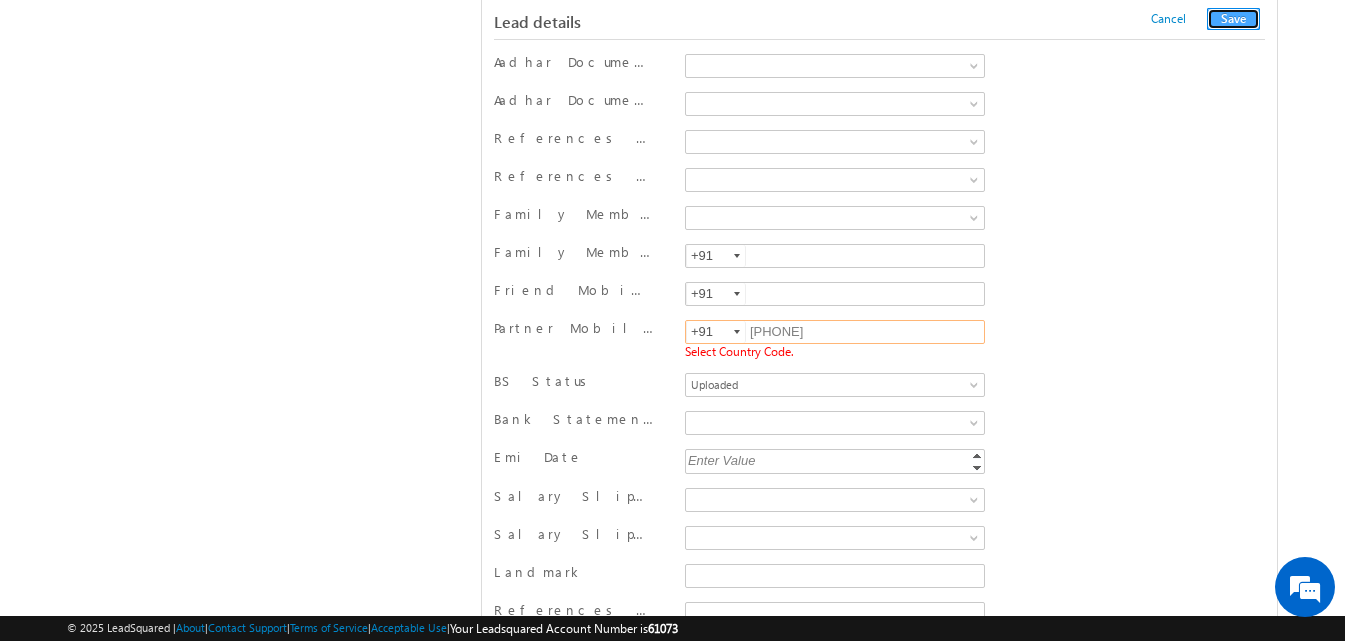 click on "Save" at bounding box center [1233, 19] 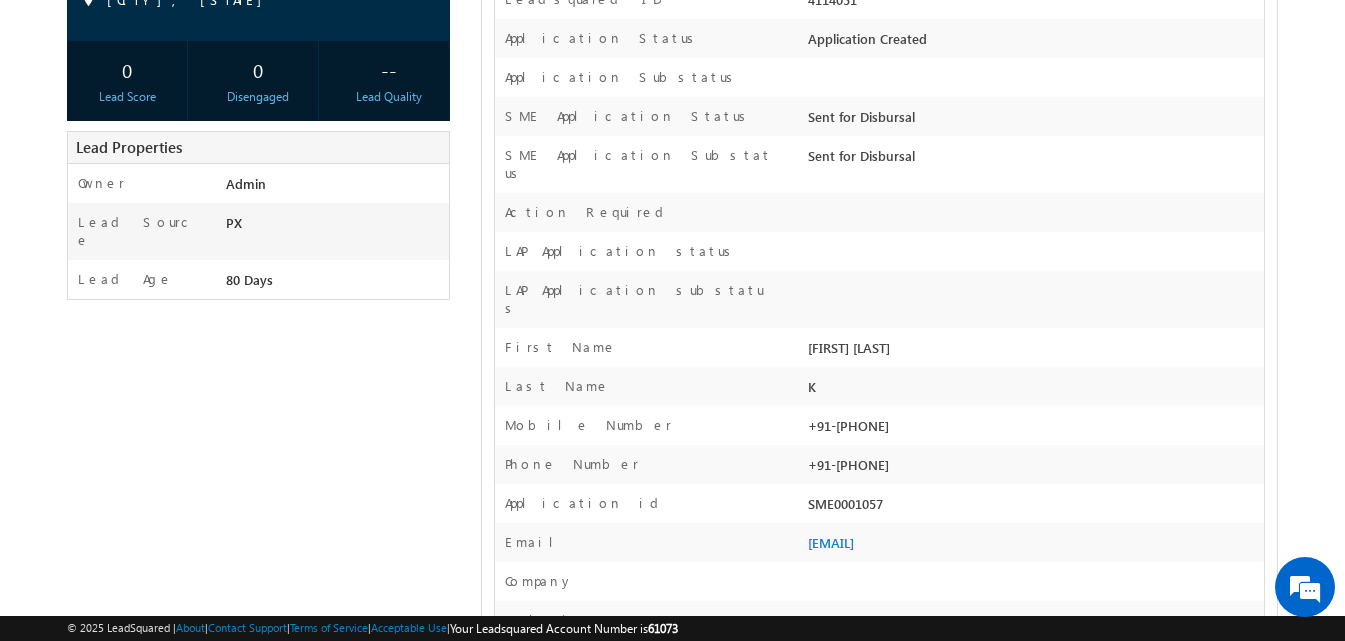 scroll, scrollTop: 0, scrollLeft: 0, axis: both 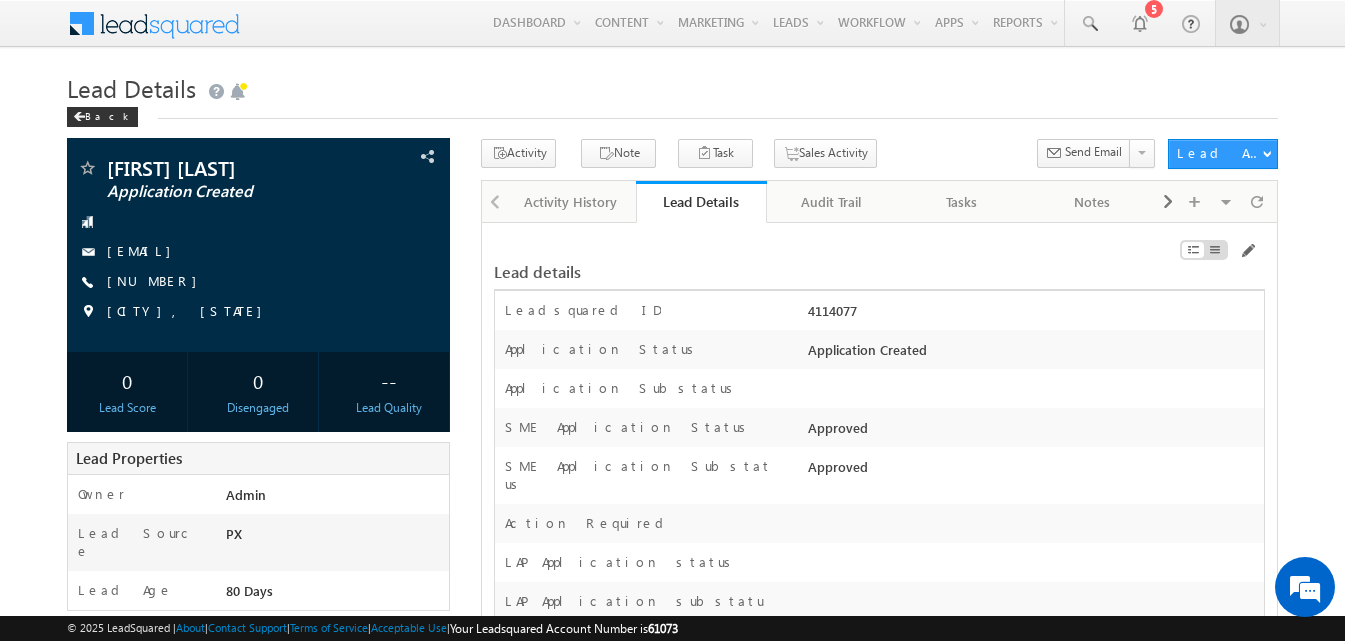 click on "Lead Details" at bounding box center [672, 86] 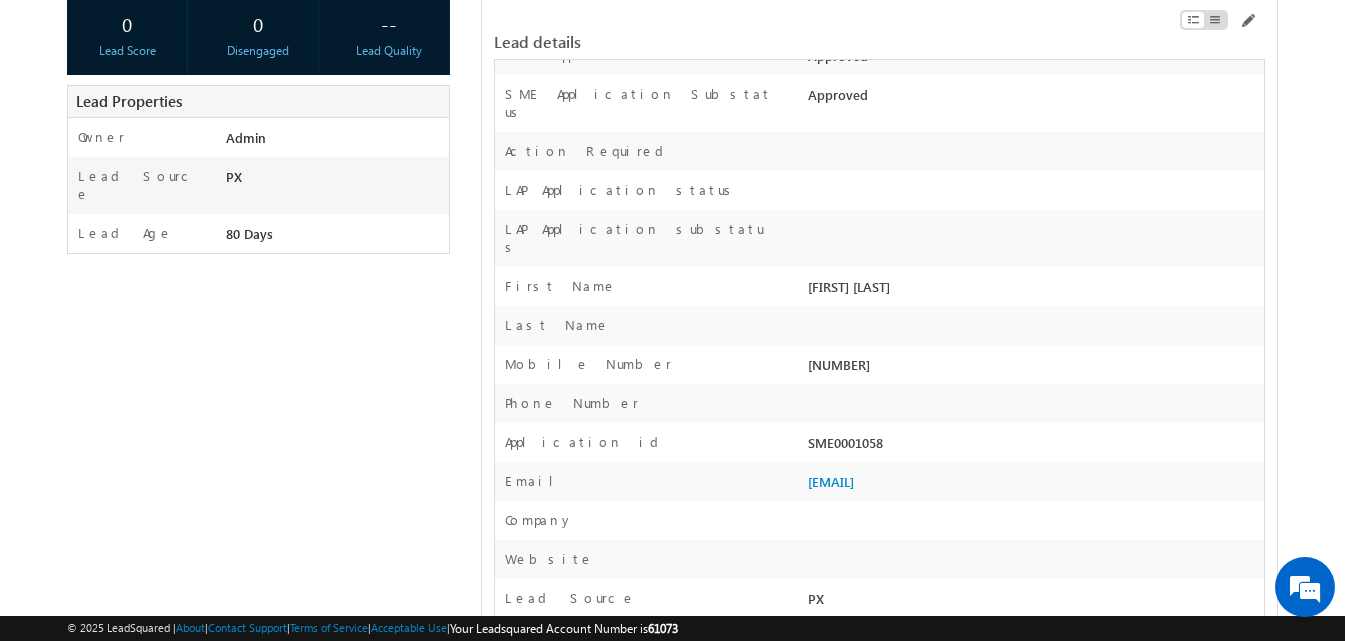 scroll, scrollTop: 400, scrollLeft: 0, axis: vertical 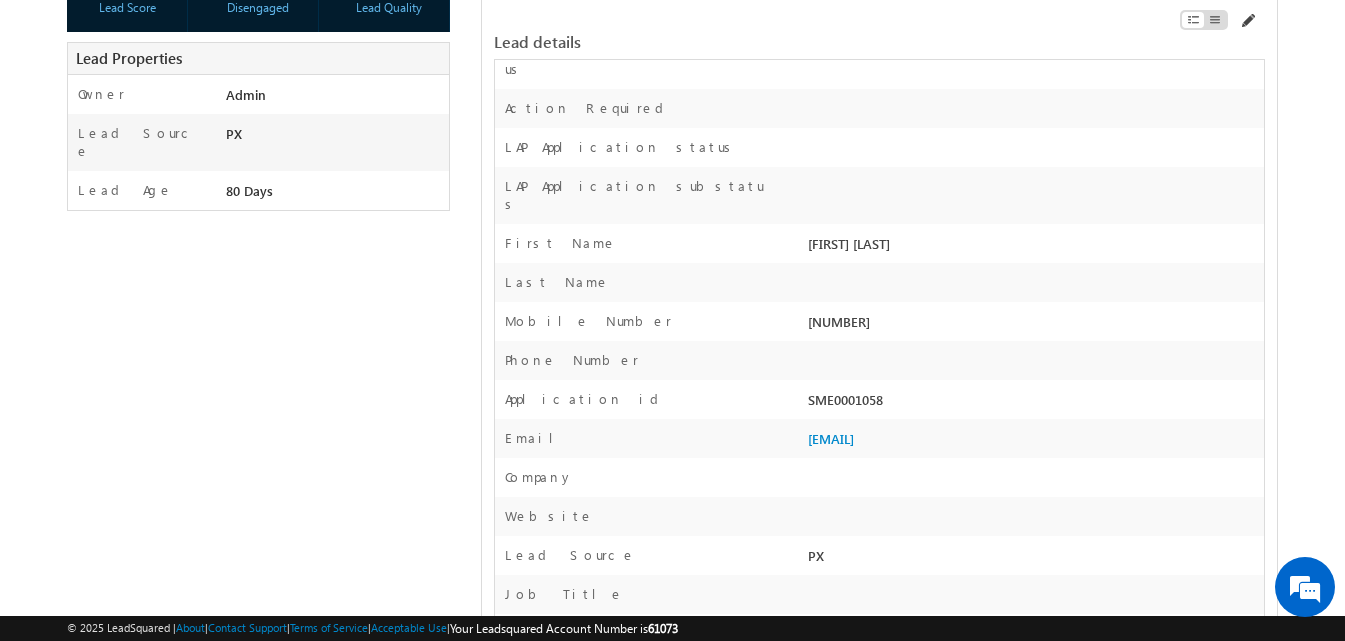 click at bounding box center (1247, 21) 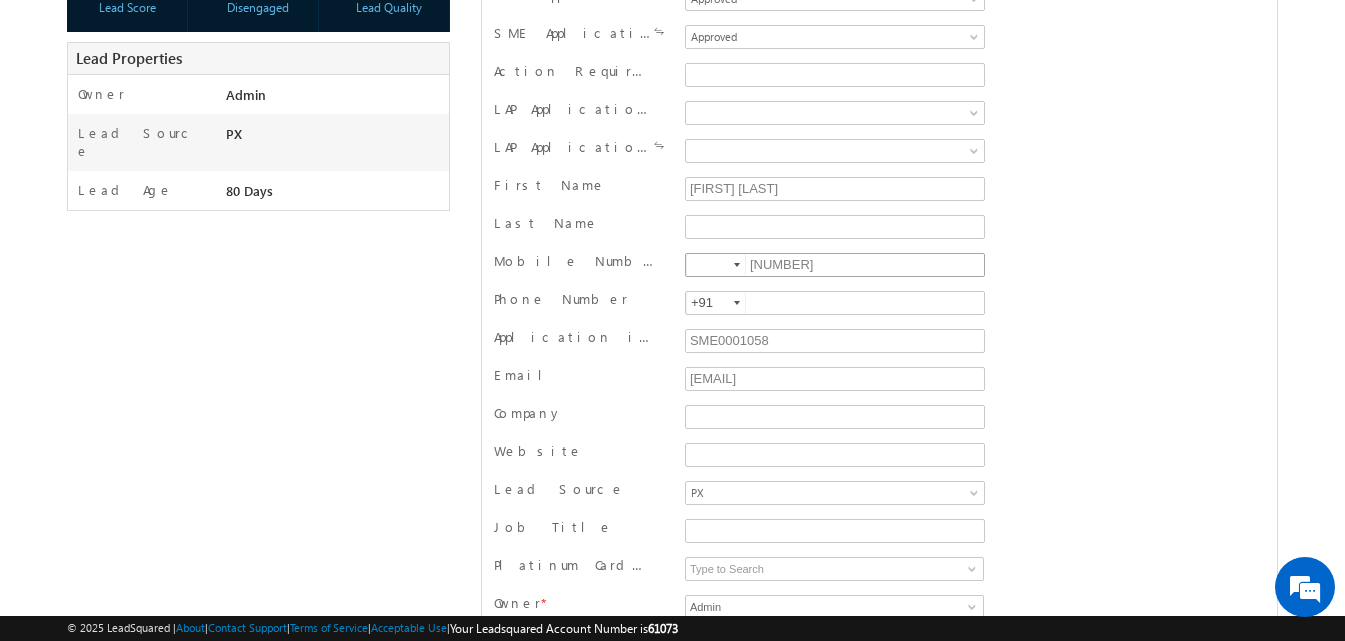 click on "[NUMBER]" at bounding box center [835, 265] 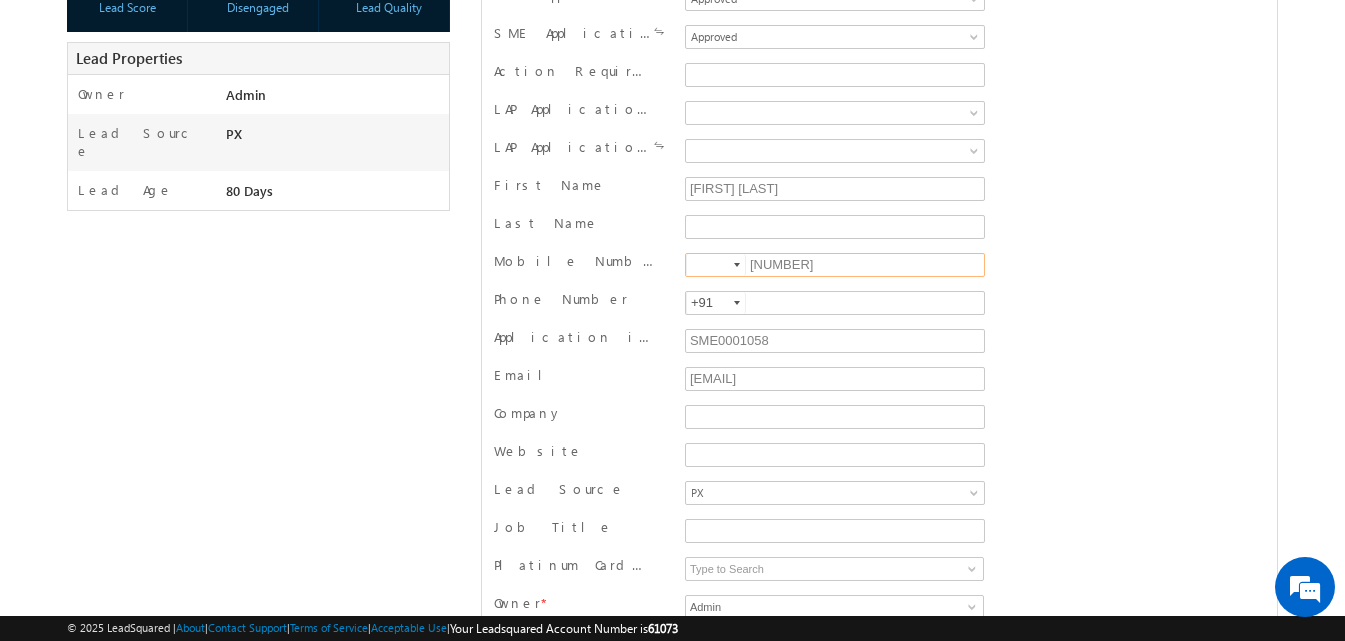 click on "[NUMBER]" at bounding box center (835, 265) 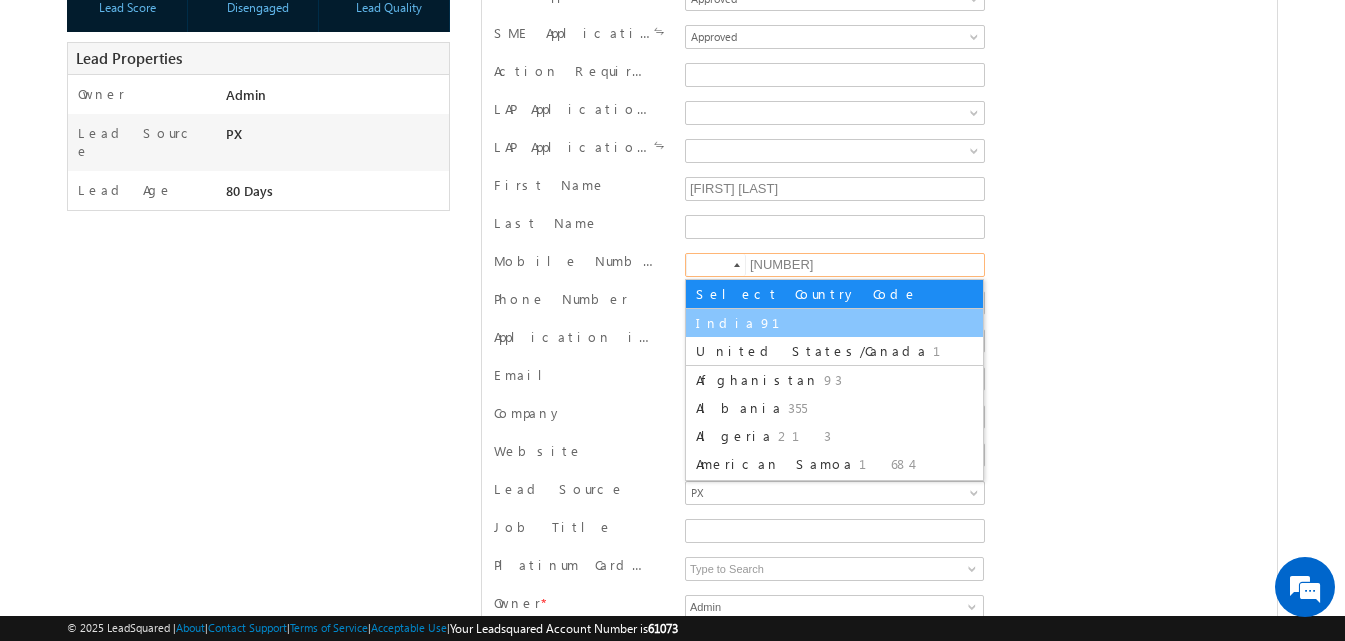 click on "91" at bounding box center [782, 322] 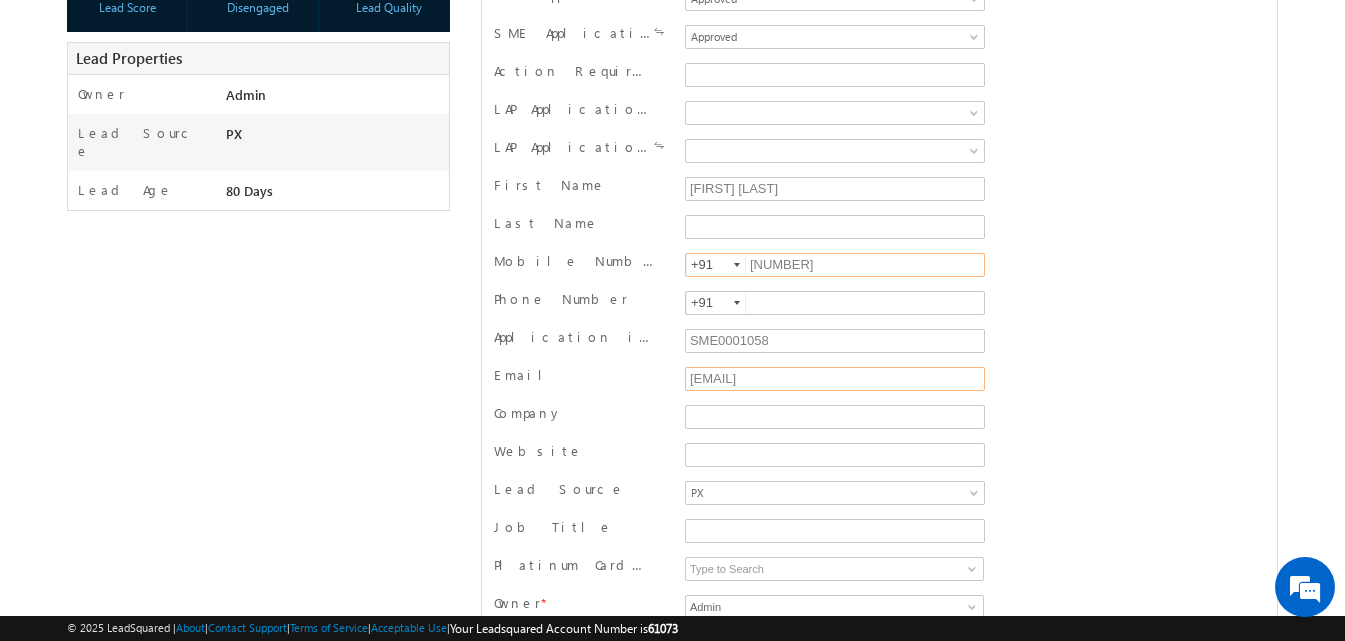 click on "9019019017@gmail.com" 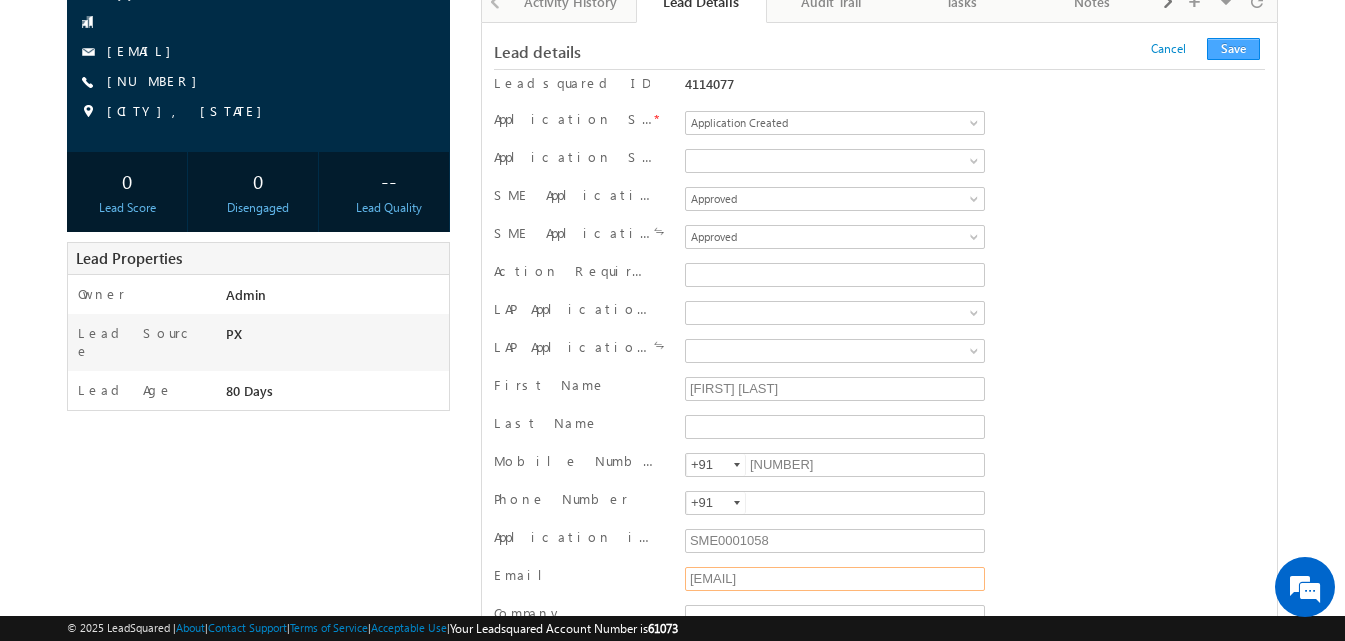 type on "[EMAIL]" 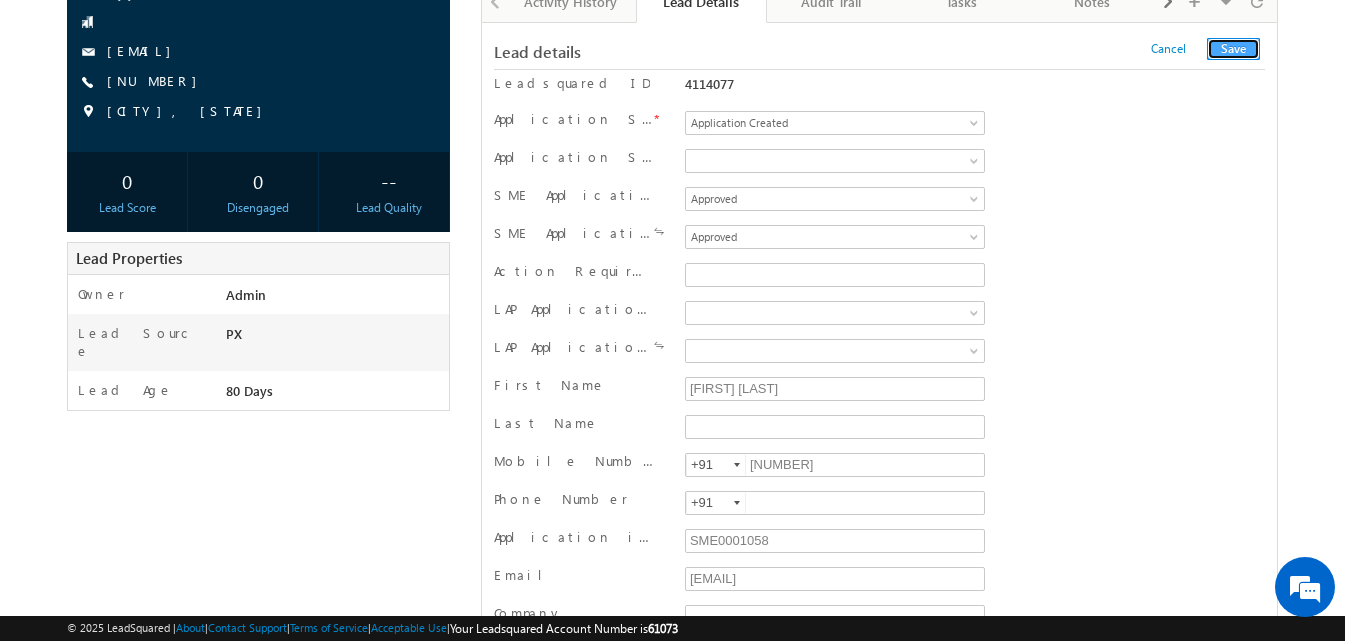 click on "Save" at bounding box center [1233, 49] 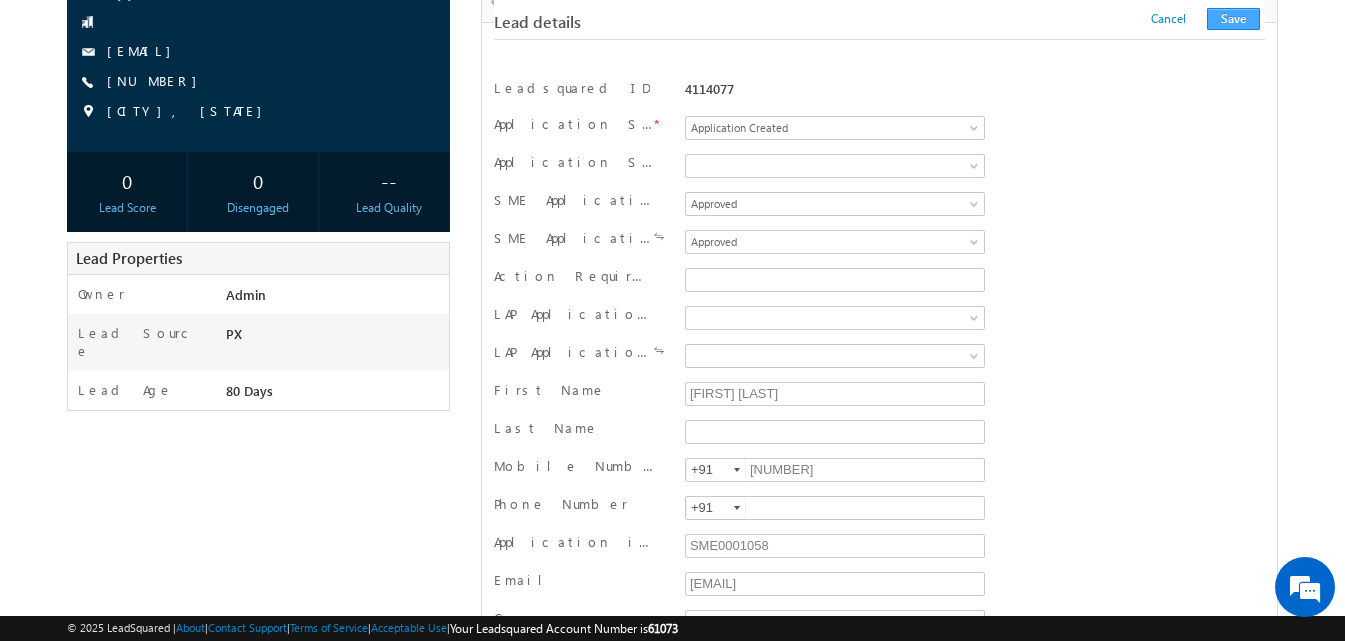 scroll, scrollTop: 2006, scrollLeft: 0, axis: vertical 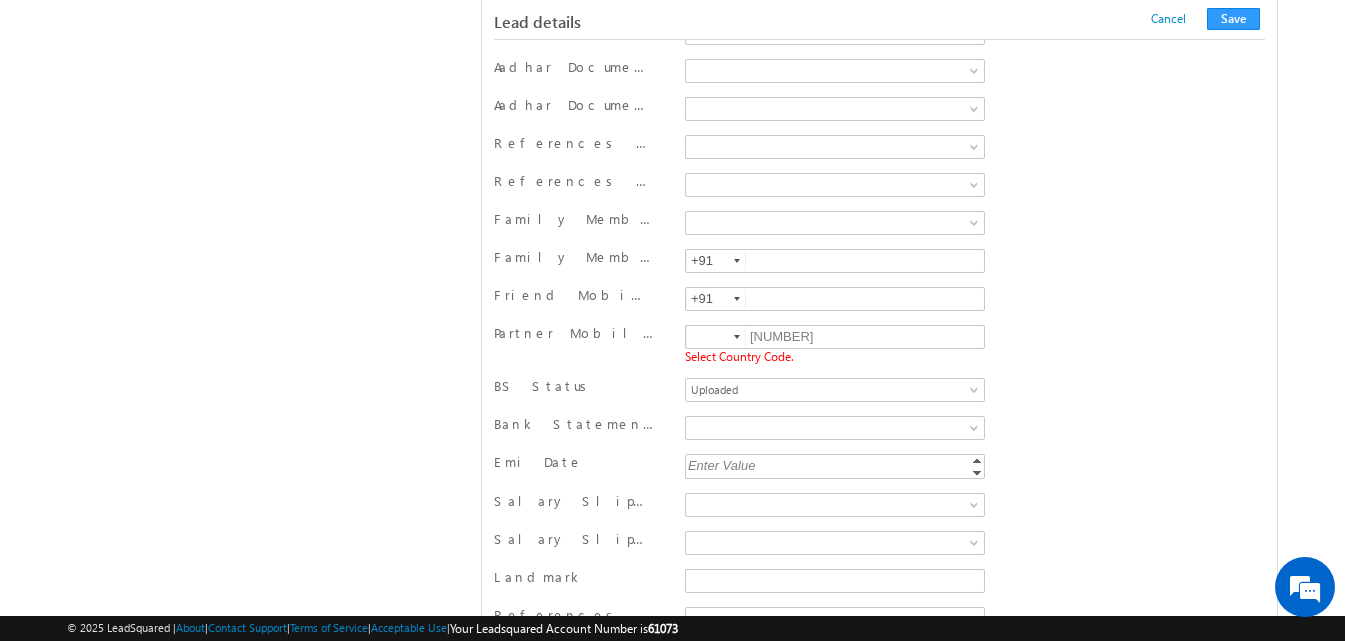 click at bounding box center (737, 337) 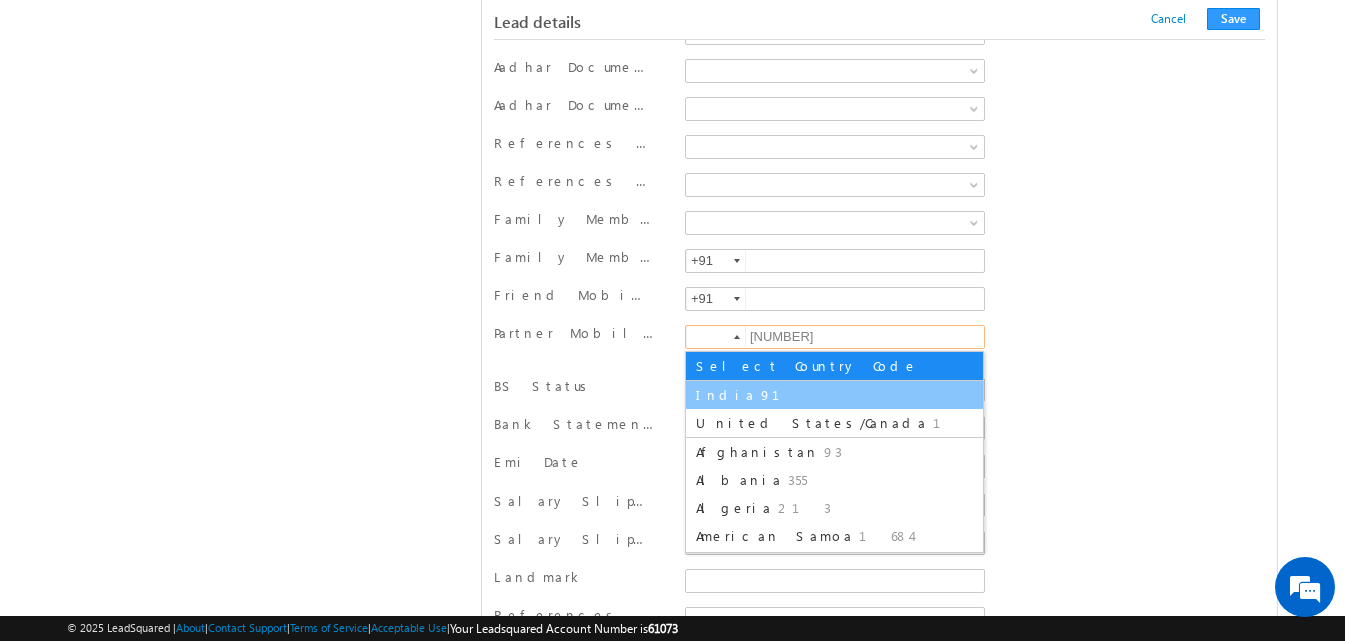 click on "India 91" at bounding box center [834, 395] 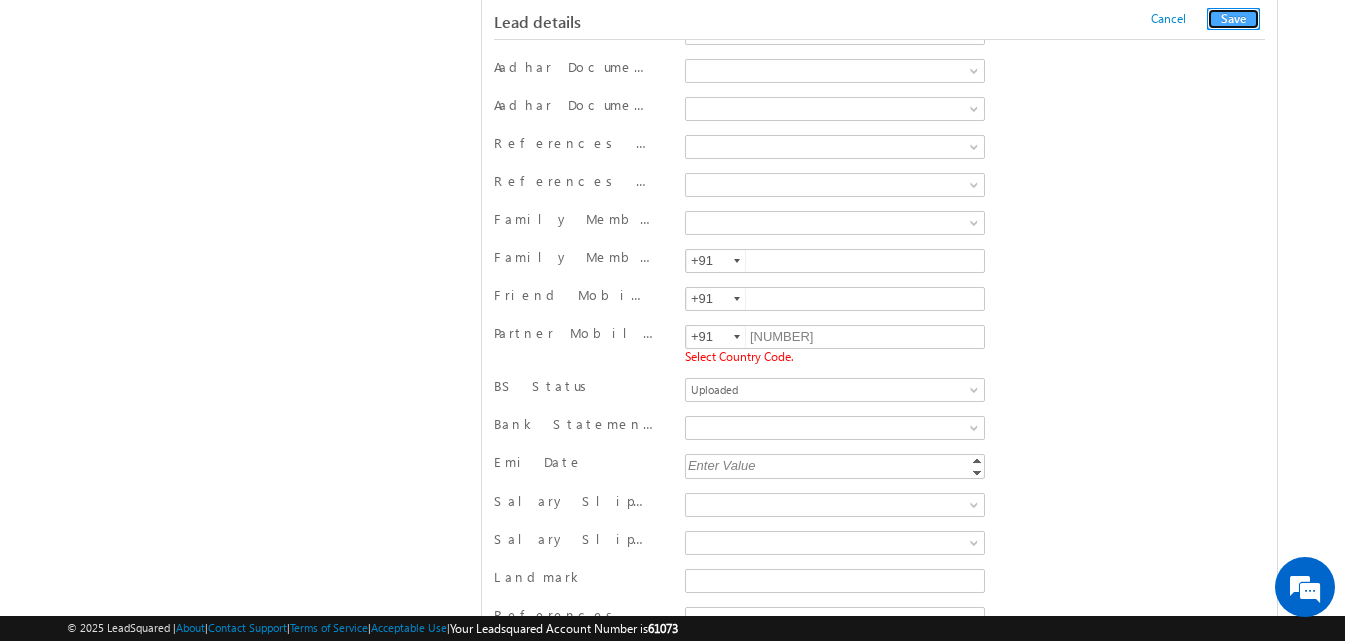 click on "Save" at bounding box center (1233, 19) 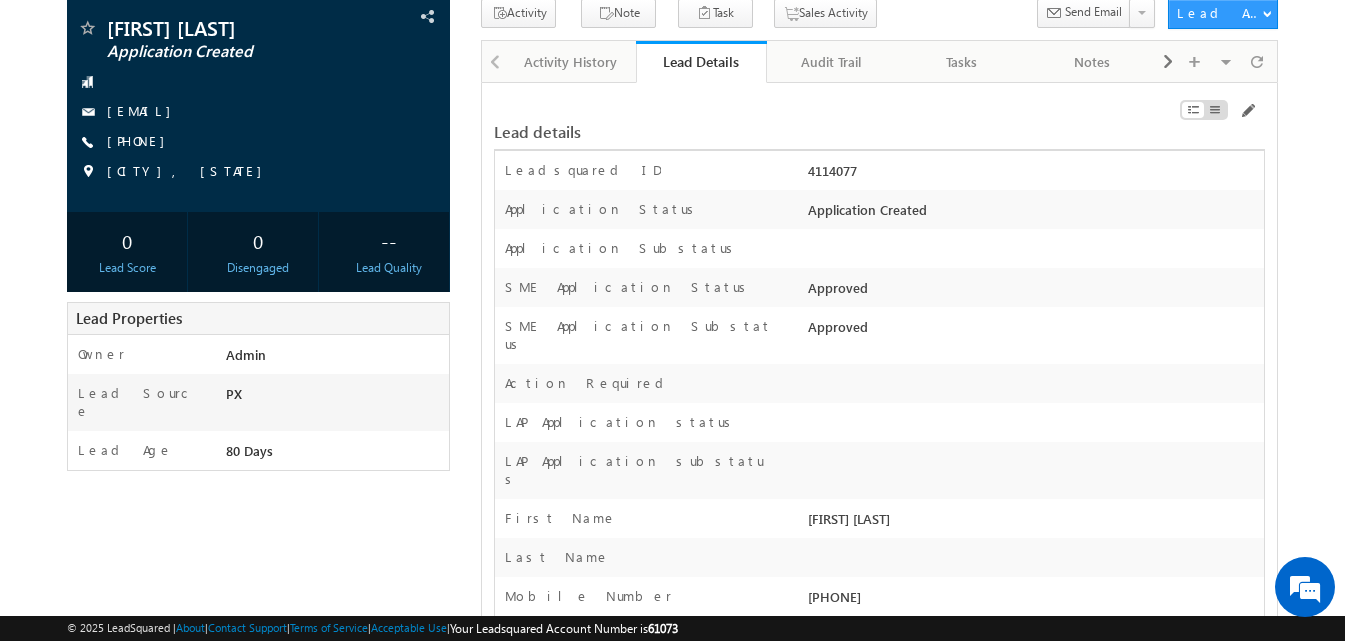scroll, scrollTop: 400, scrollLeft: 0, axis: vertical 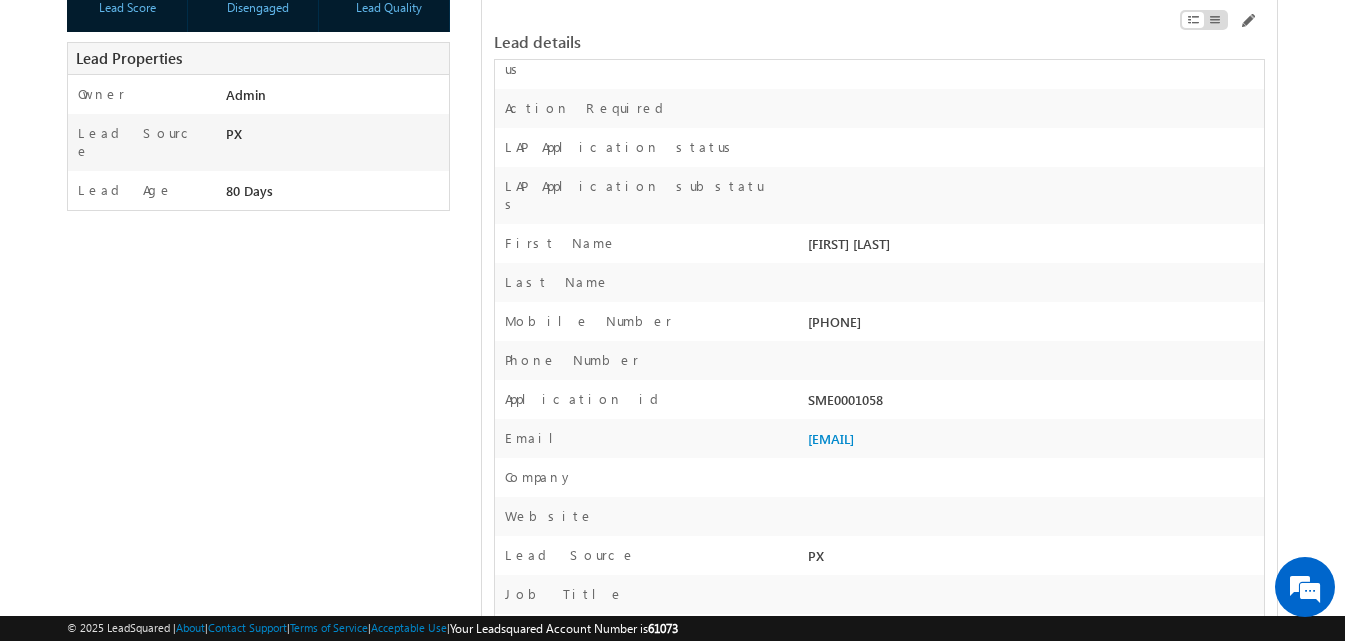 drag, startPoint x: 803, startPoint y: 366, endPoint x: 892, endPoint y: 360, distance: 89.20202 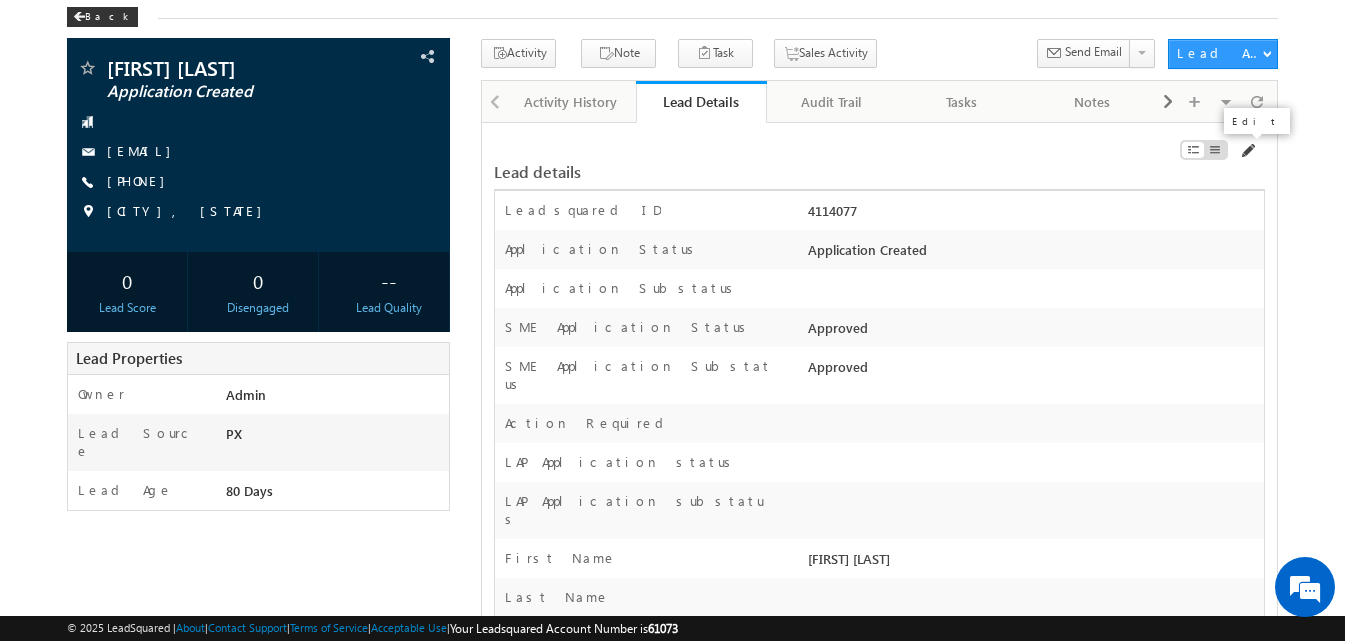click at bounding box center (1247, 151) 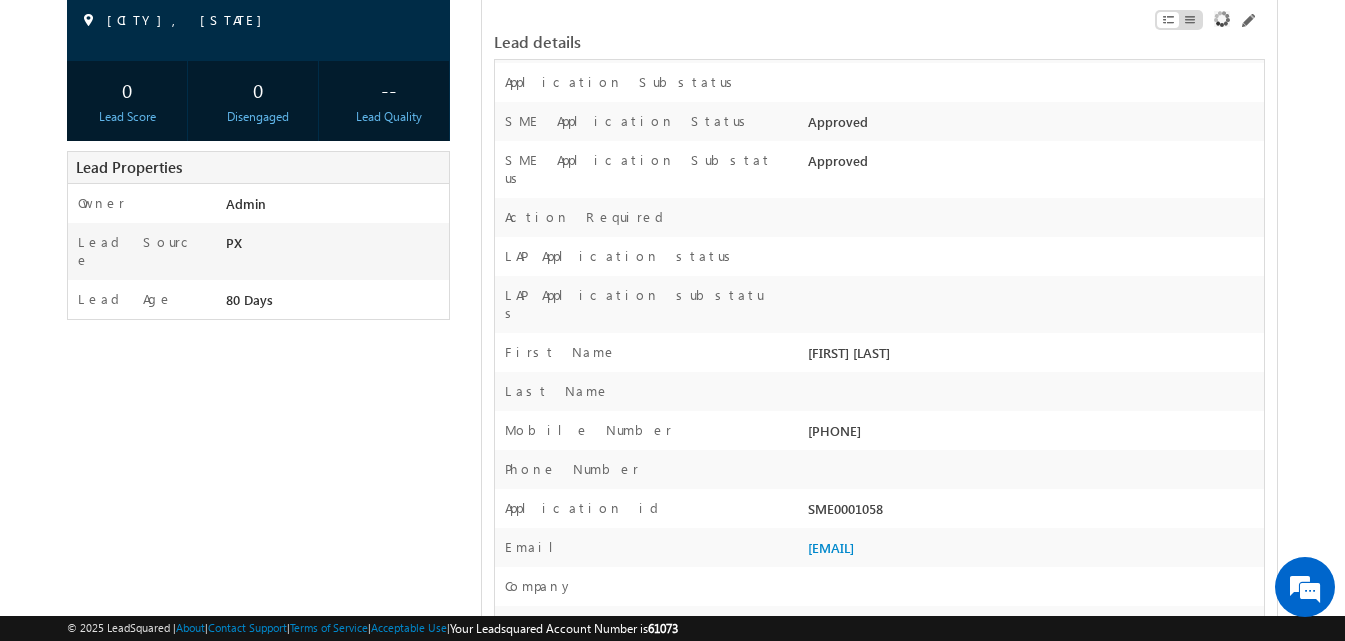 scroll, scrollTop: 300, scrollLeft: 0, axis: vertical 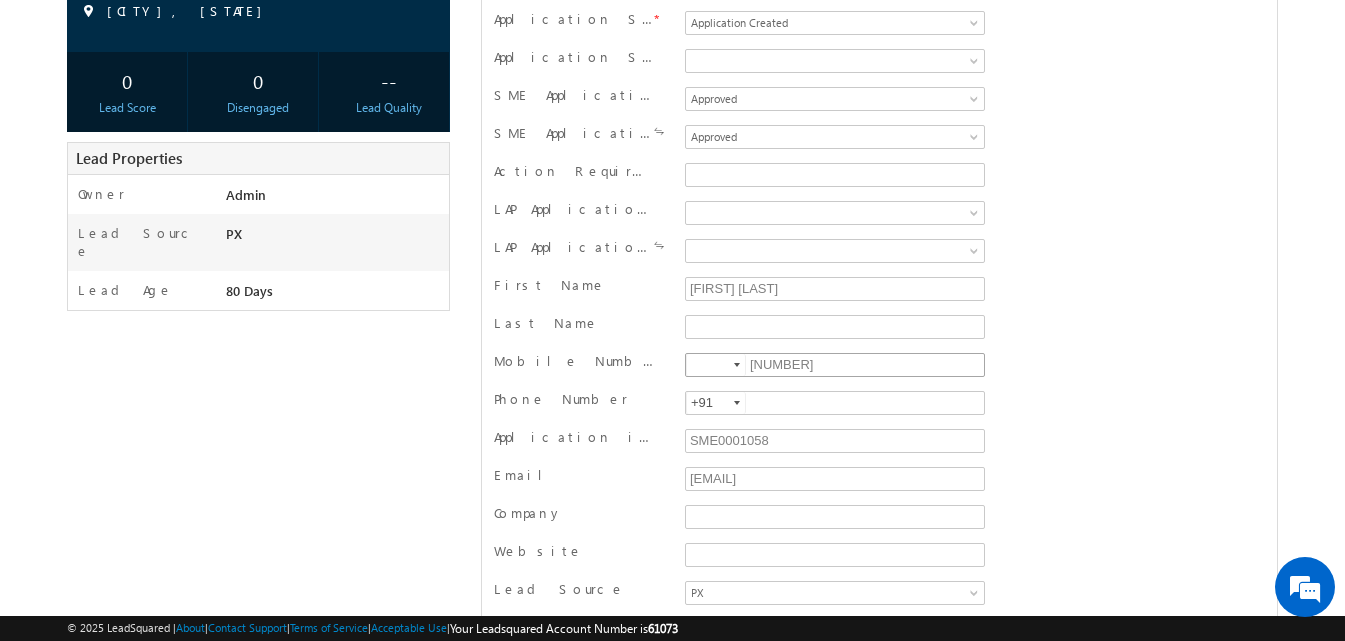 click on "[PHONE]" at bounding box center (835, 365) 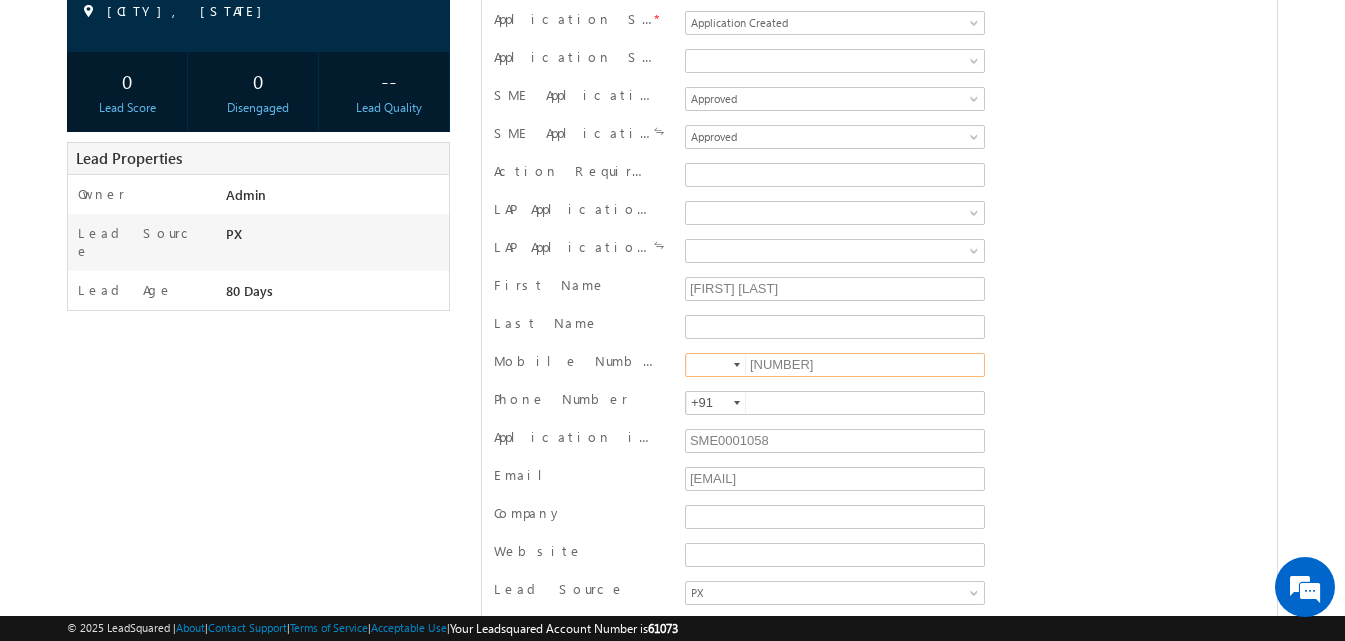 click on "[PHONE]" at bounding box center (835, 365) 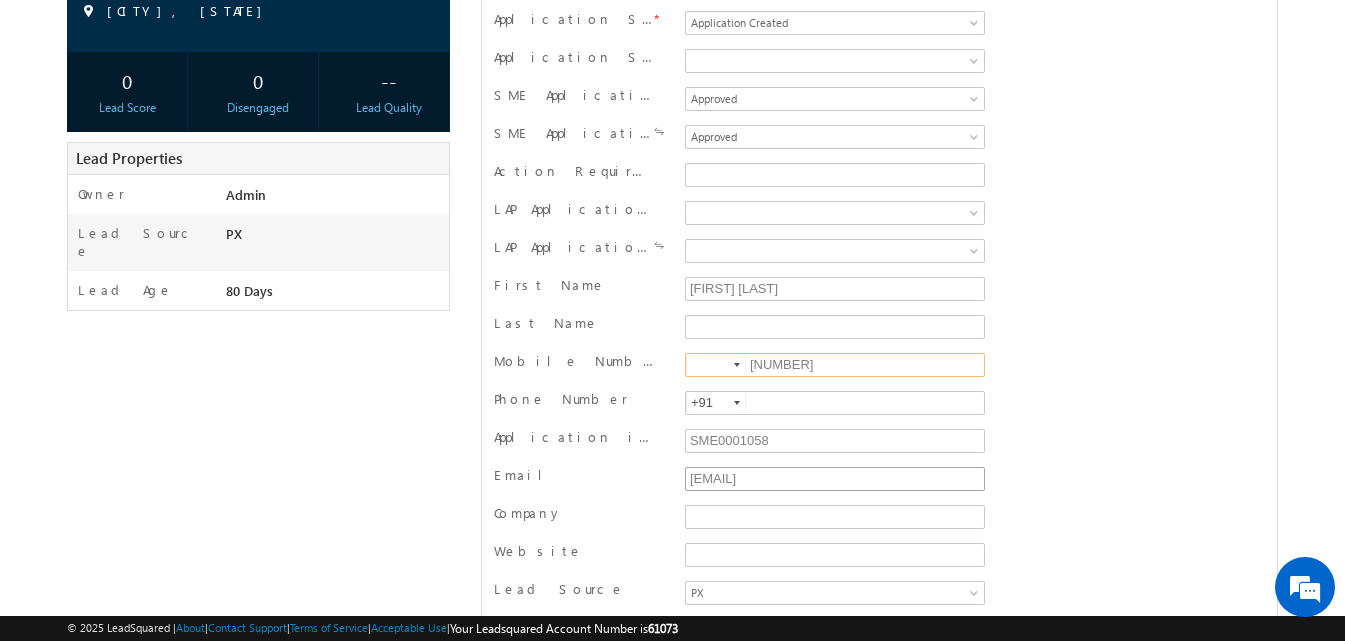 type on "9686279888" 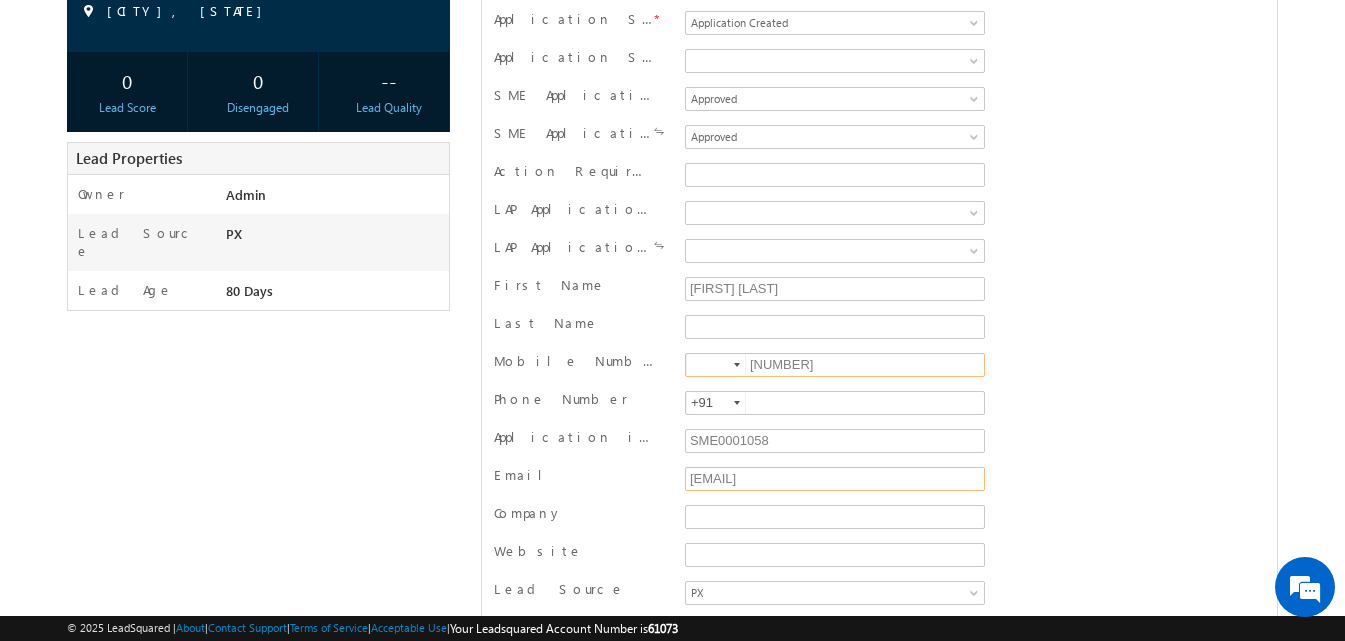click on "[EMAIL]" 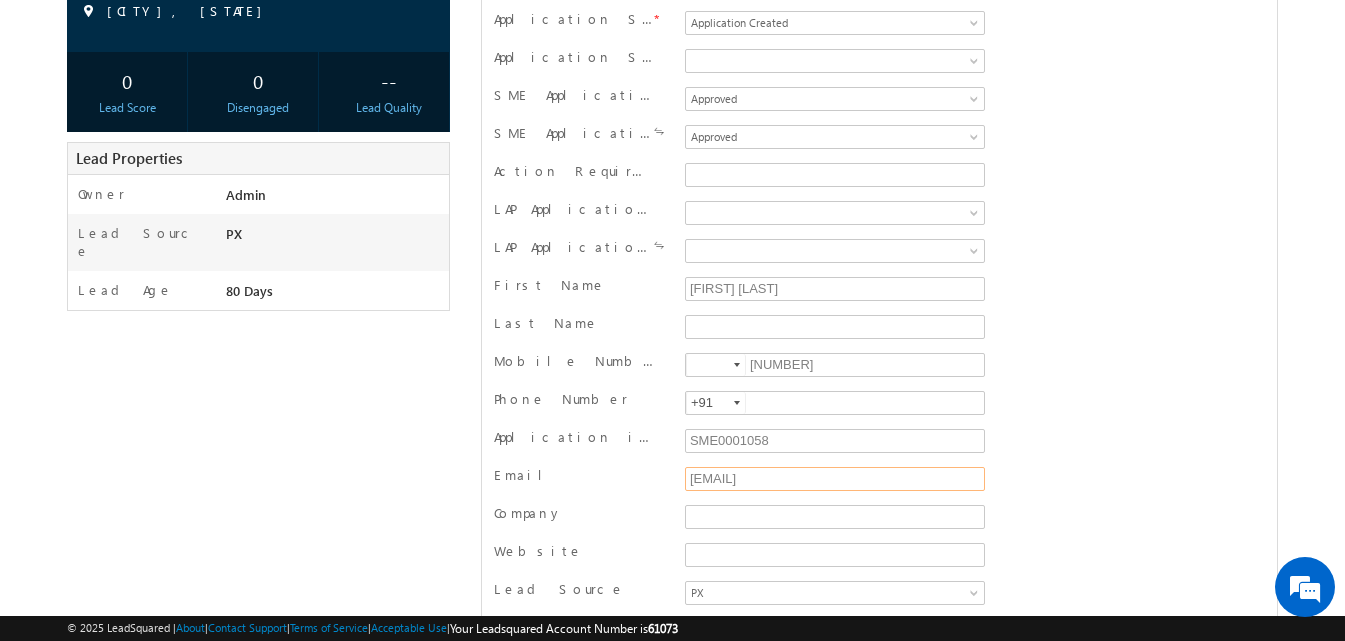 type on "swati.shikha888@werize.com" 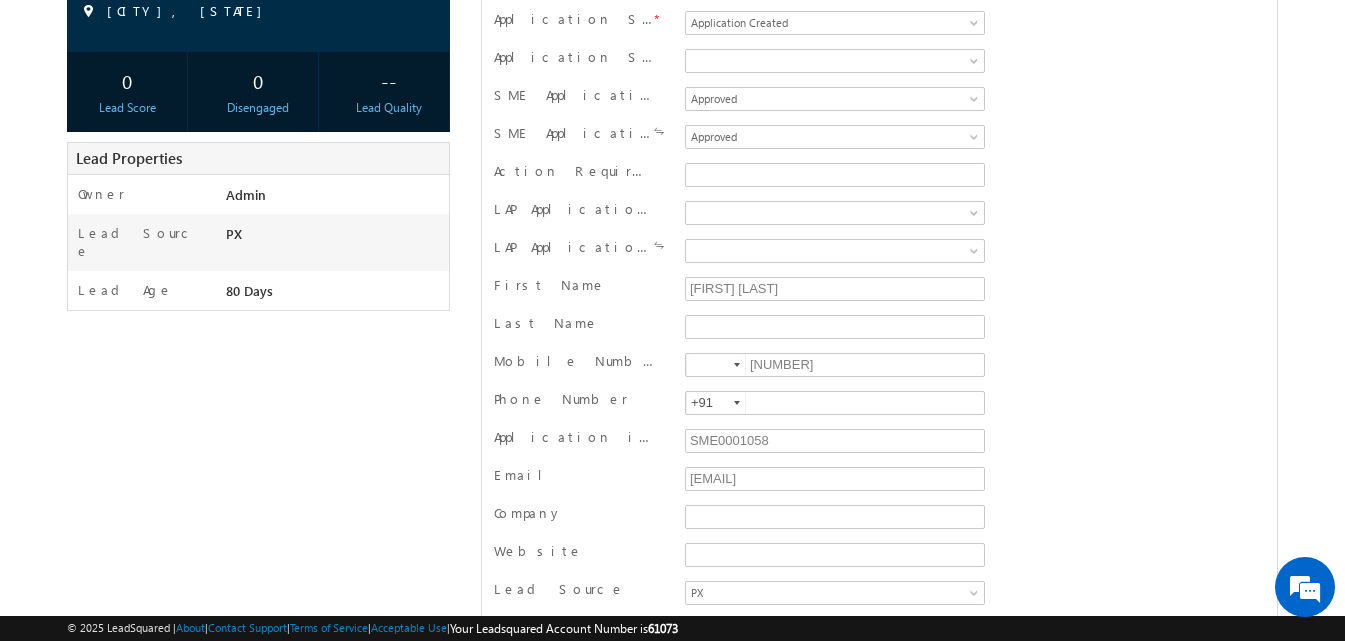 click at bounding box center (737, 365) 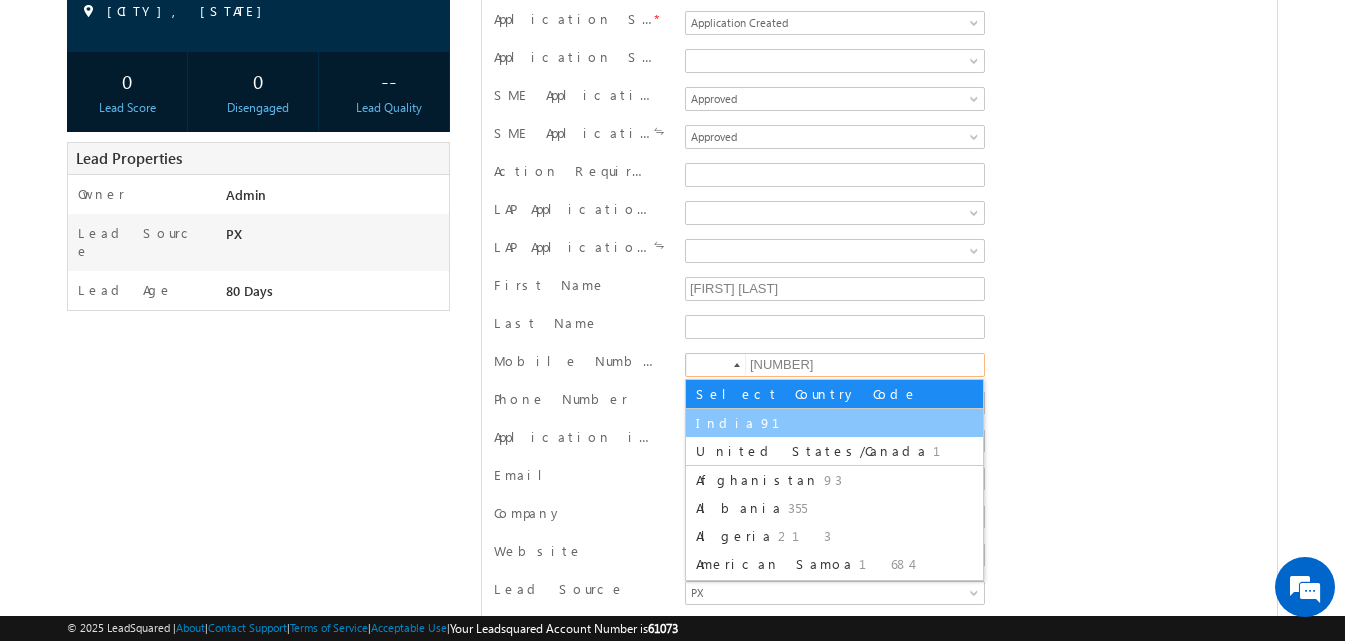 click on "India" at bounding box center (726, 422) 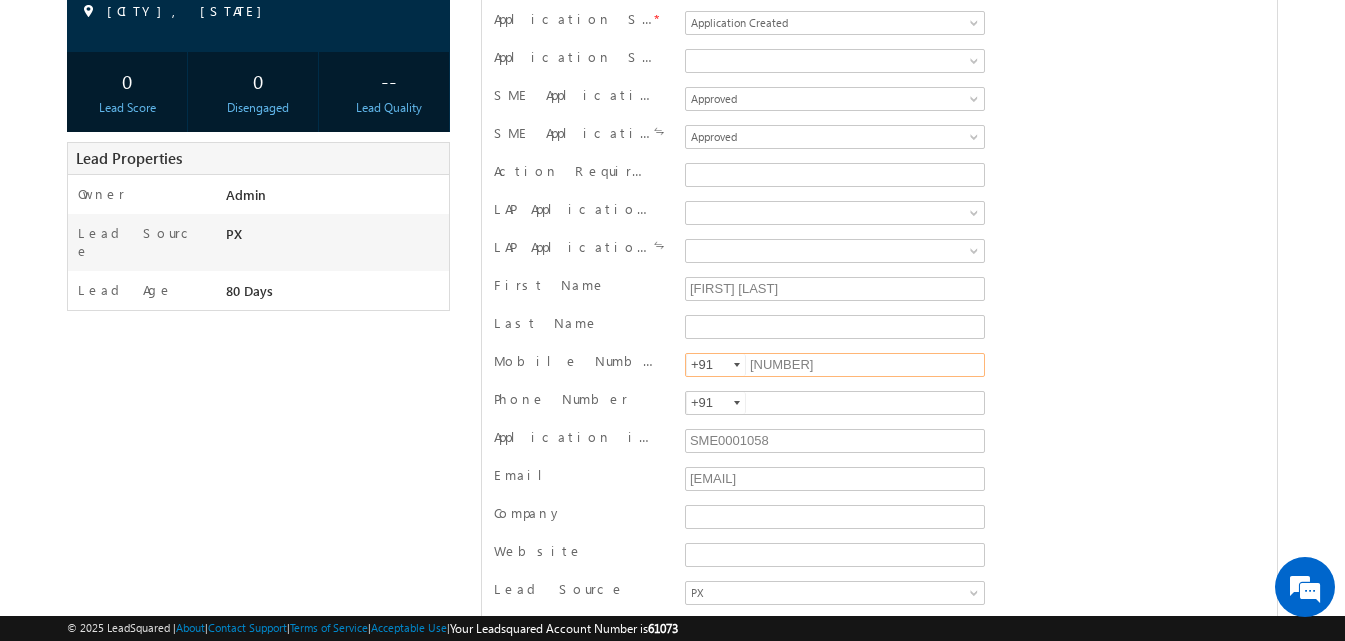 scroll, scrollTop: 100, scrollLeft: 0, axis: vertical 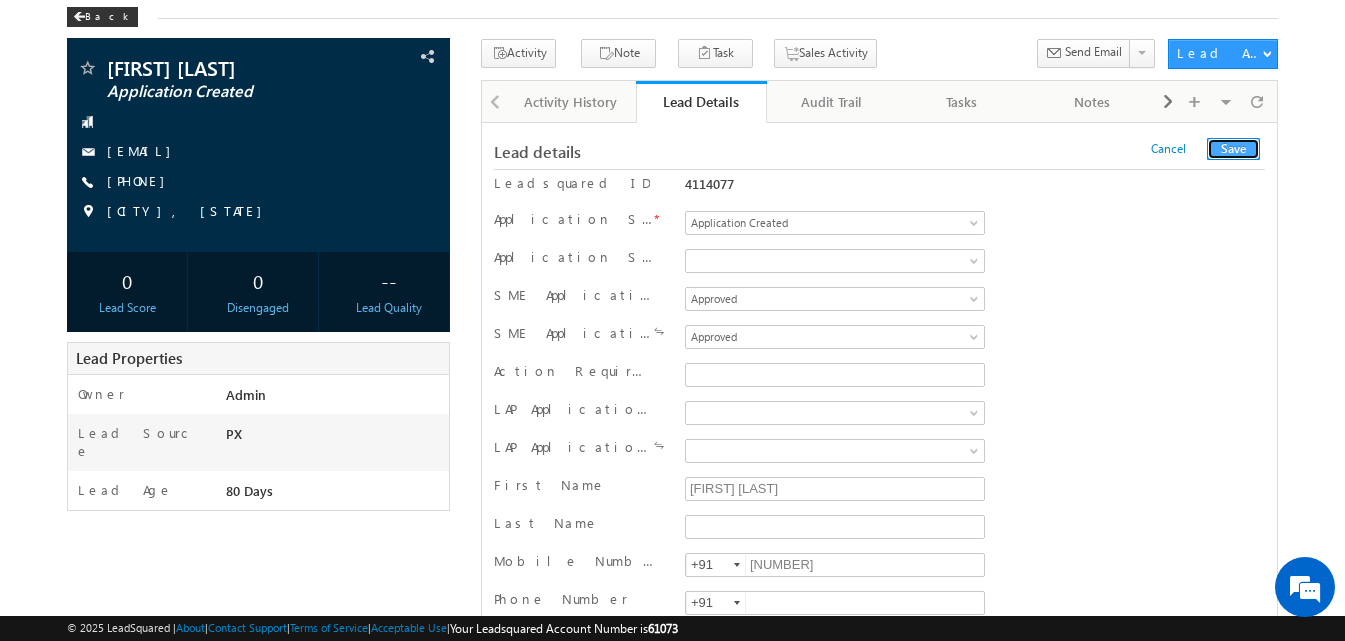 click on "Save" at bounding box center [1233, 149] 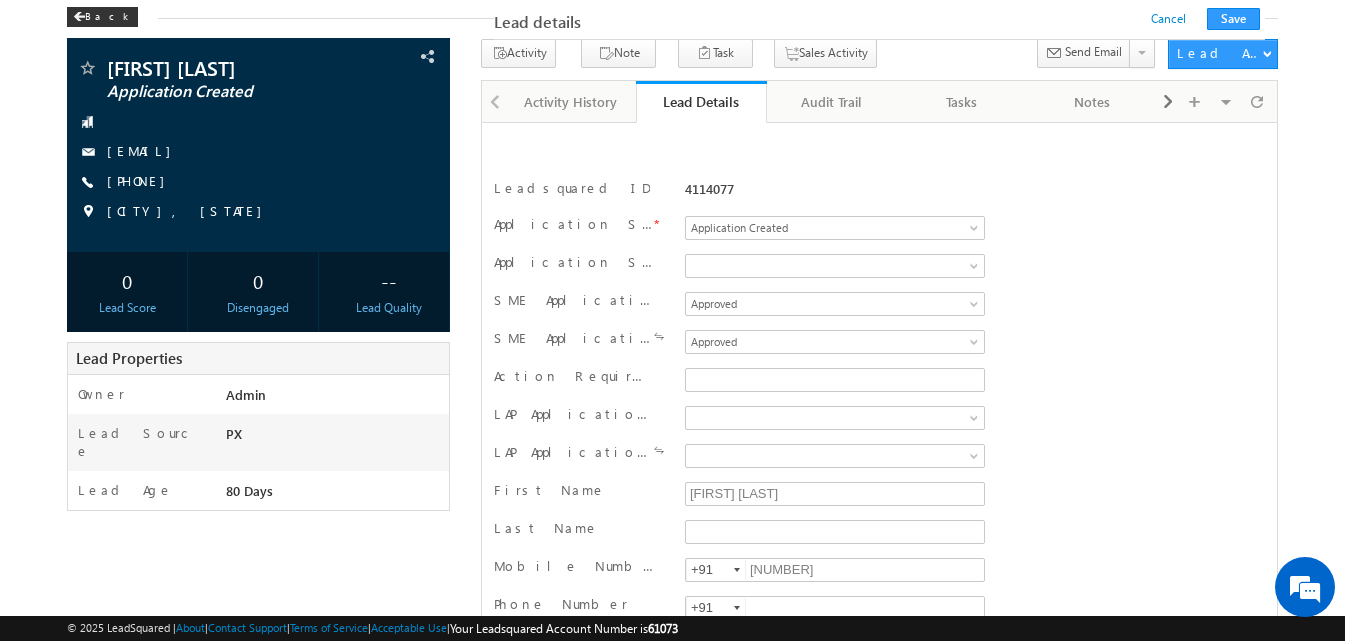 scroll, scrollTop: 2006, scrollLeft: 0, axis: vertical 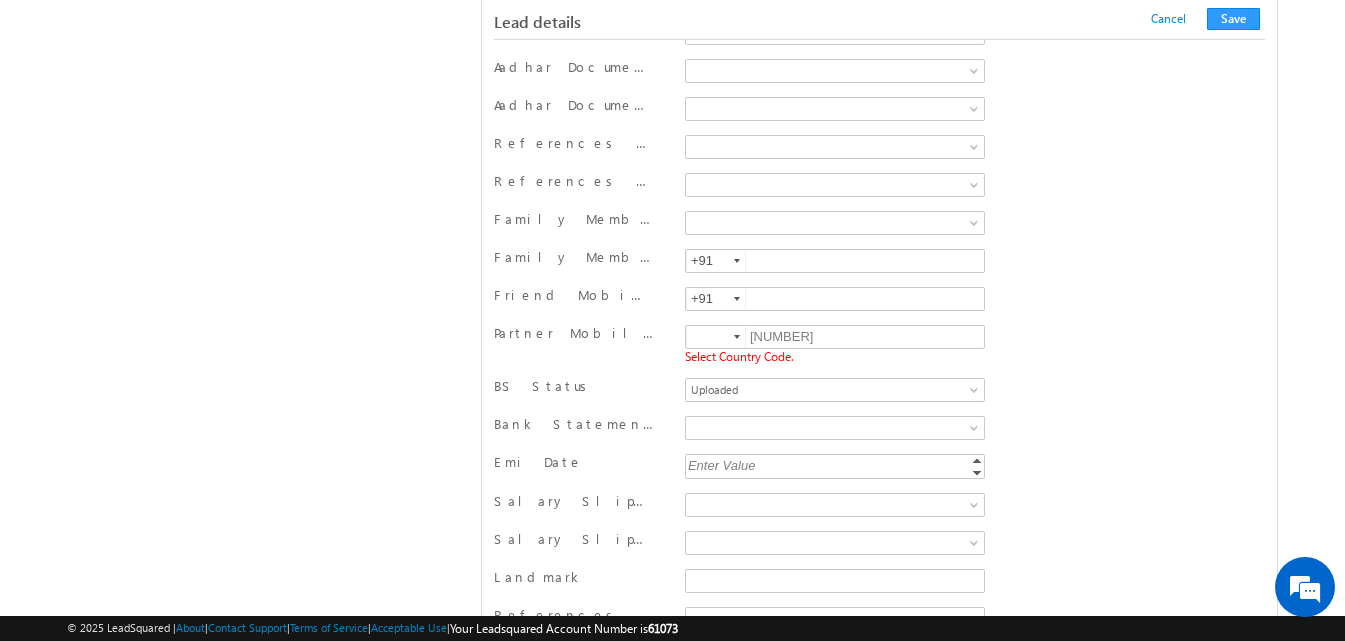 click at bounding box center (737, 337) 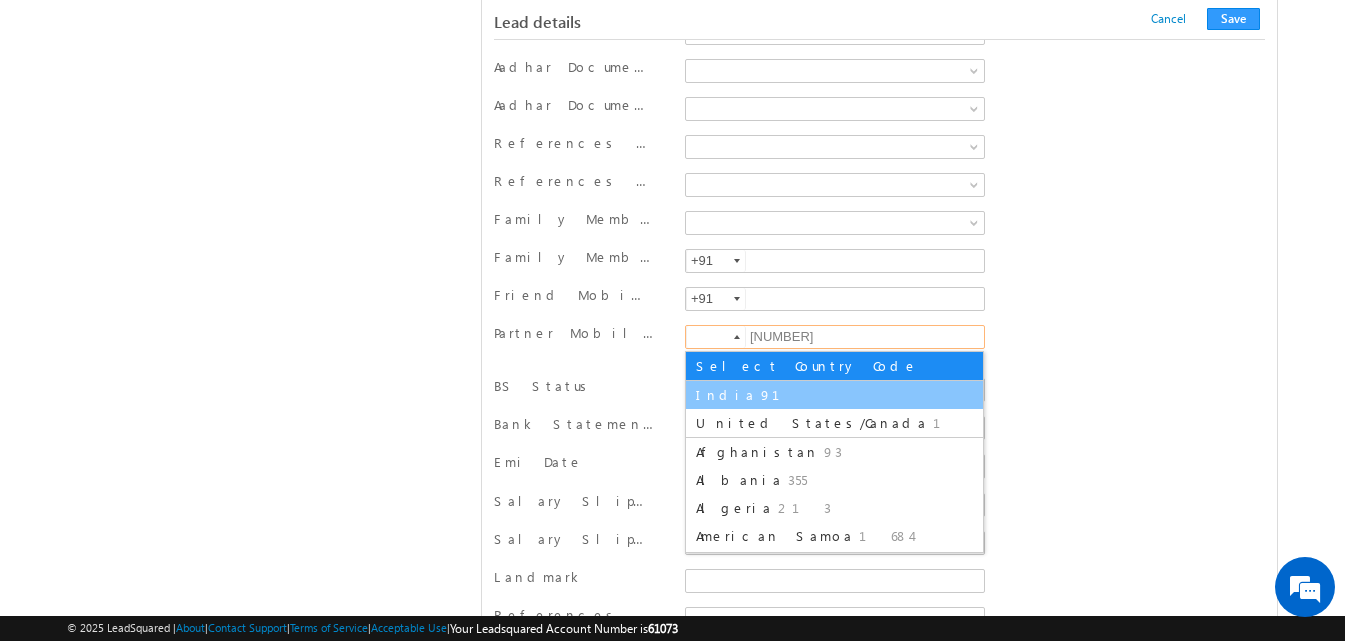 click on "91" at bounding box center (782, 394) 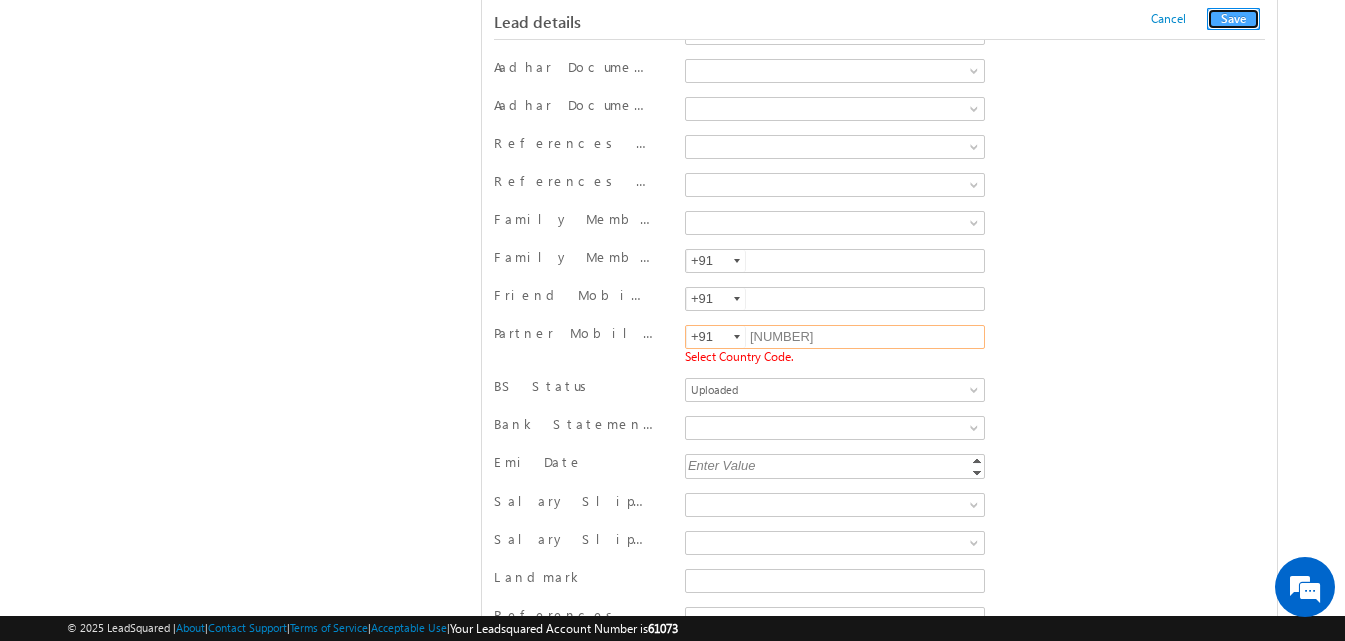 click on "Save" at bounding box center (1233, 19) 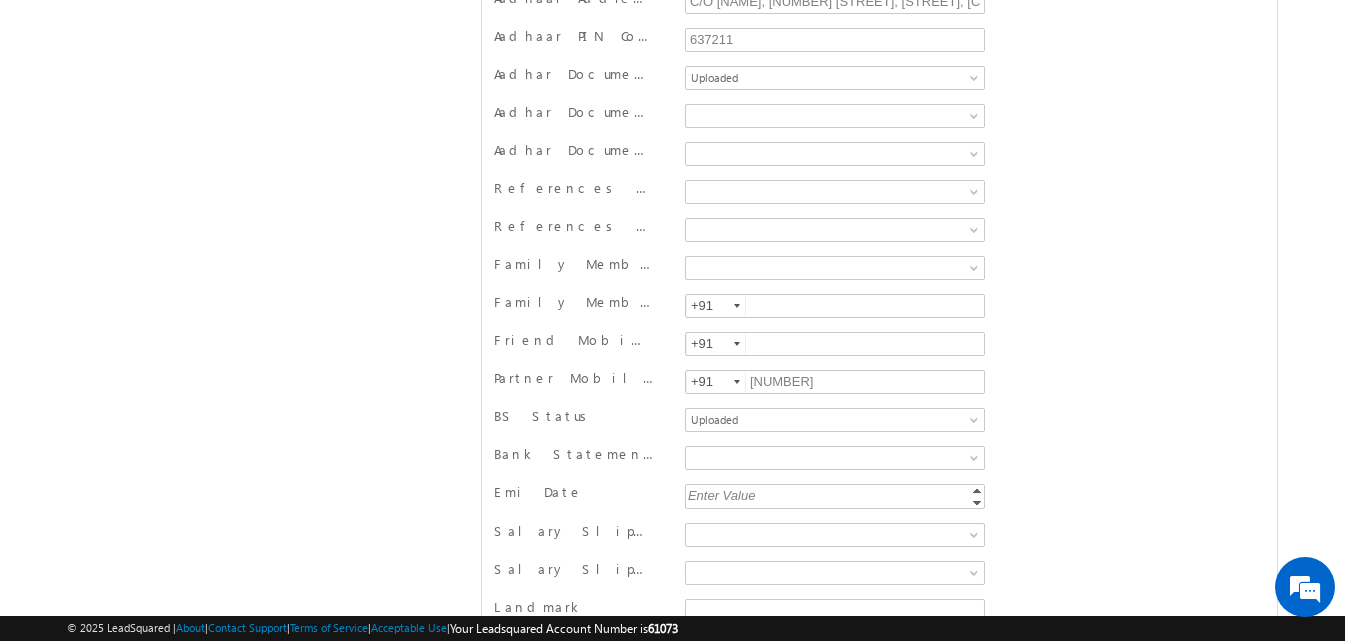 scroll, scrollTop: 0, scrollLeft: 0, axis: both 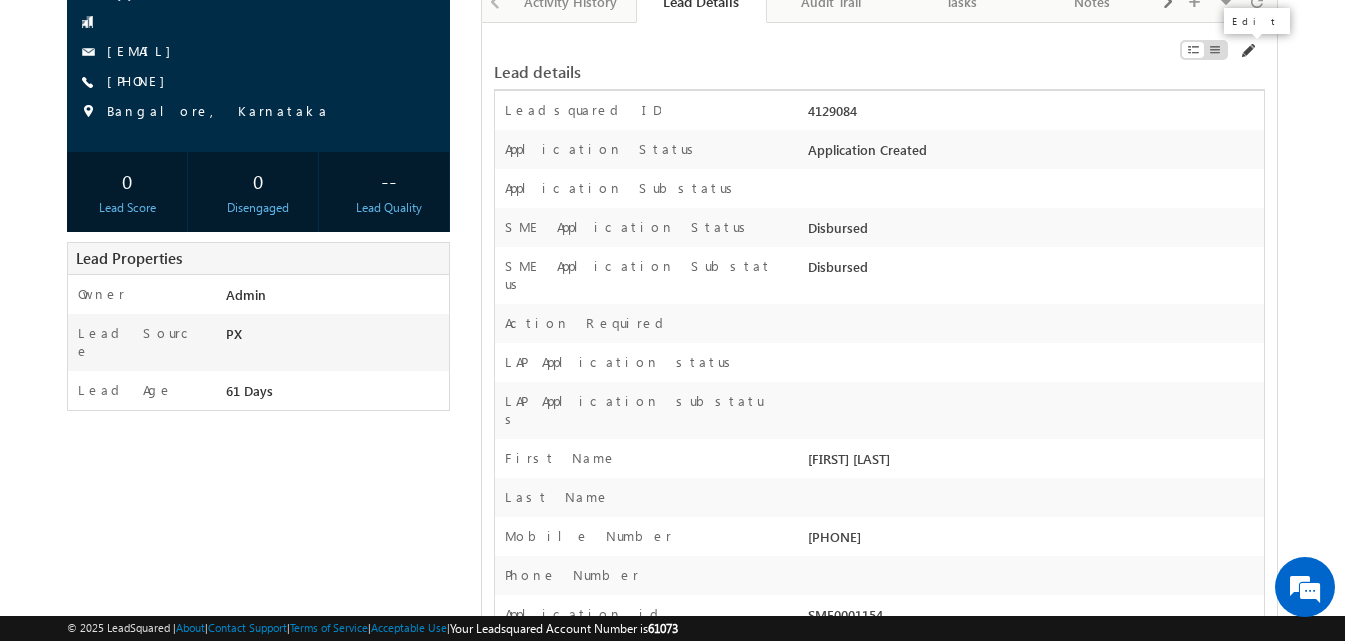 click at bounding box center (1247, 51) 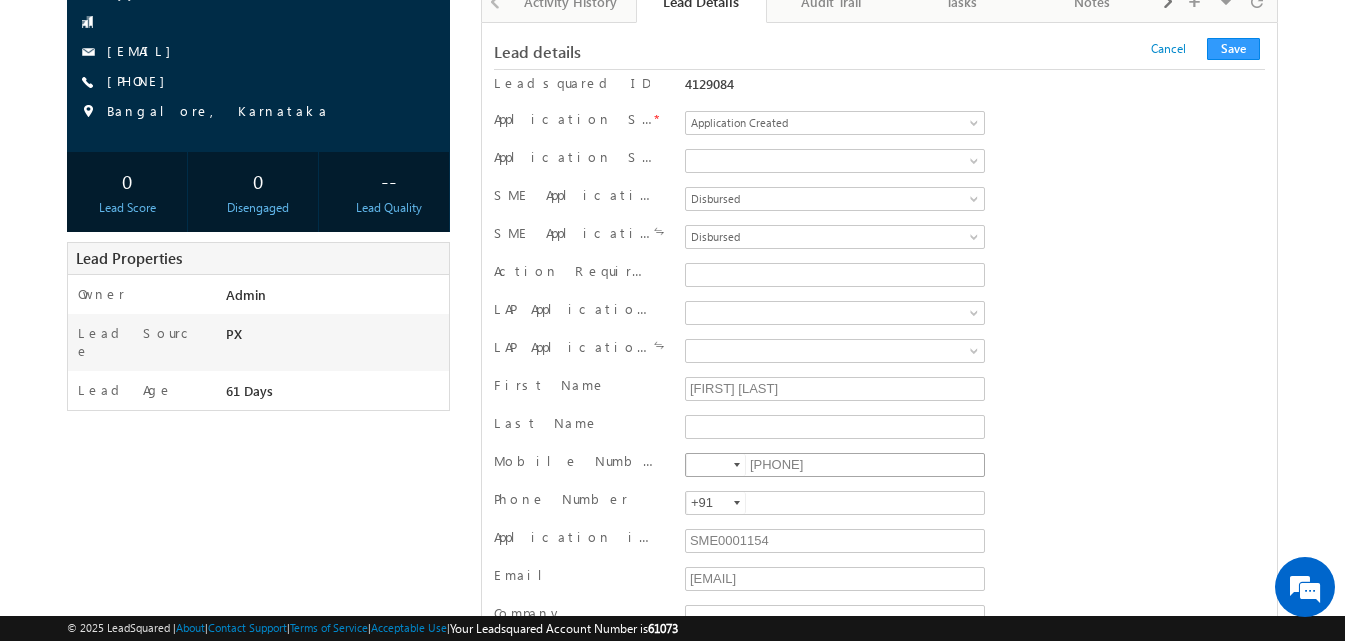 click on "[PHONE]" at bounding box center (835, 465) 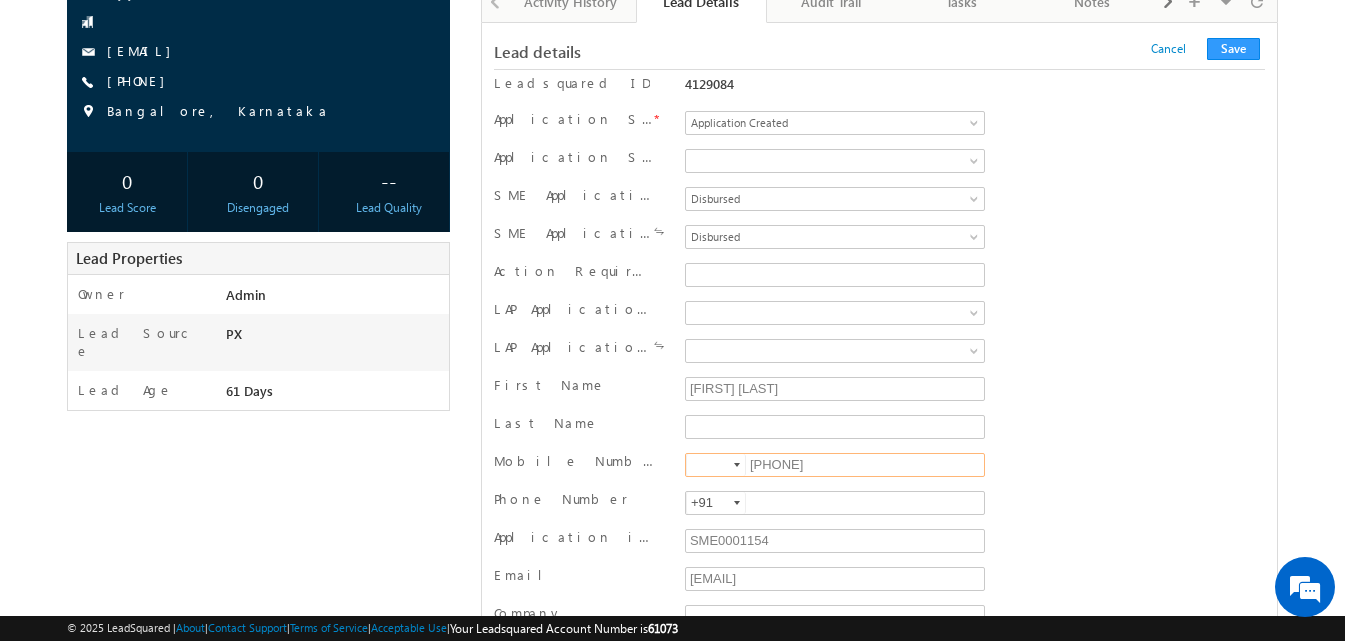 click on "[PHONE]" at bounding box center (835, 465) 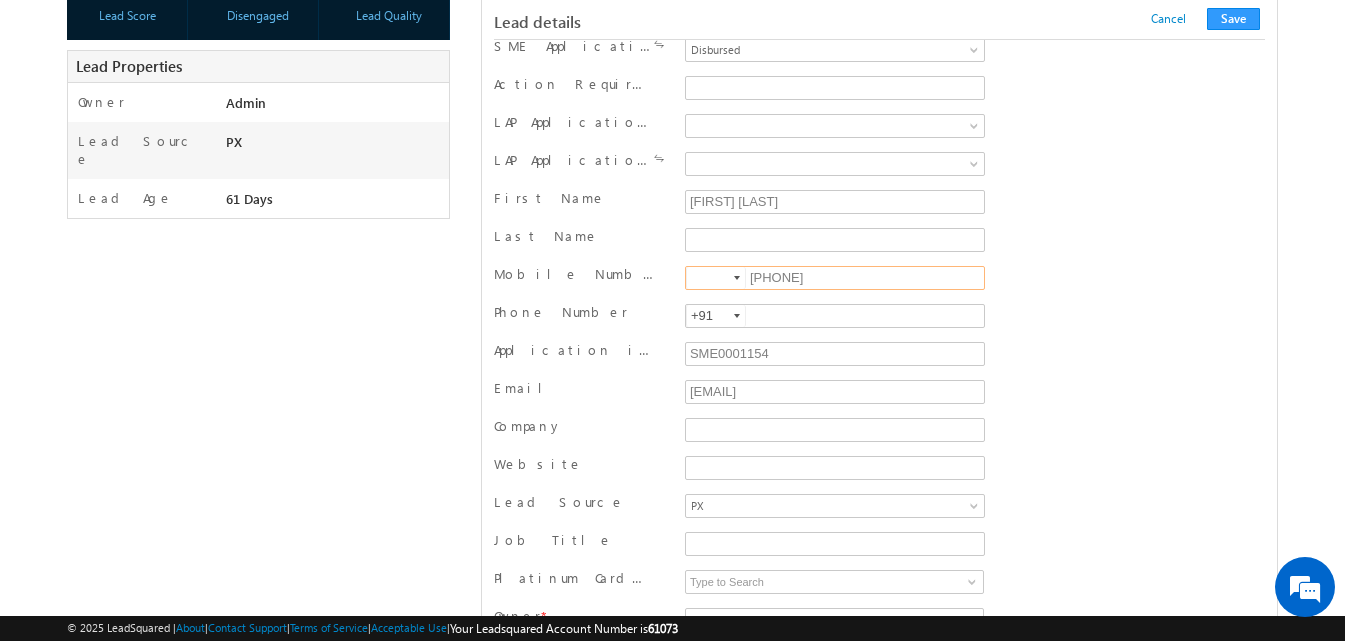 scroll, scrollTop: 400, scrollLeft: 0, axis: vertical 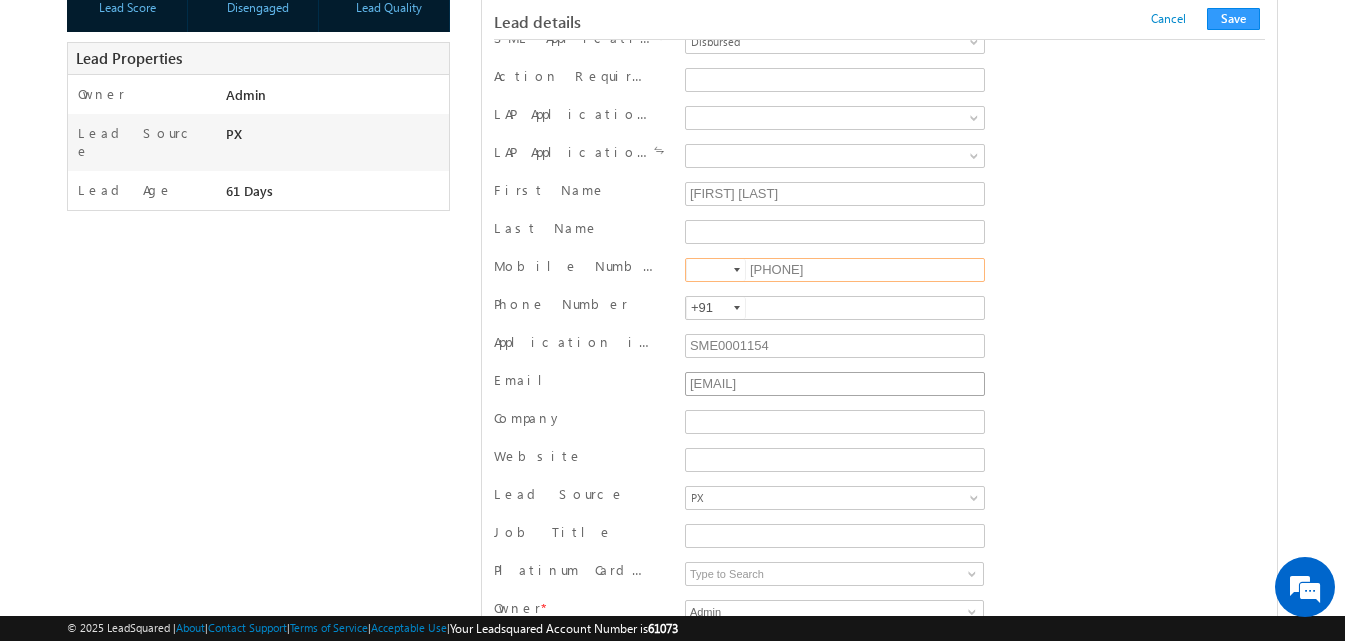 click on "[EMAIL]" 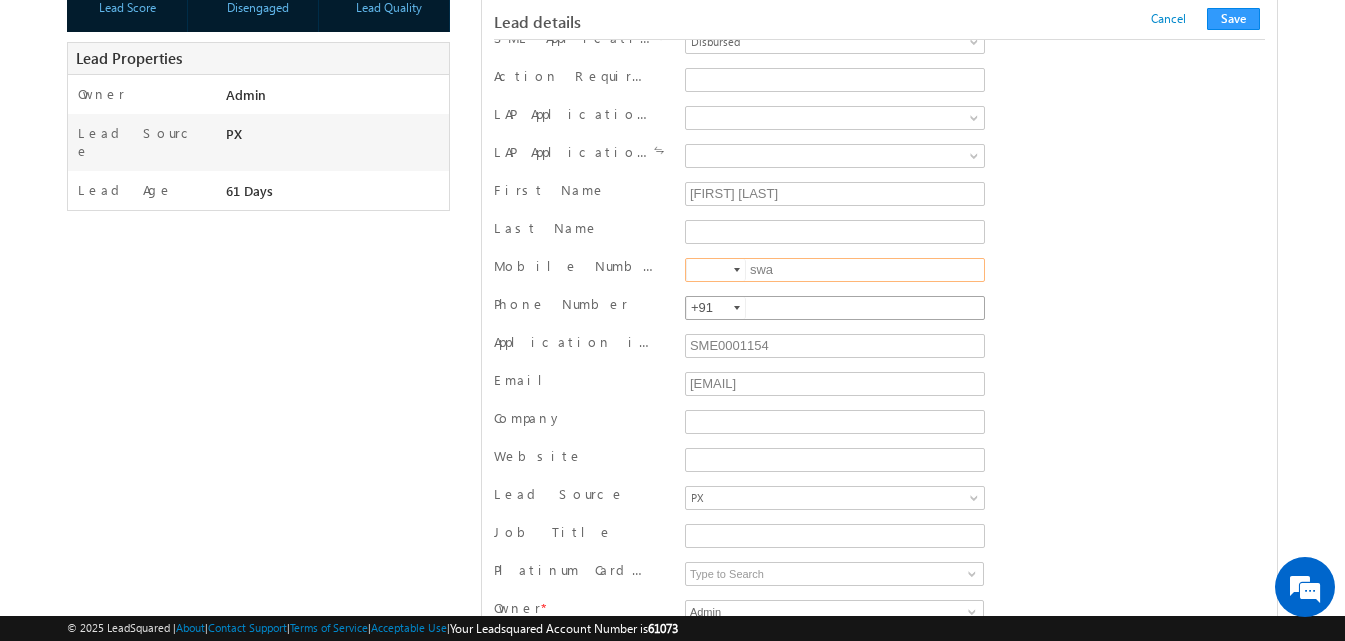 type on "[PHONE]" 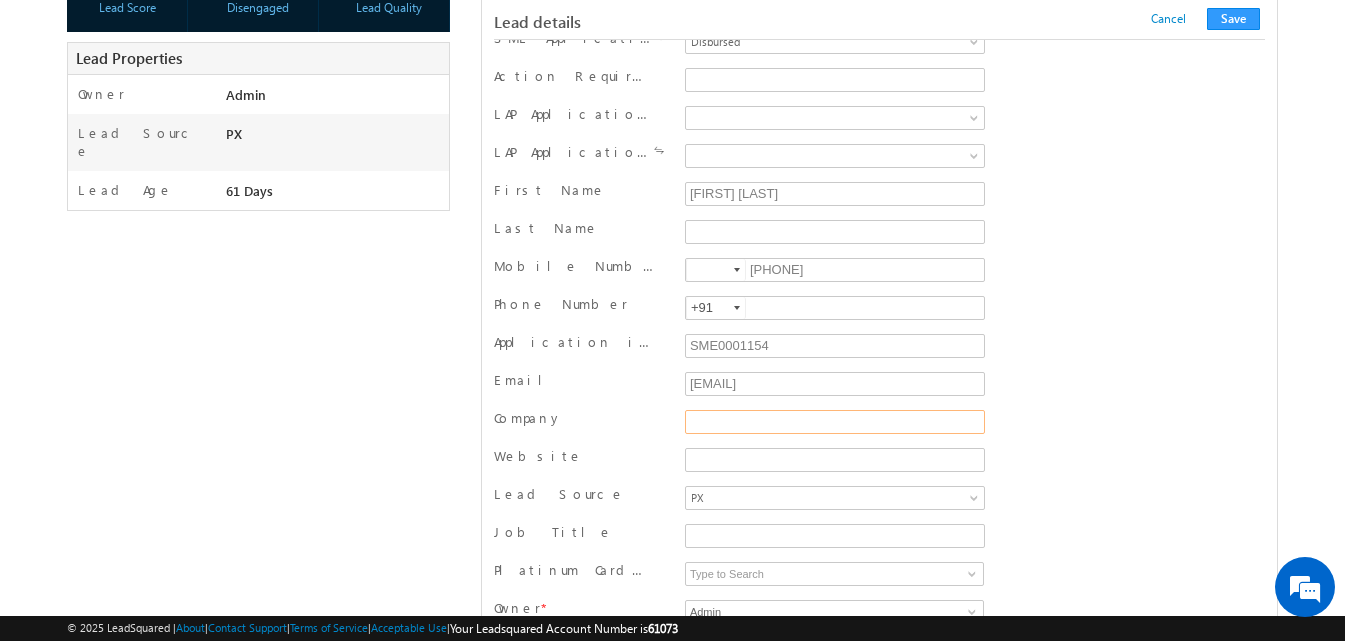 click on "Company" at bounding box center (835, 422) 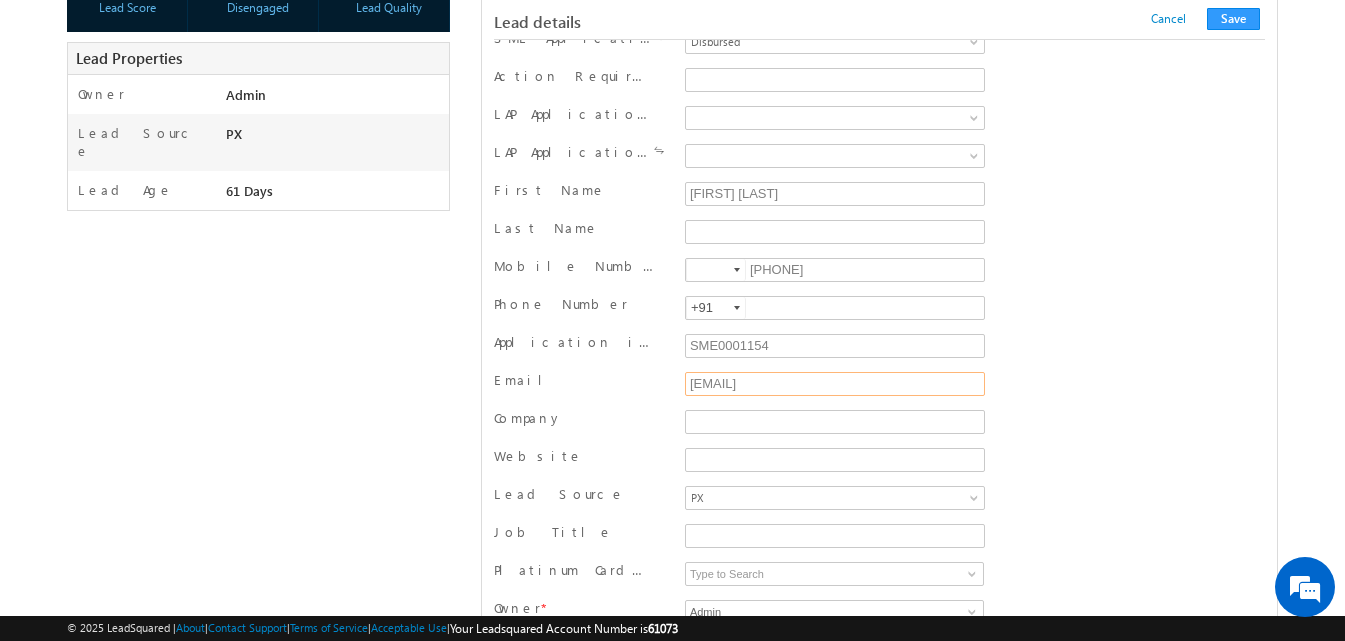 click on "[EMAIL]" 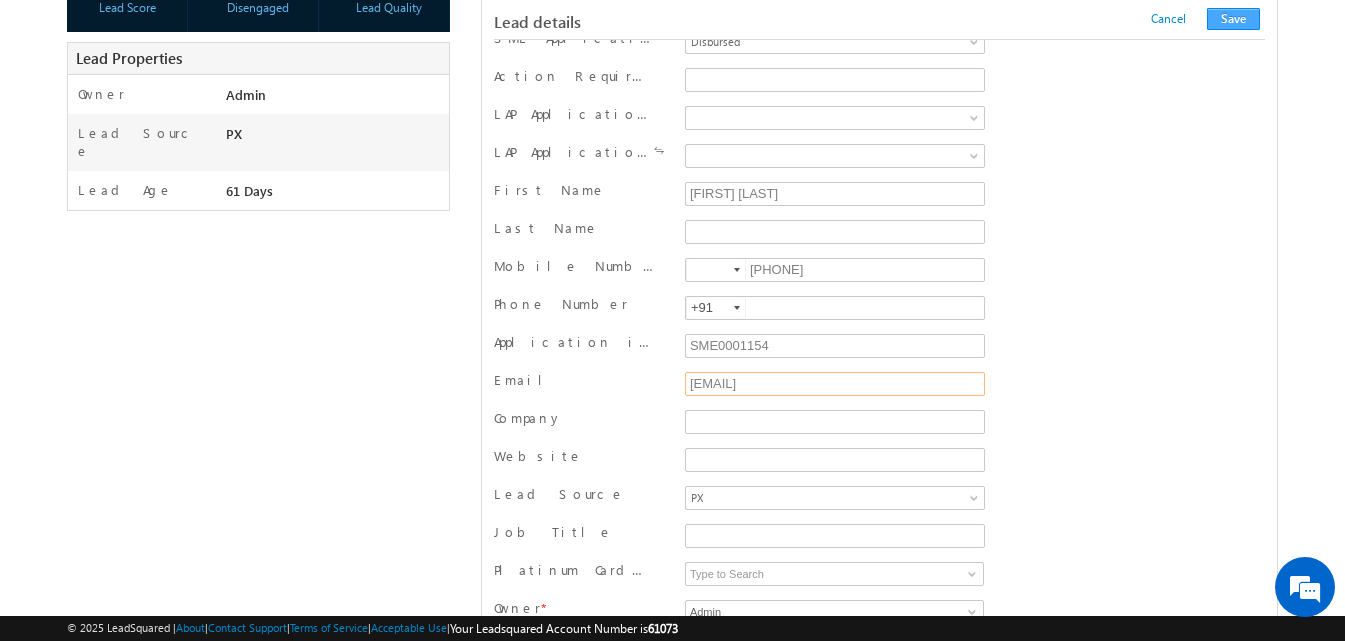 type on "[EMAIL]" 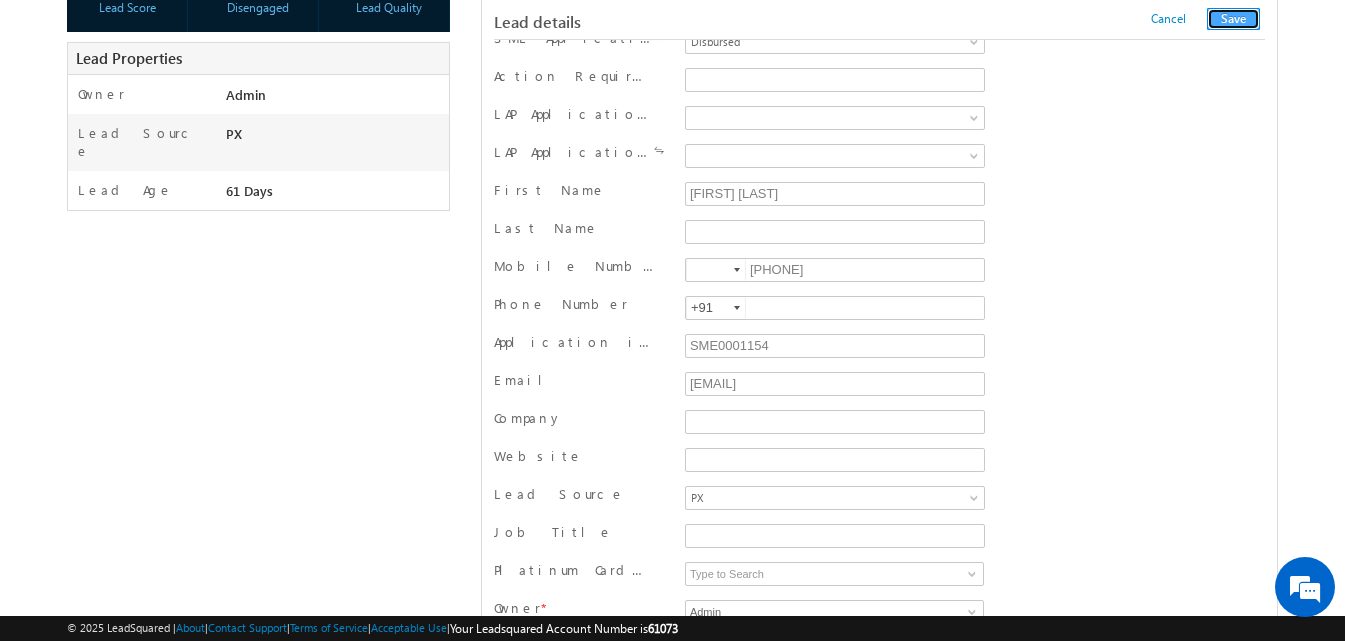 click on "Save" at bounding box center (1233, 19) 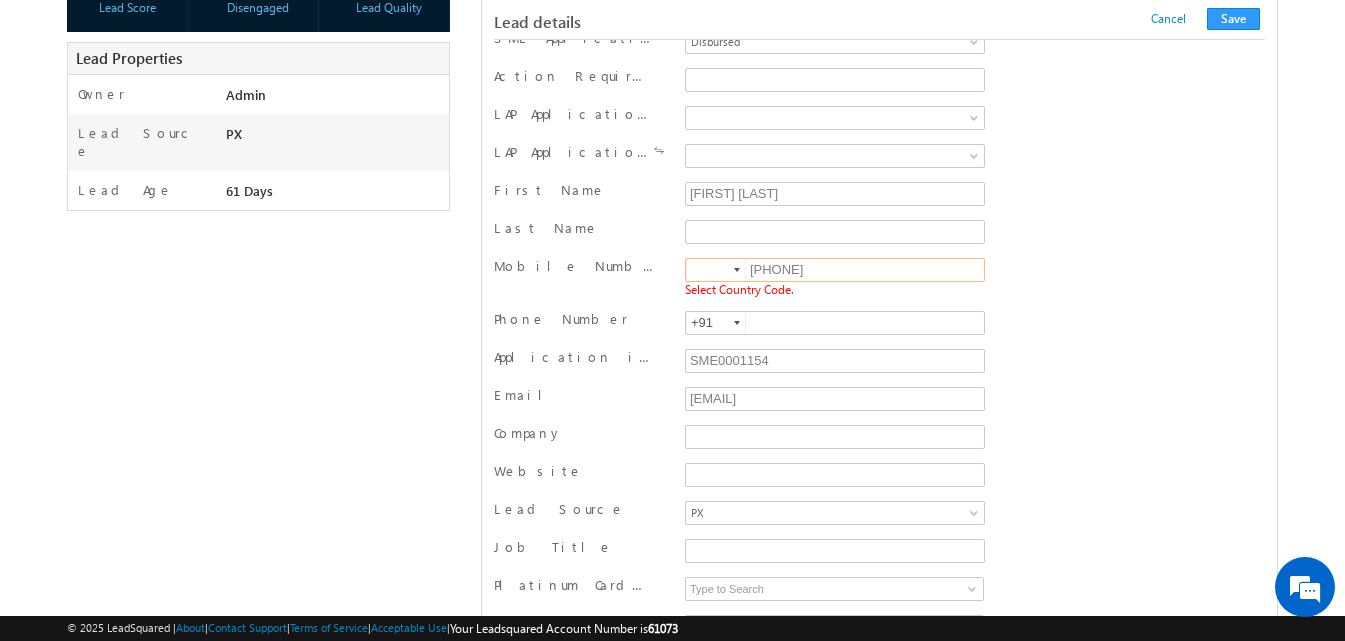 scroll, scrollTop: 338, scrollLeft: 0, axis: vertical 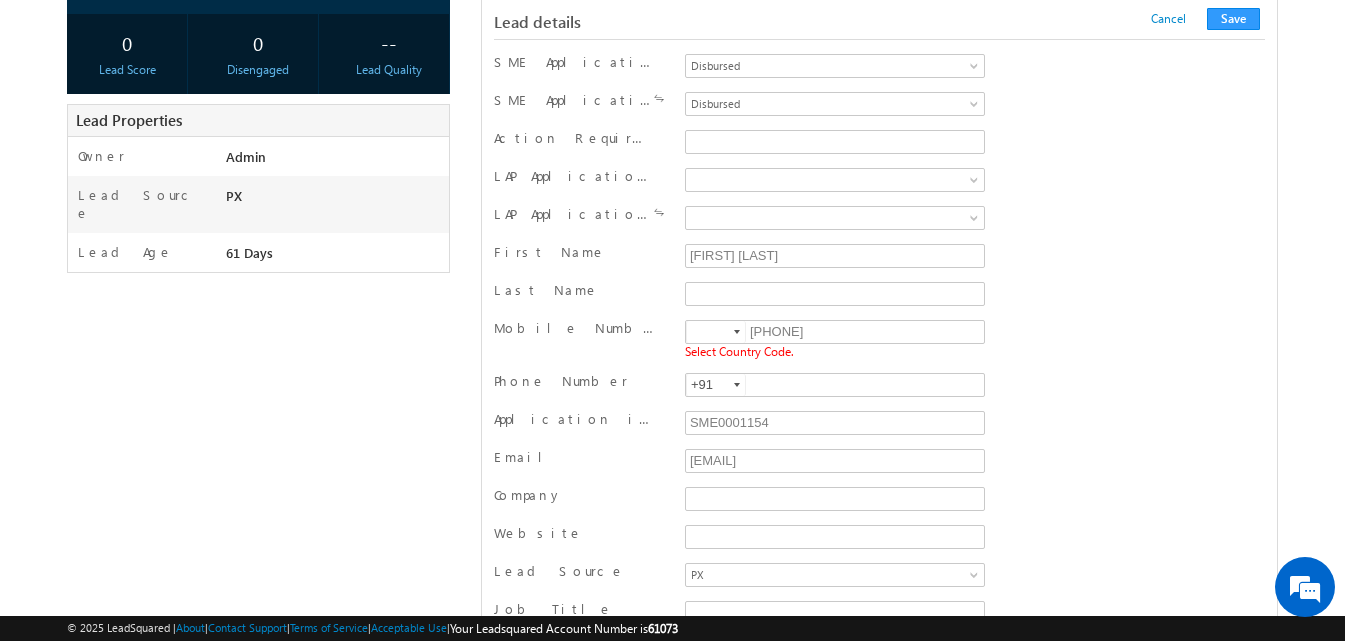 click at bounding box center [737, 332] 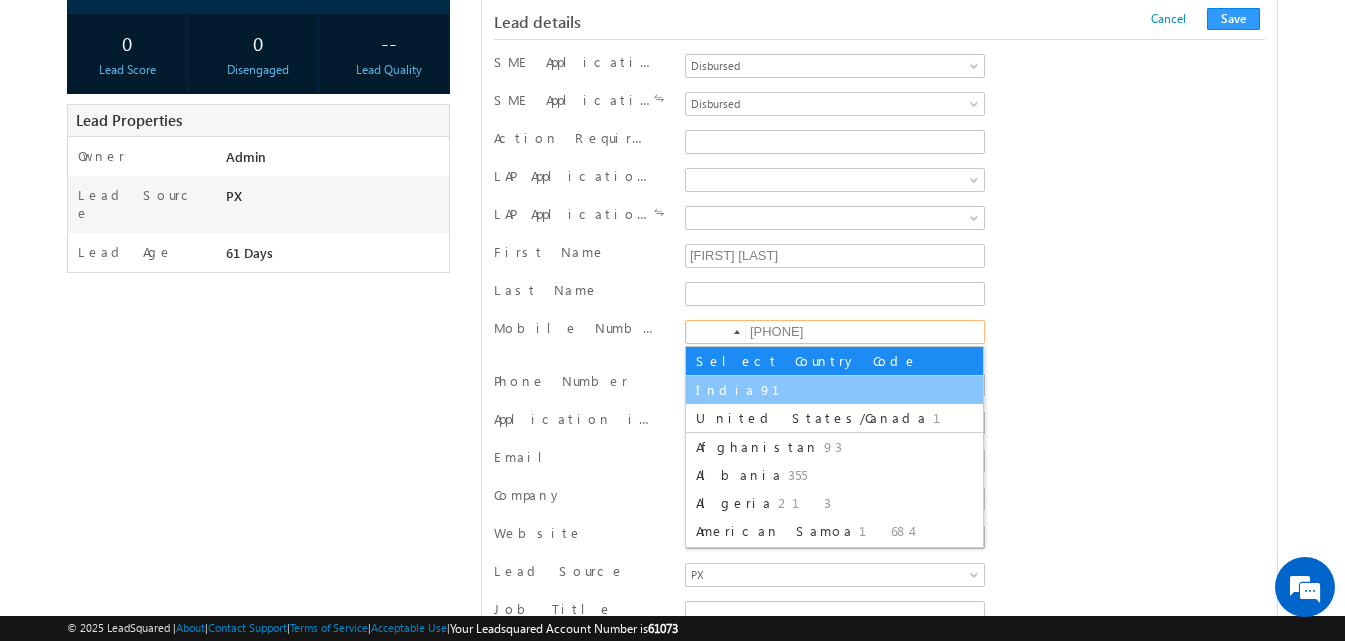 click on "91" at bounding box center [782, 389] 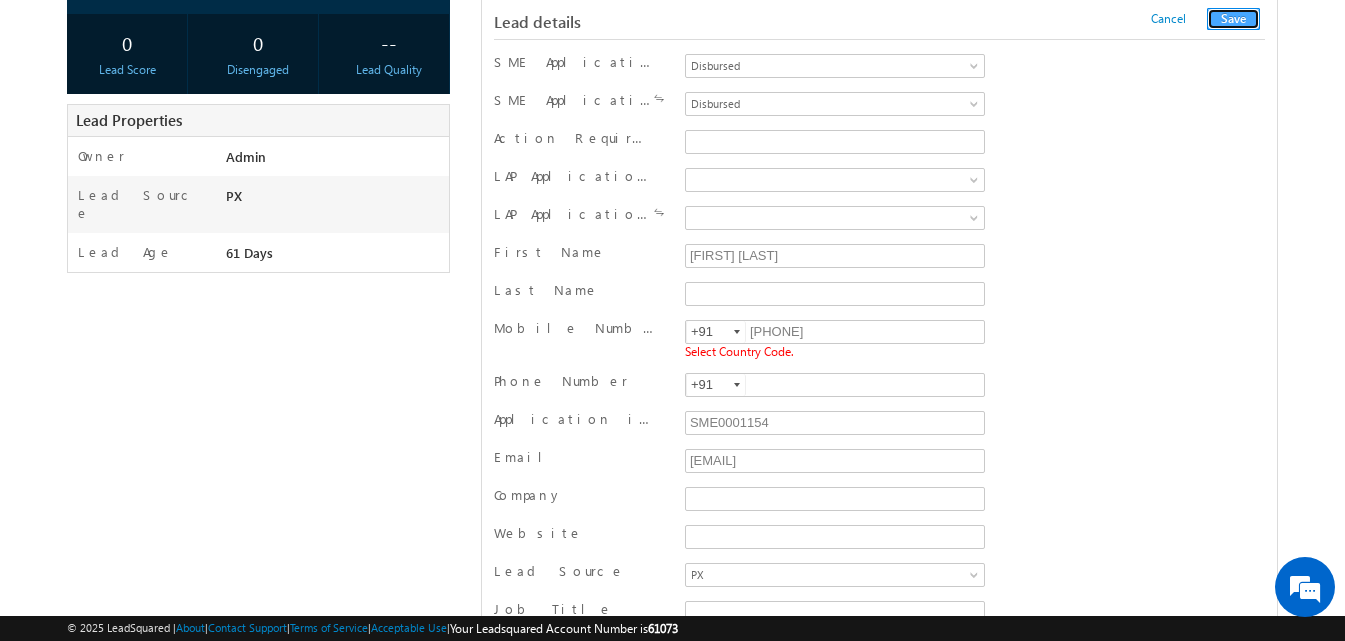 click on "Save" at bounding box center (1233, 19) 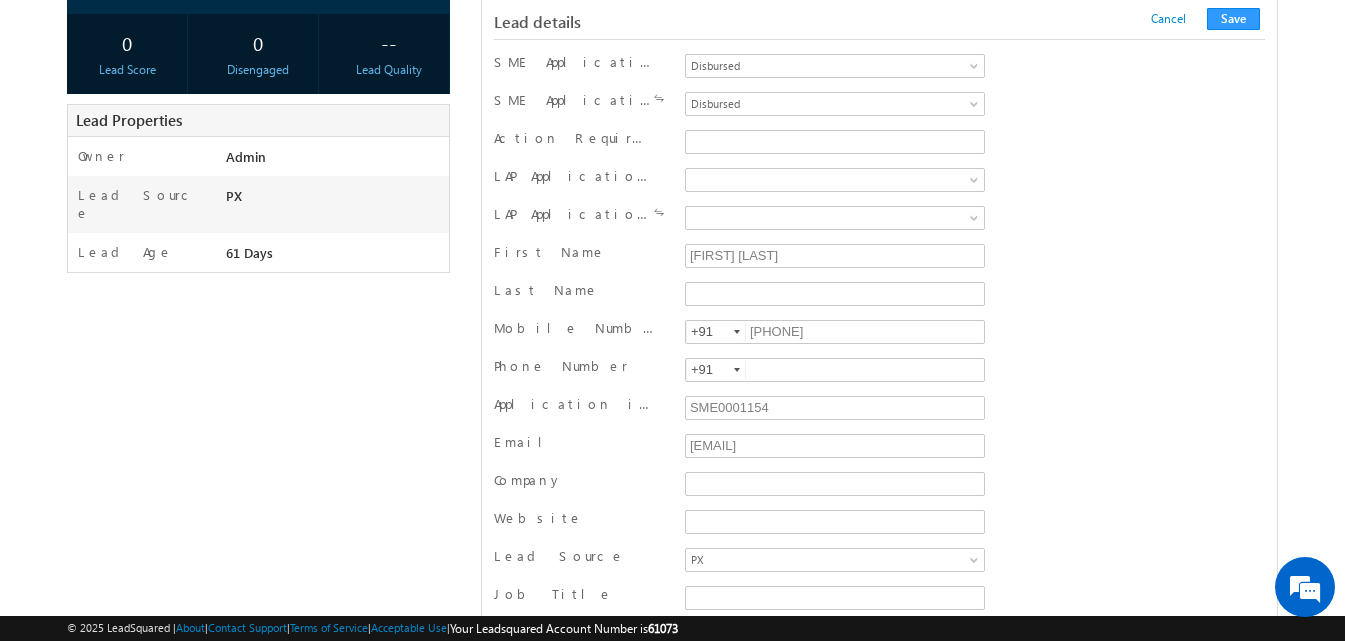 scroll, scrollTop: 2011, scrollLeft: 0, axis: vertical 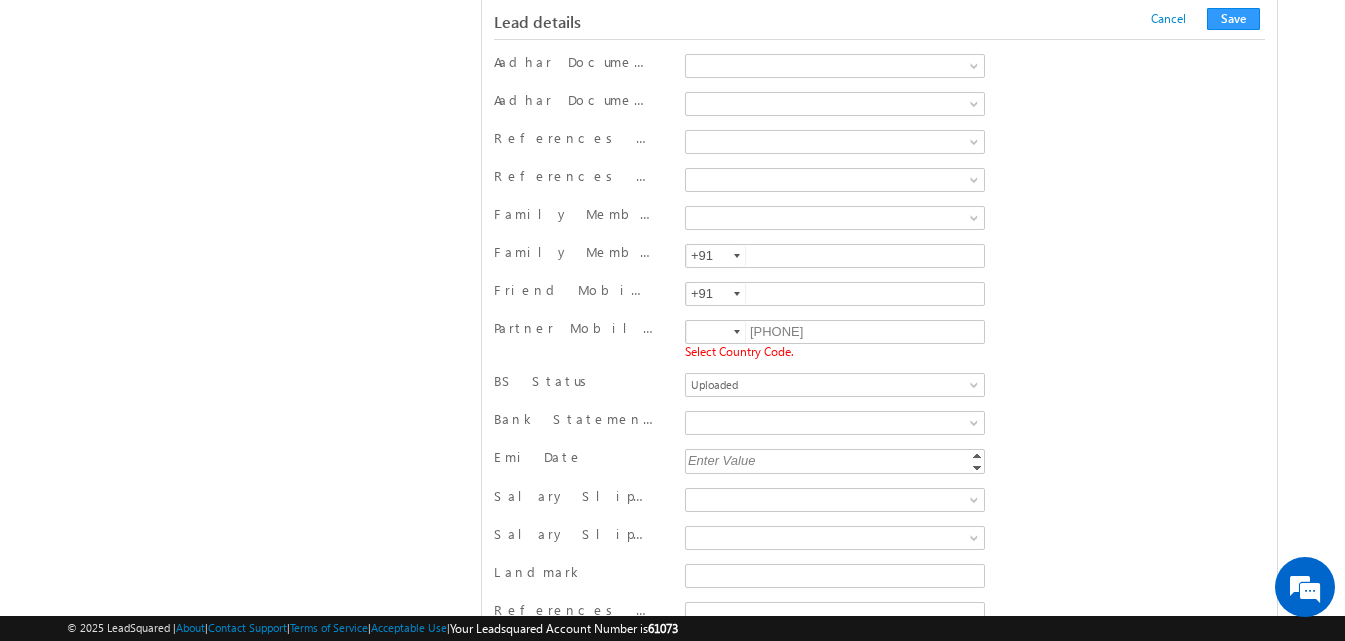click at bounding box center (737, 332) 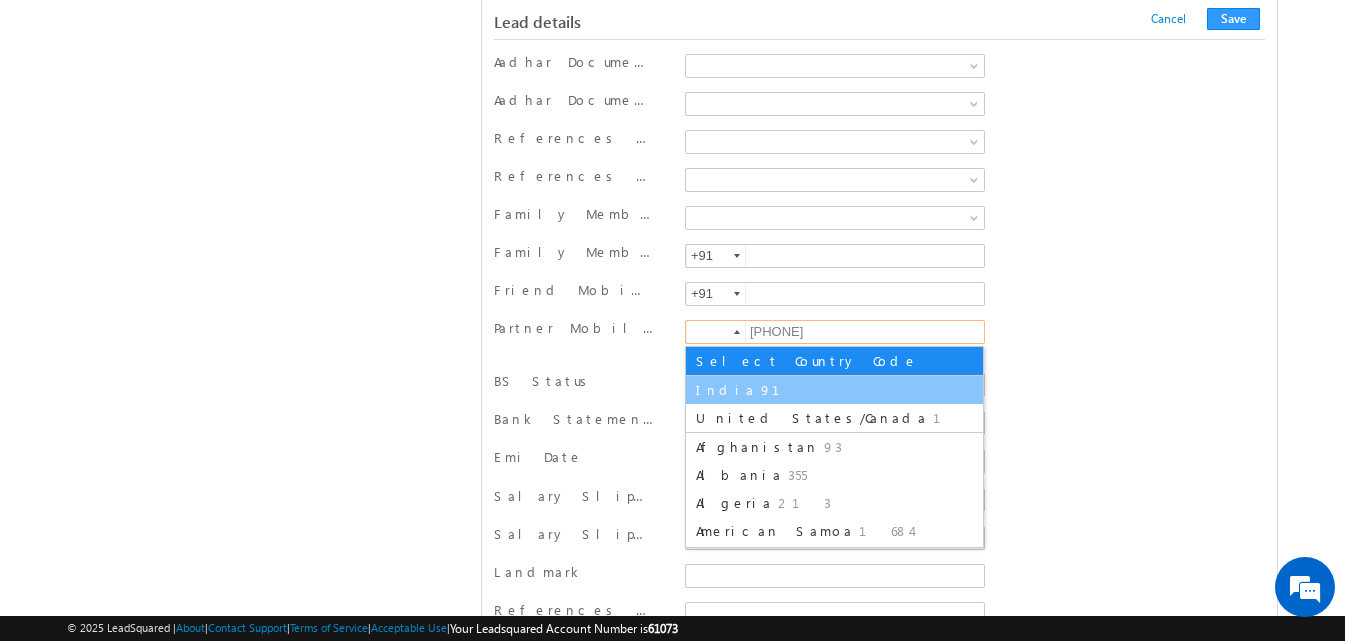 click on "India" at bounding box center (726, 389) 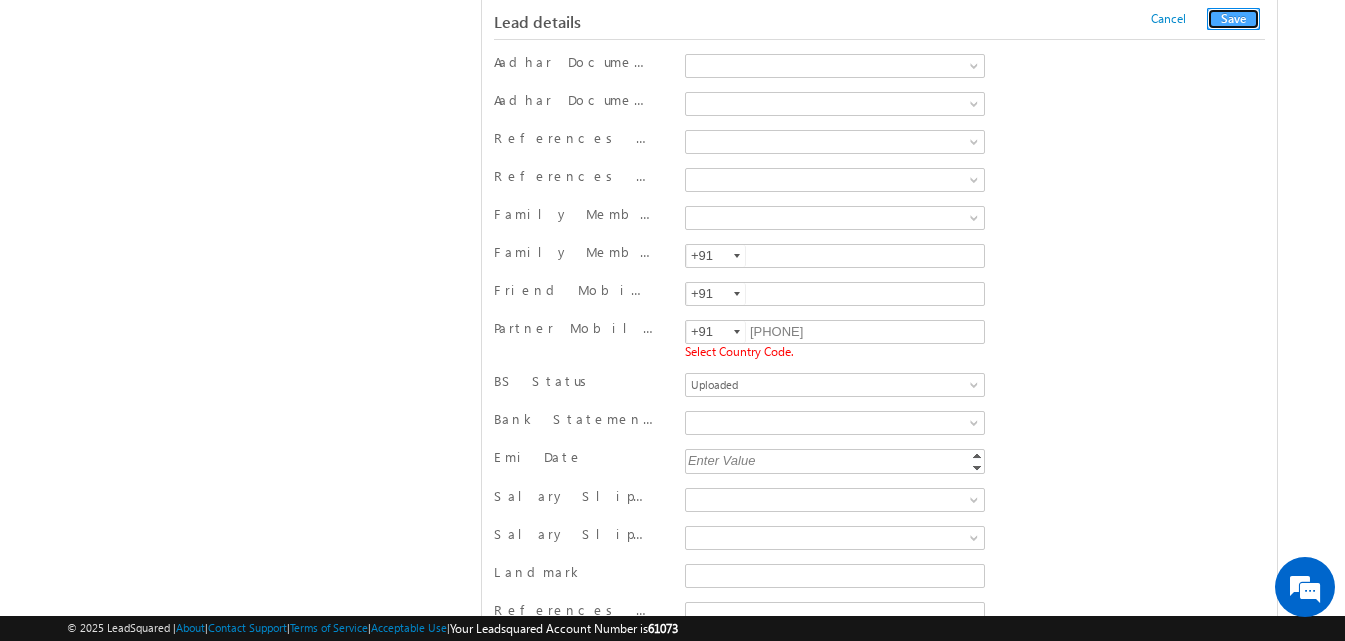 click on "Save" at bounding box center [1233, 19] 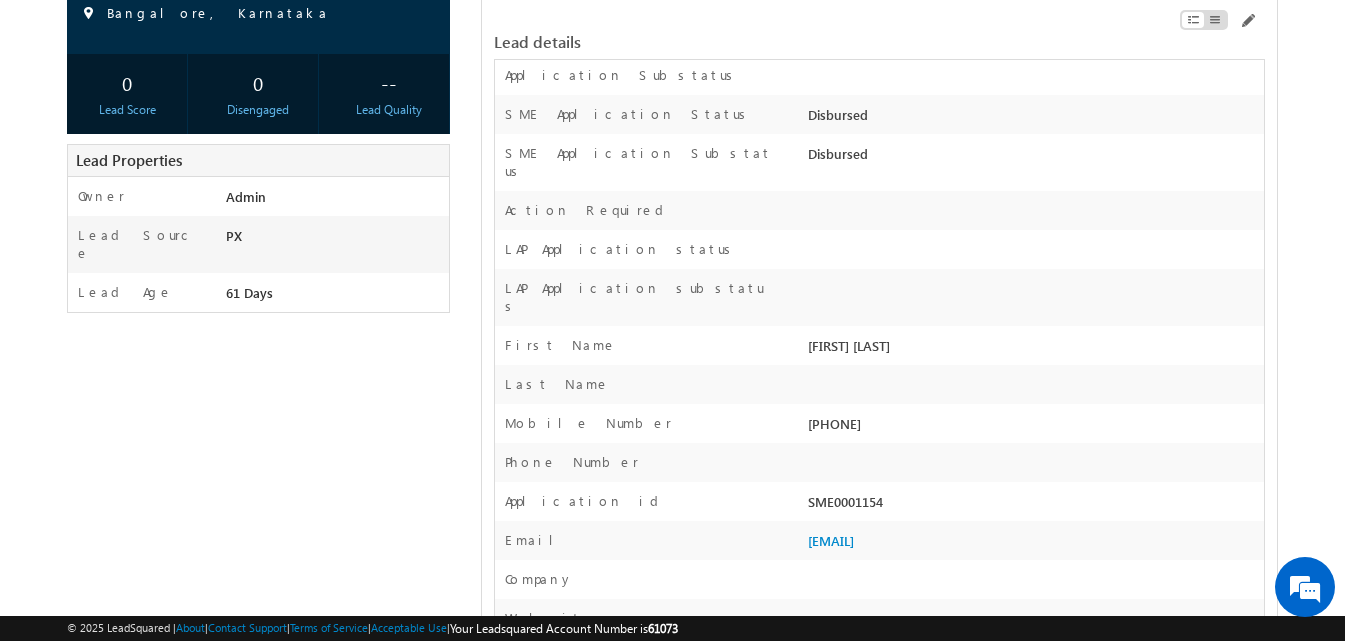 scroll, scrollTop: 200, scrollLeft: 0, axis: vertical 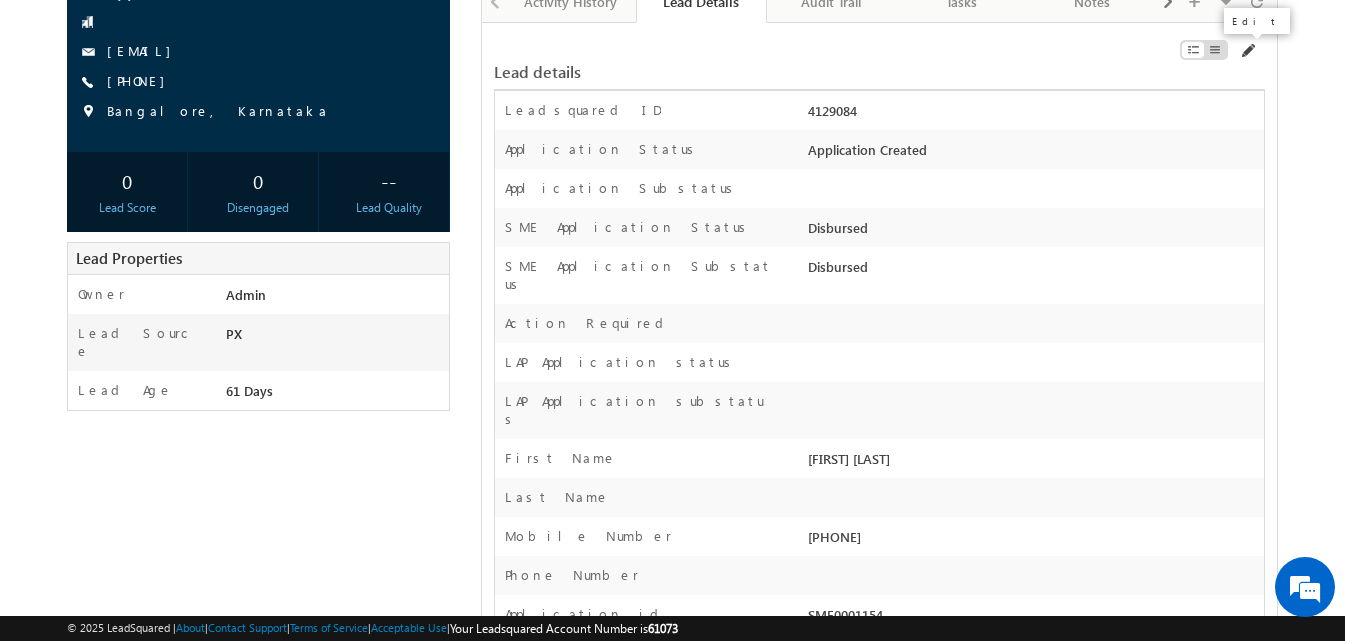 click at bounding box center [1247, 51] 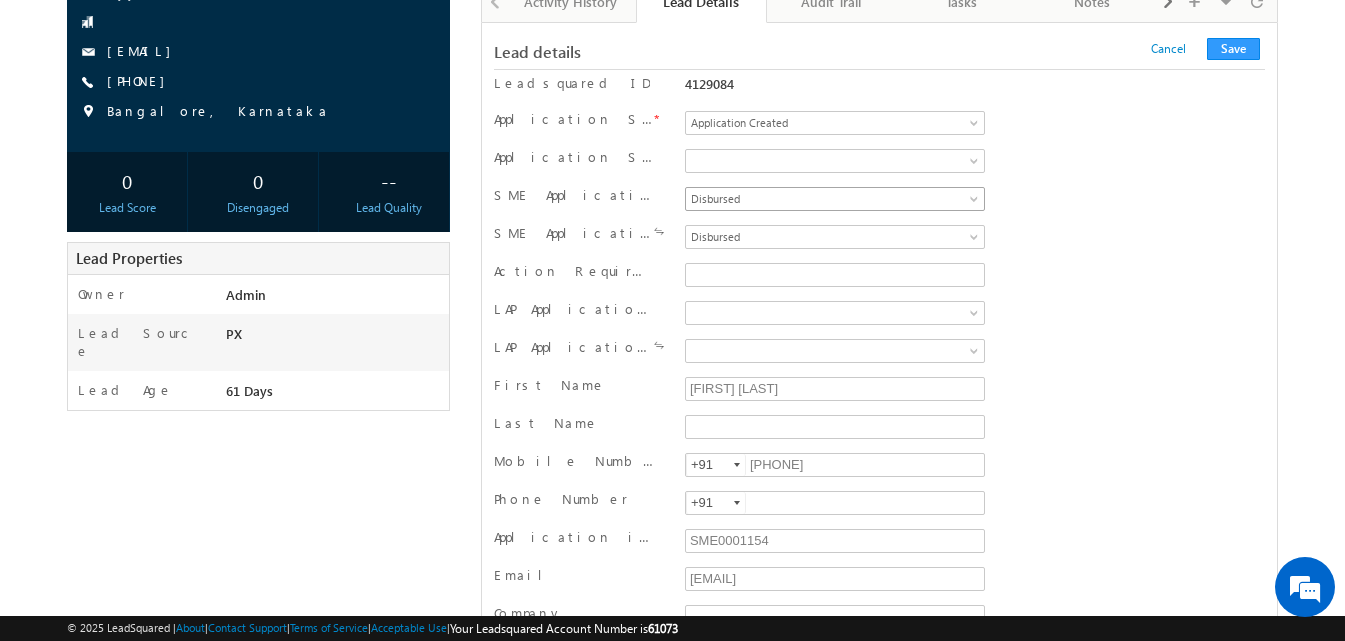 click on "Disbursed" at bounding box center (831, 199) 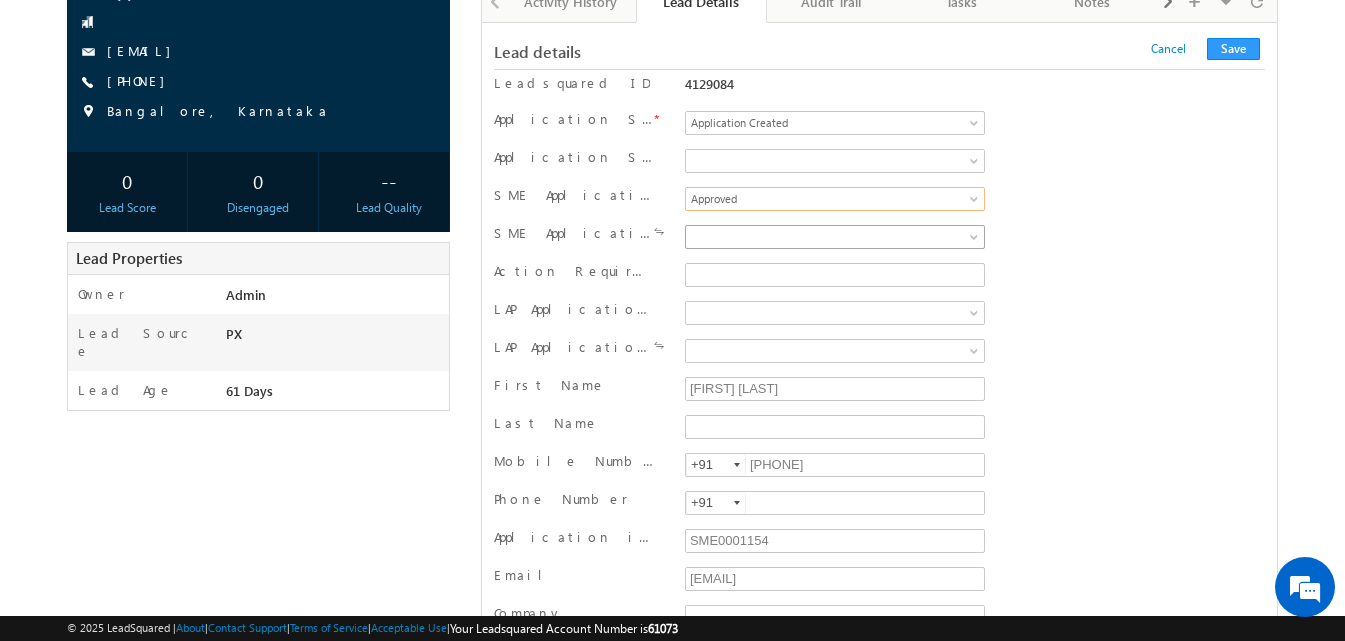click at bounding box center (831, 237) 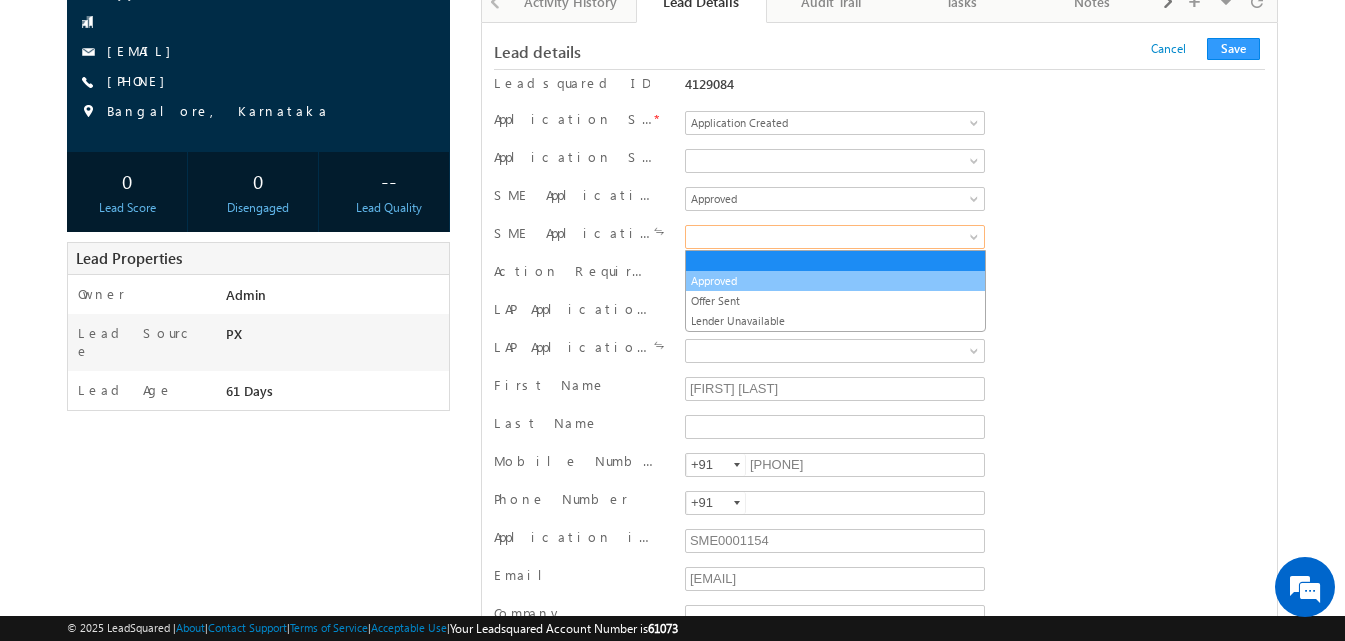 click on "Approved" at bounding box center (835, 281) 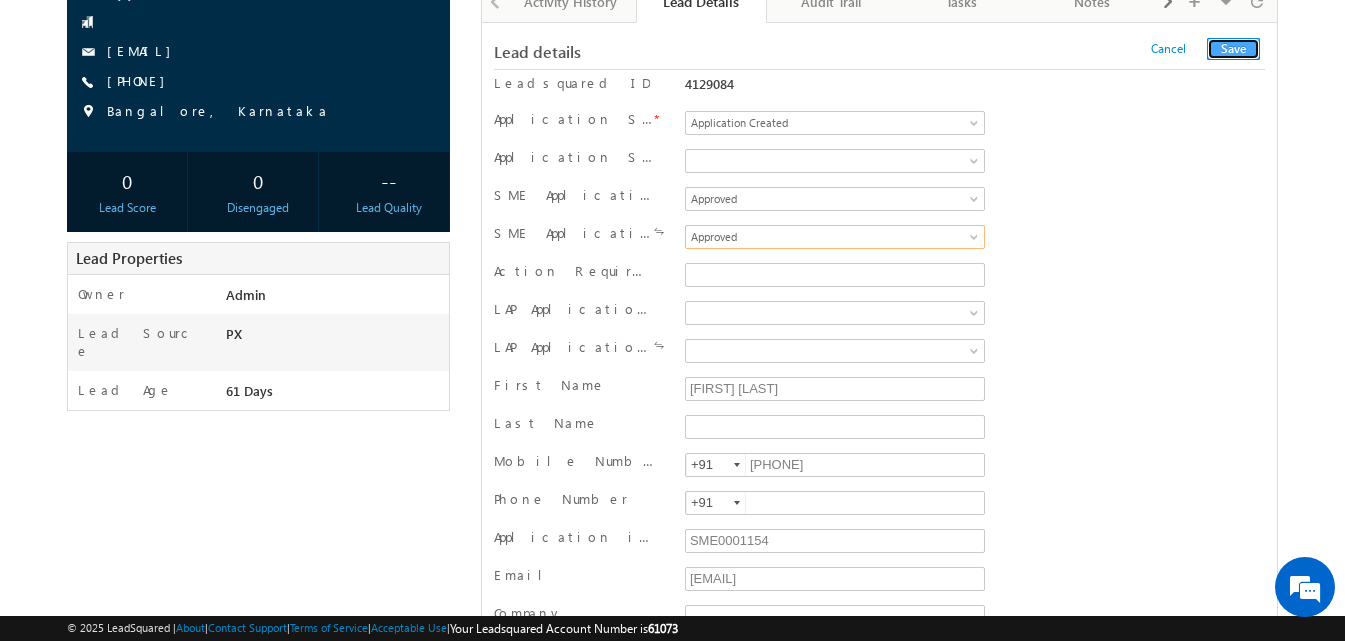 click on "Save" at bounding box center (1233, 49) 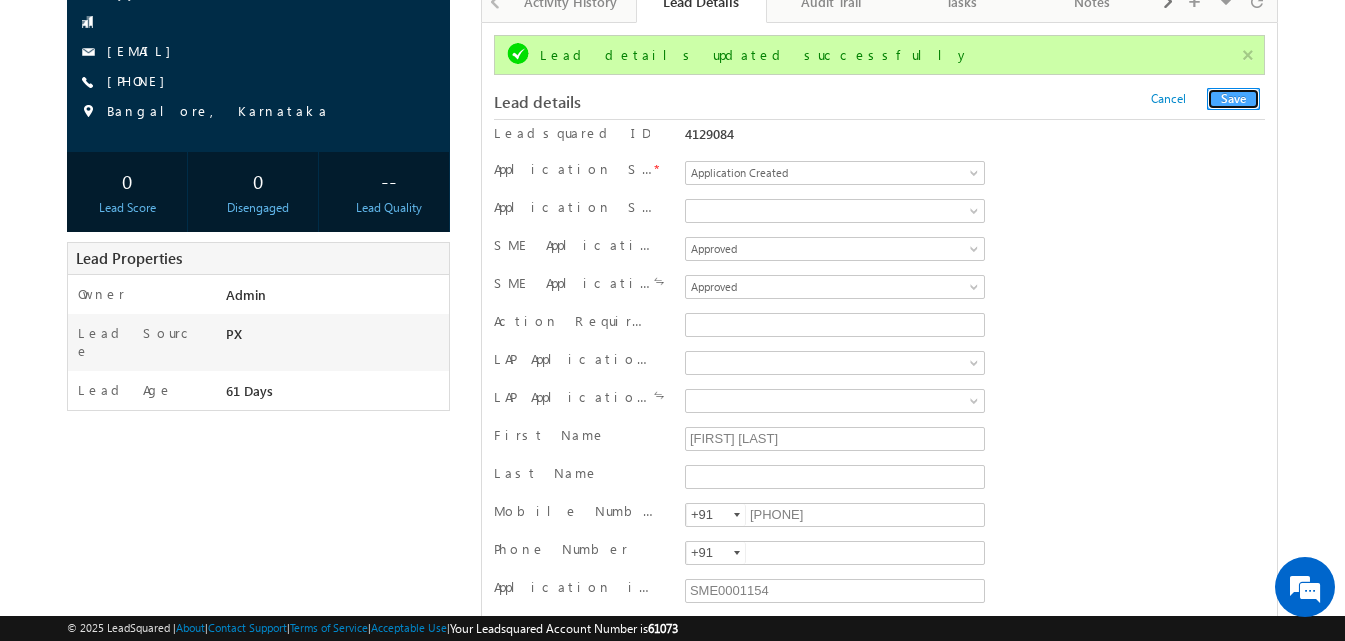 scroll, scrollTop: 0, scrollLeft: 0, axis: both 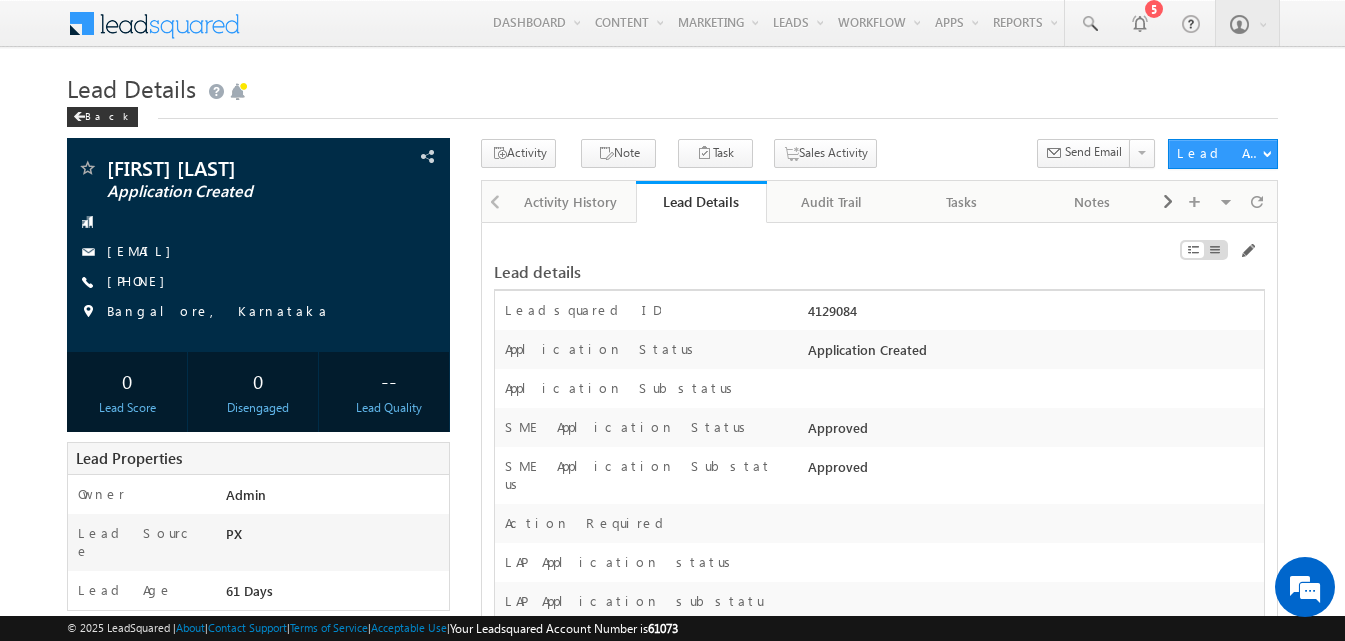 click on "Lead Details    Back" at bounding box center [672, 103] 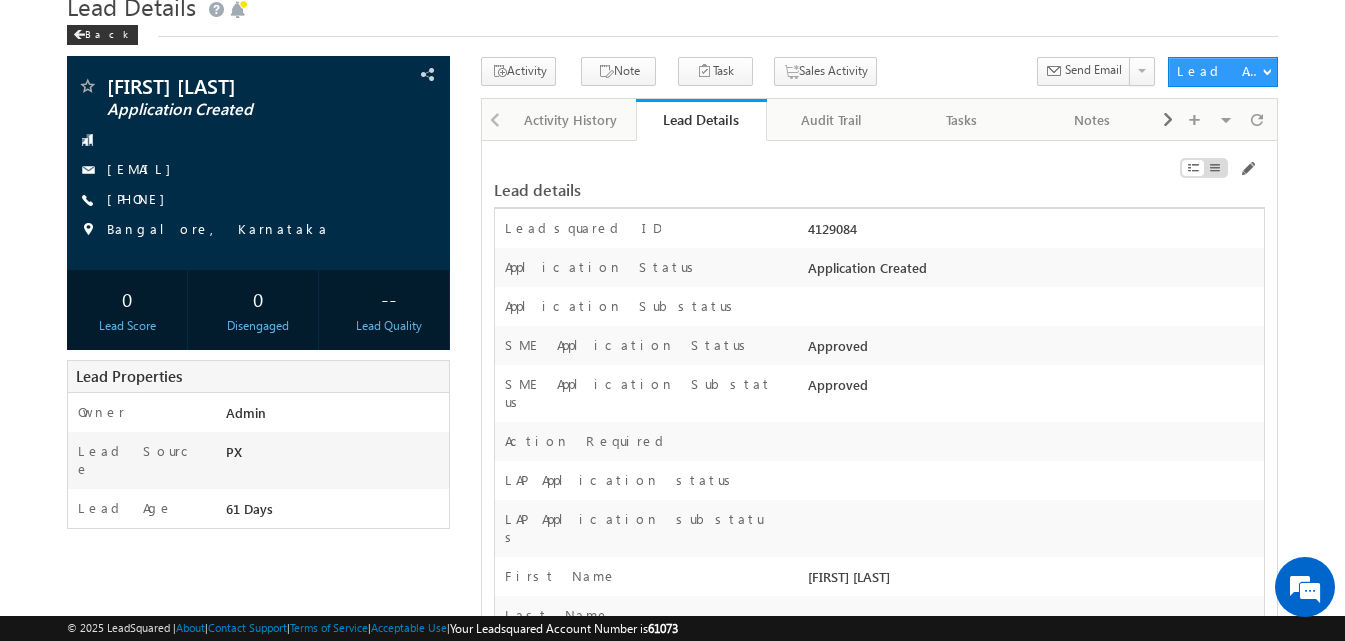 scroll, scrollTop: 0, scrollLeft: 0, axis: both 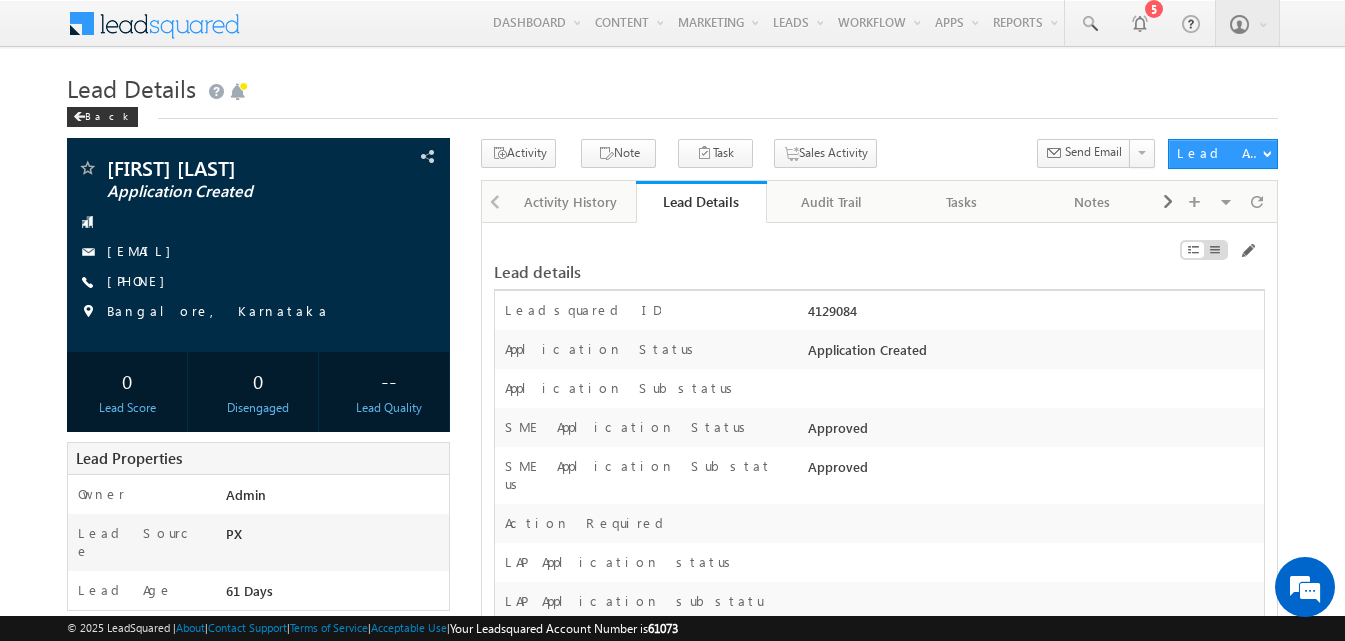 click on "4129084" at bounding box center [1033, 315] 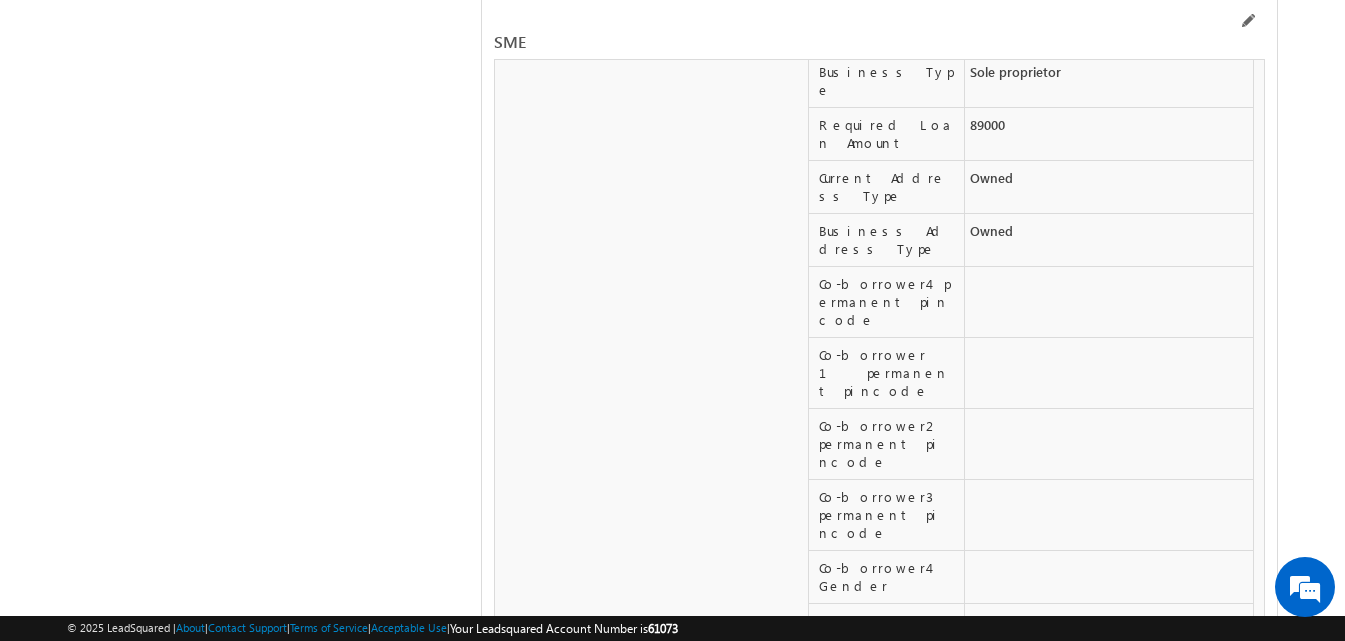 scroll, scrollTop: 31928, scrollLeft: 0, axis: vertical 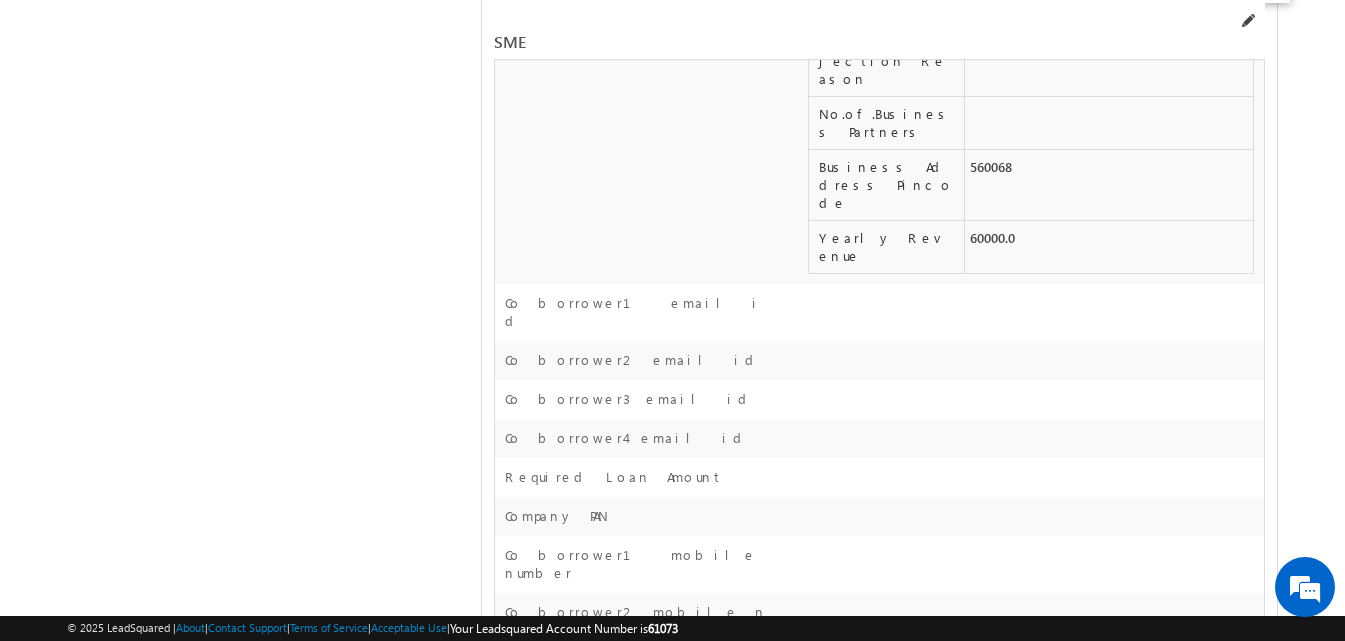 click at bounding box center (1247, 21) 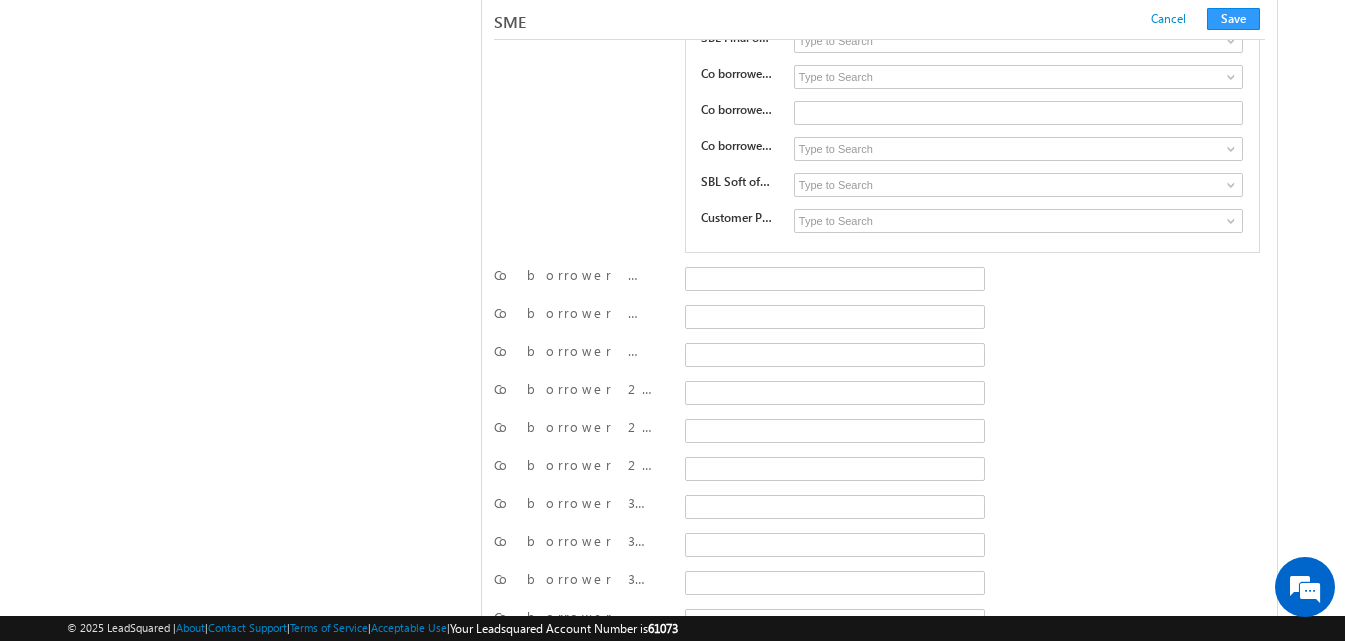 scroll, scrollTop: 28437, scrollLeft: 0, axis: vertical 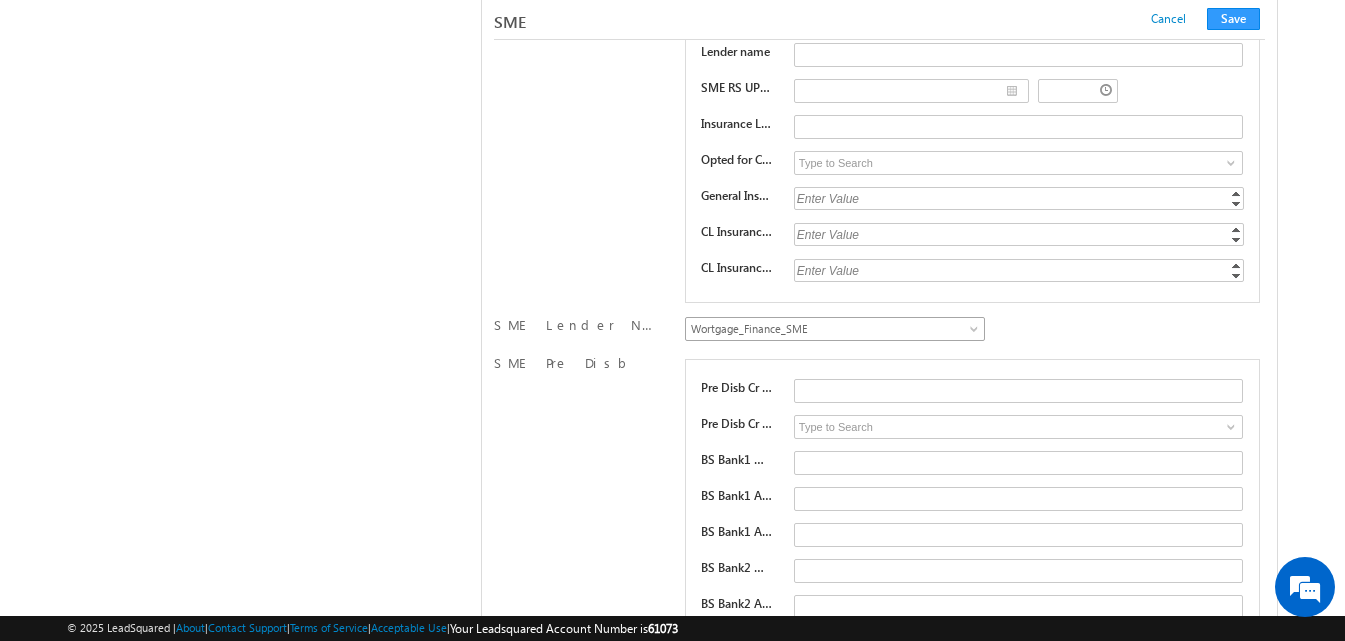 click on "Wortgage_Finance_SME" at bounding box center [831, 329] 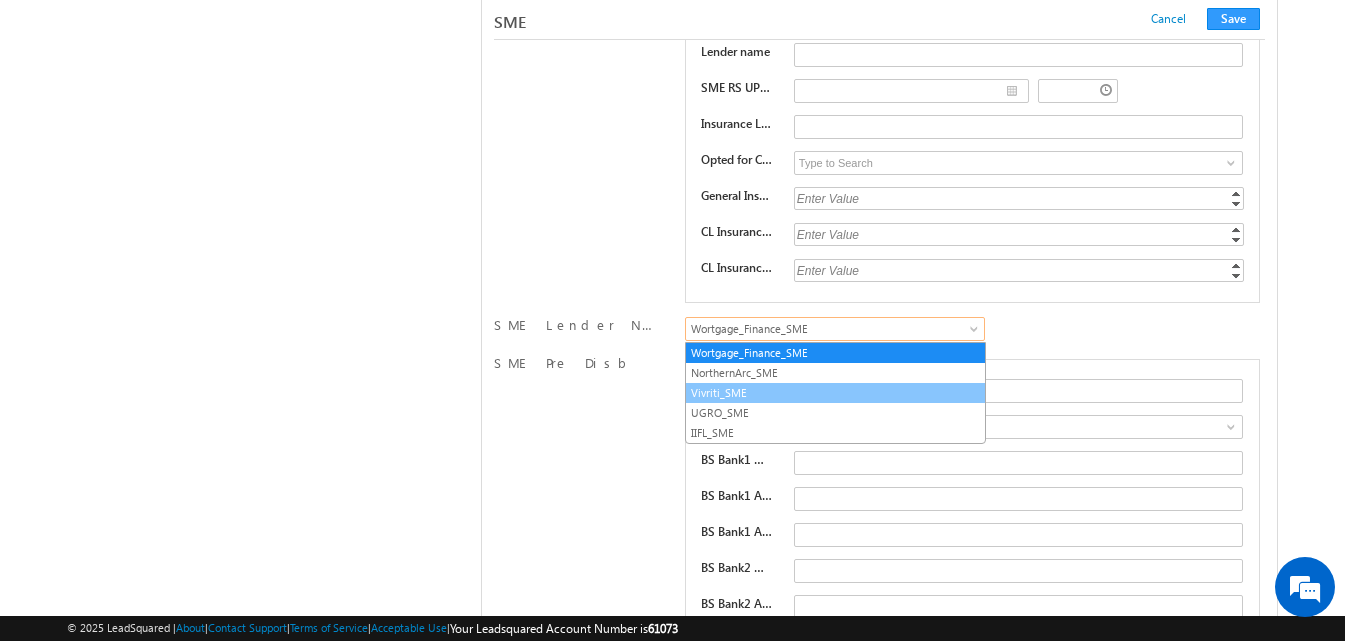 click on "Vivriti_SME" at bounding box center [835, 393] 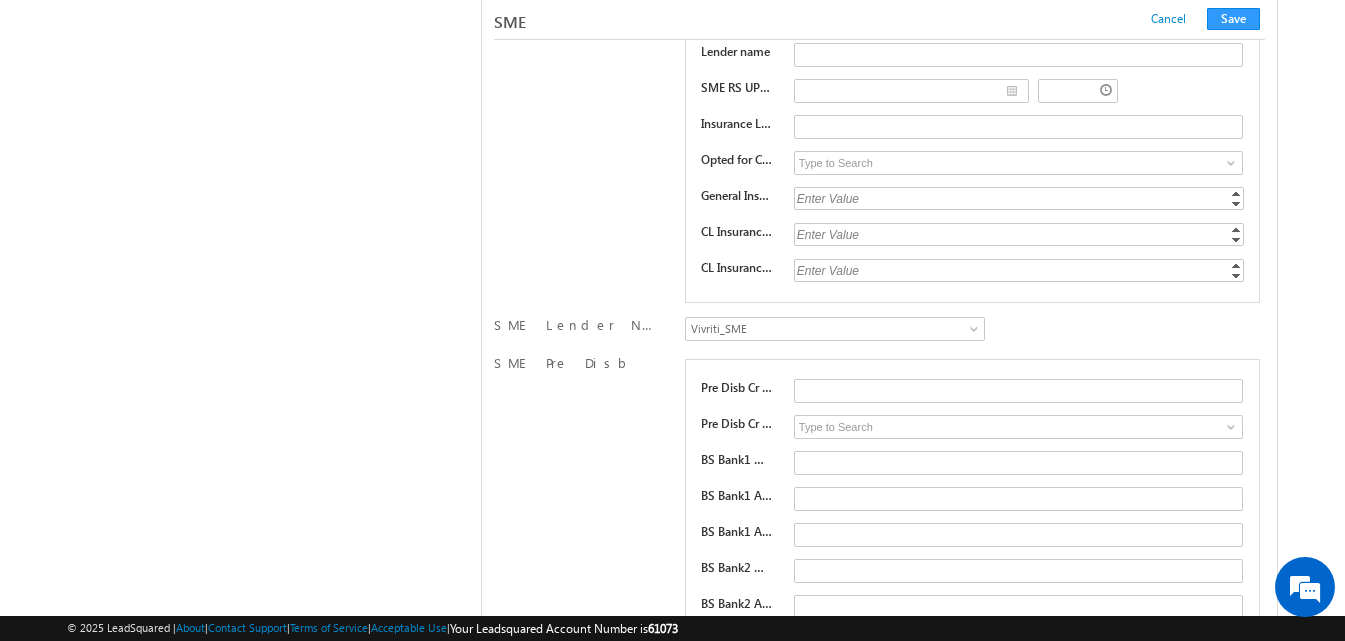 scroll, scrollTop: 23616, scrollLeft: 0, axis: vertical 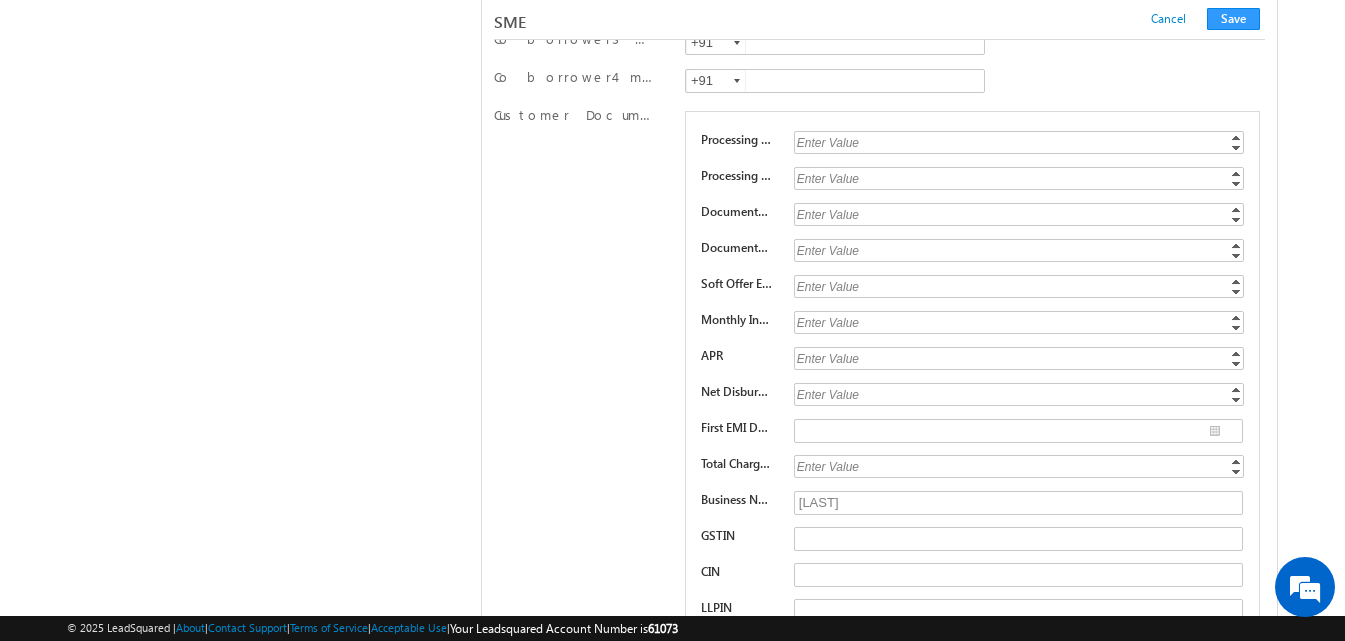 click on "Enter Value" at bounding box center [1020, 322] 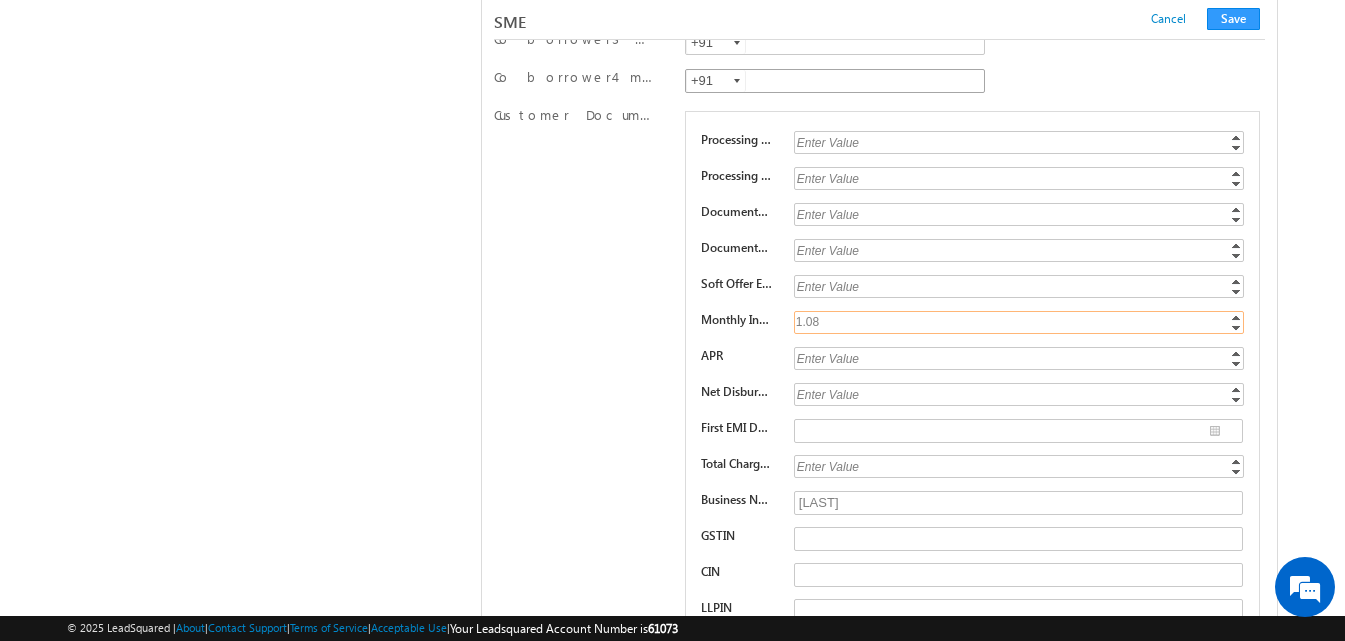 type on "1.08" 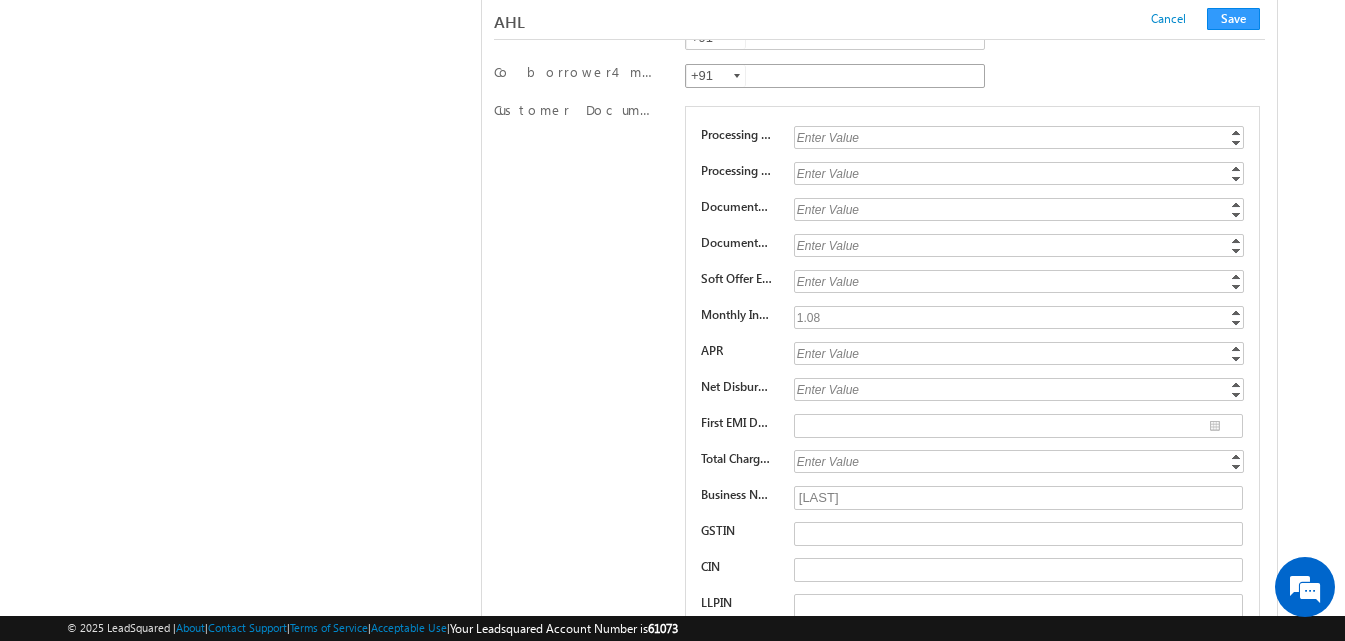 scroll, scrollTop: 31214, scrollLeft: 0, axis: vertical 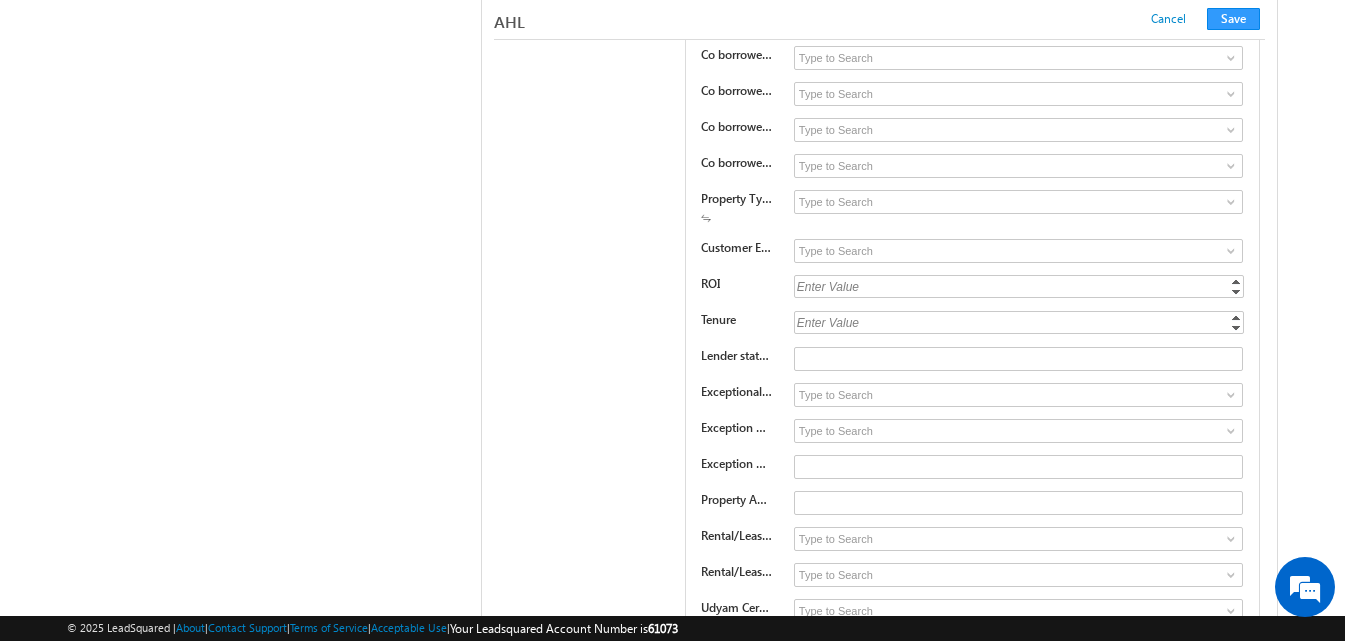 click on "Enter Value" at bounding box center [1020, 322] 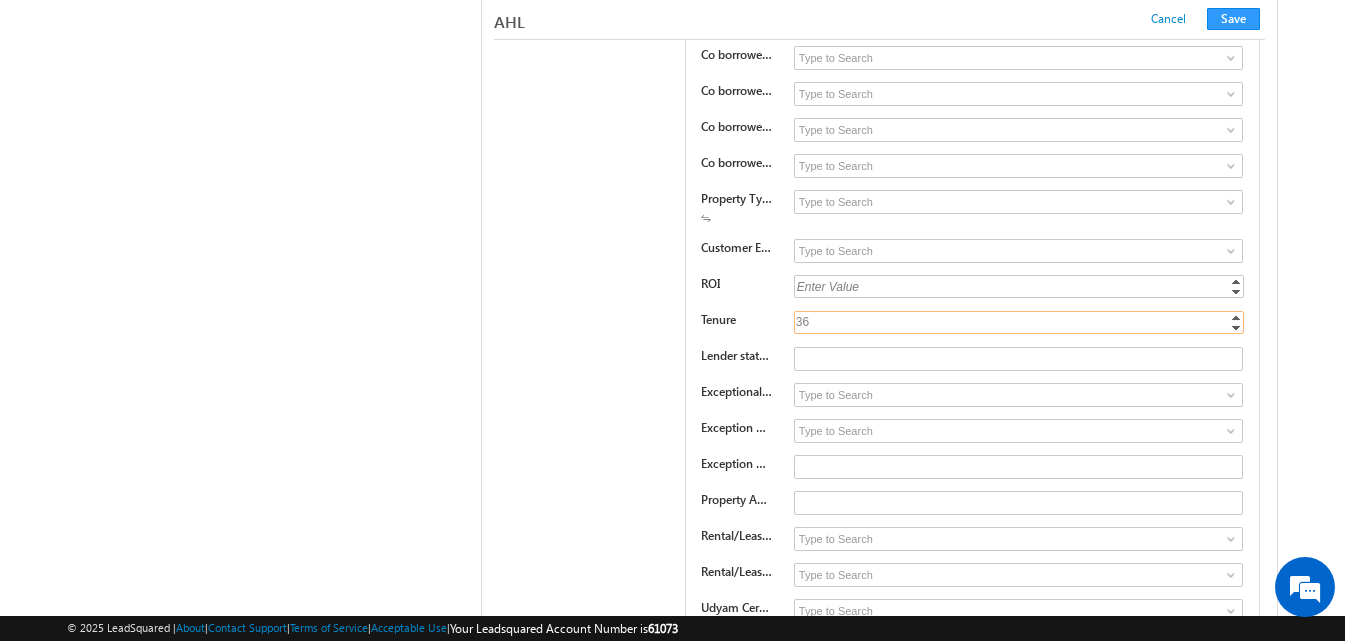 type on "36" 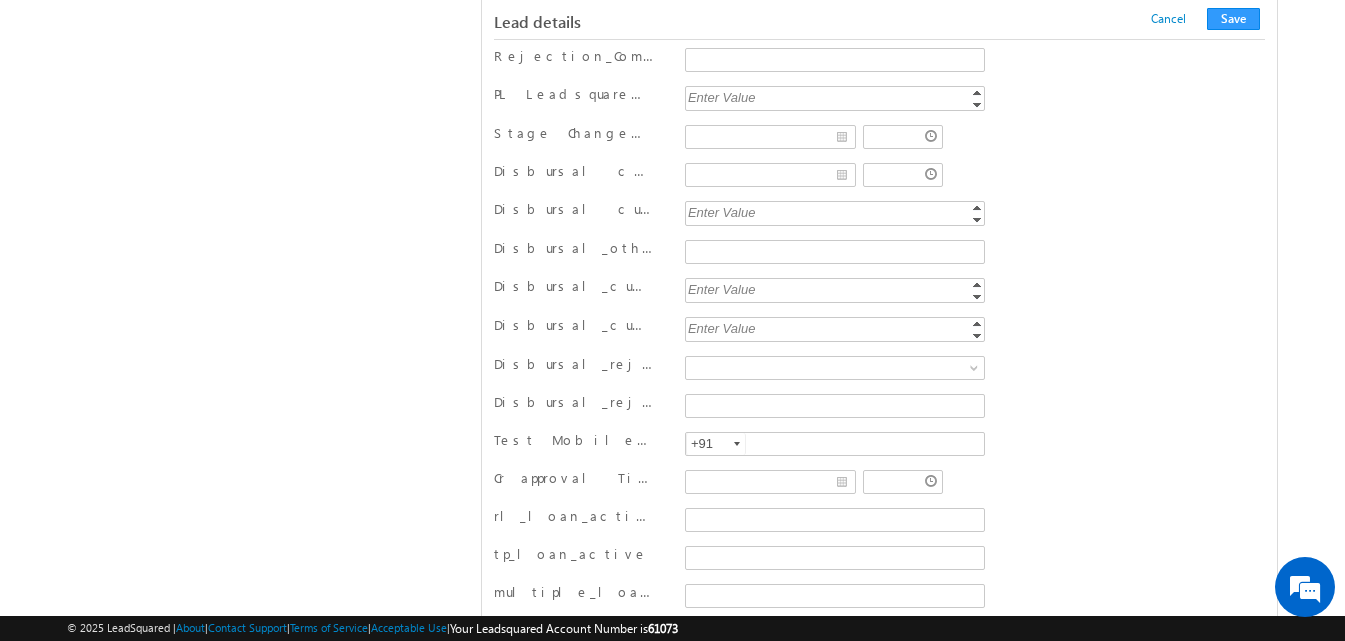 scroll, scrollTop: 4545, scrollLeft: 0, axis: vertical 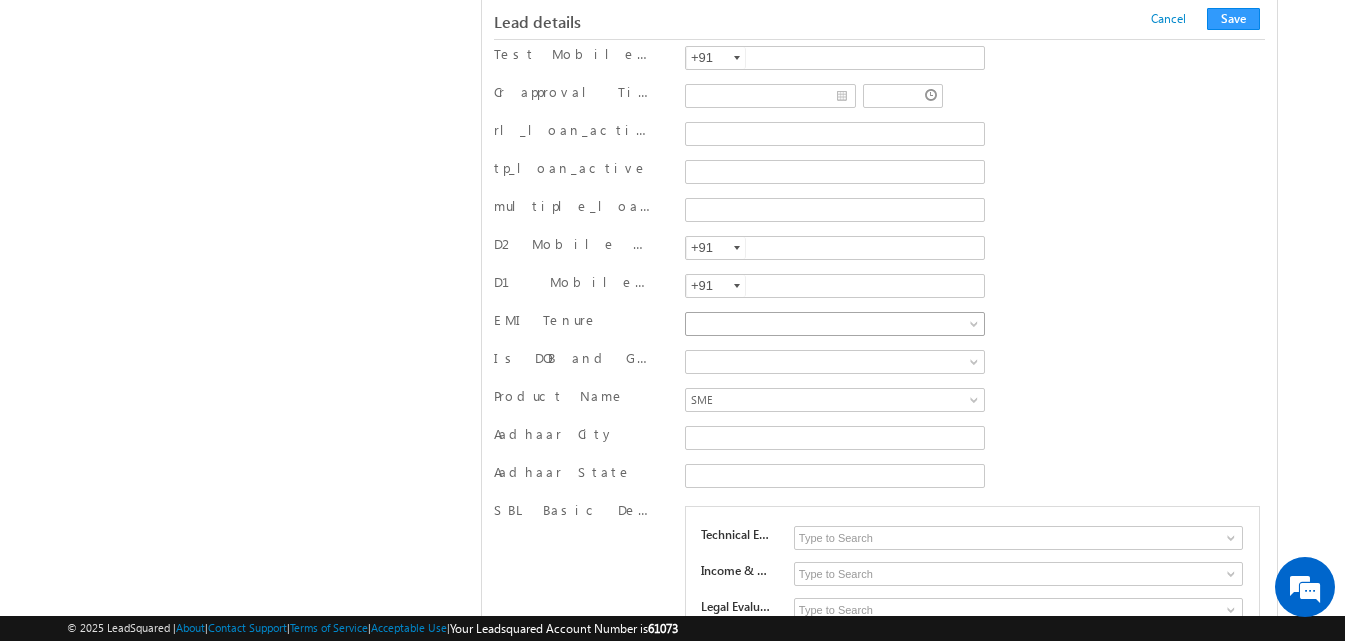 click at bounding box center [831, 324] 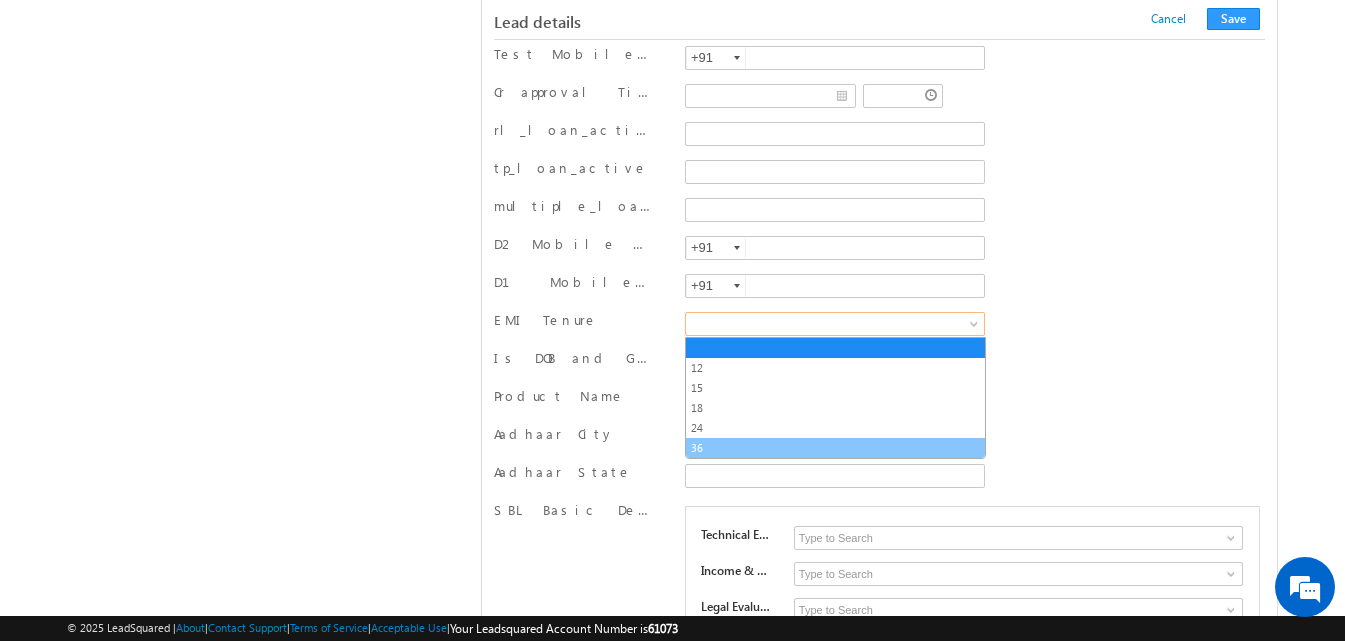 click on "36" at bounding box center (835, 448) 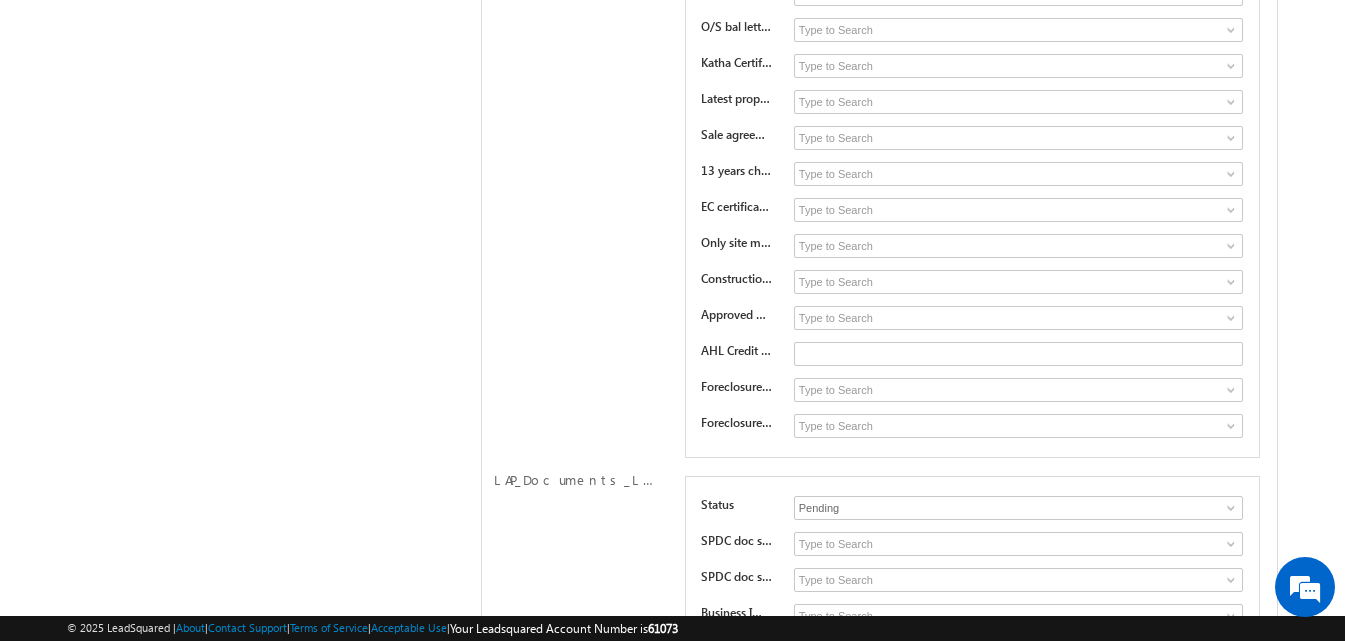 scroll, scrollTop: 17064, scrollLeft: 0, axis: vertical 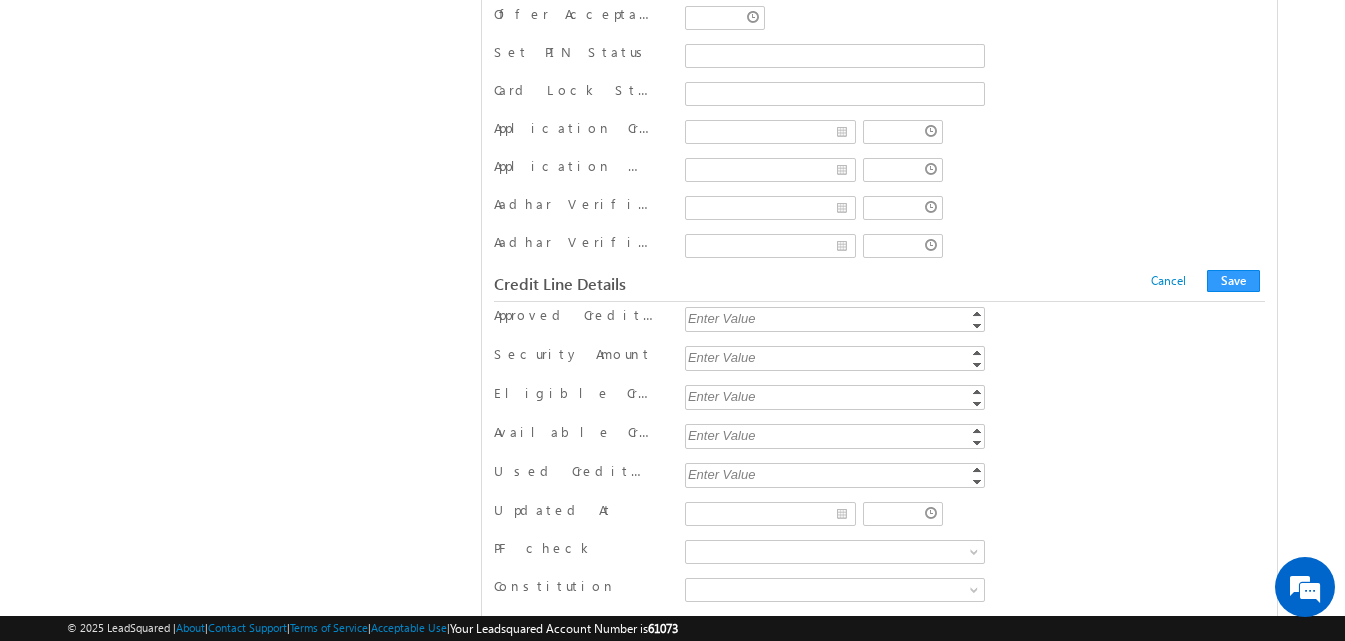 click on "Enter Value" at bounding box center (837, 318) 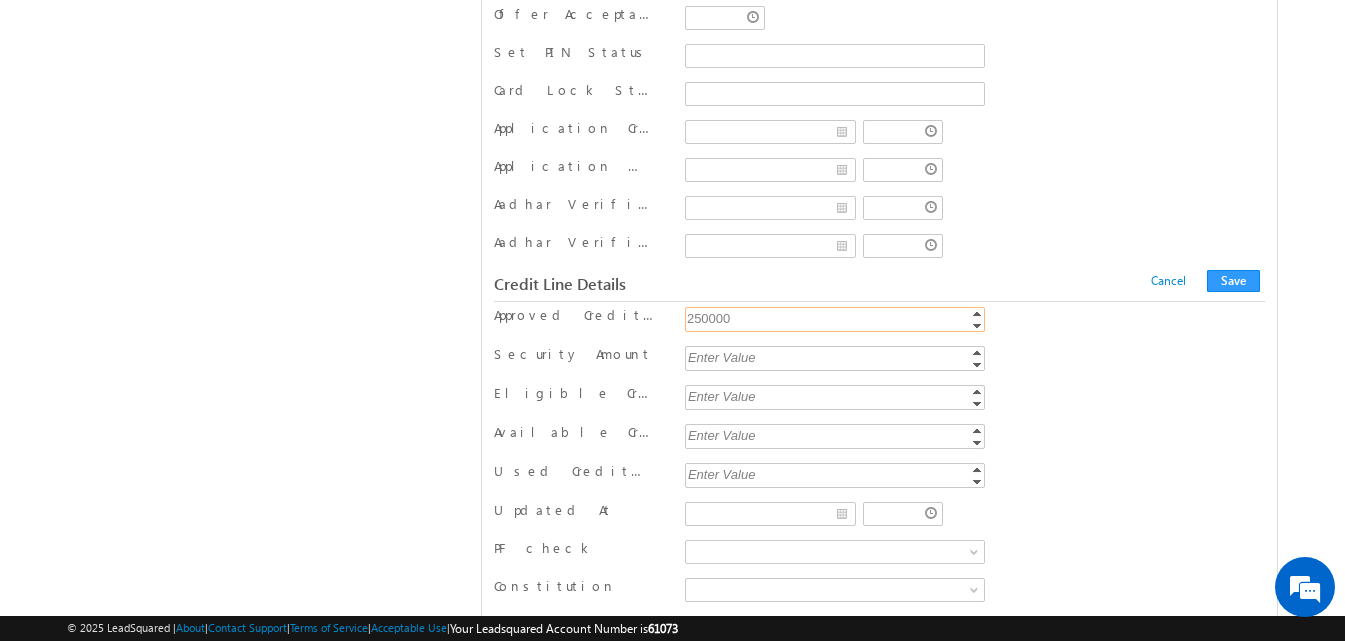 type on "250000" 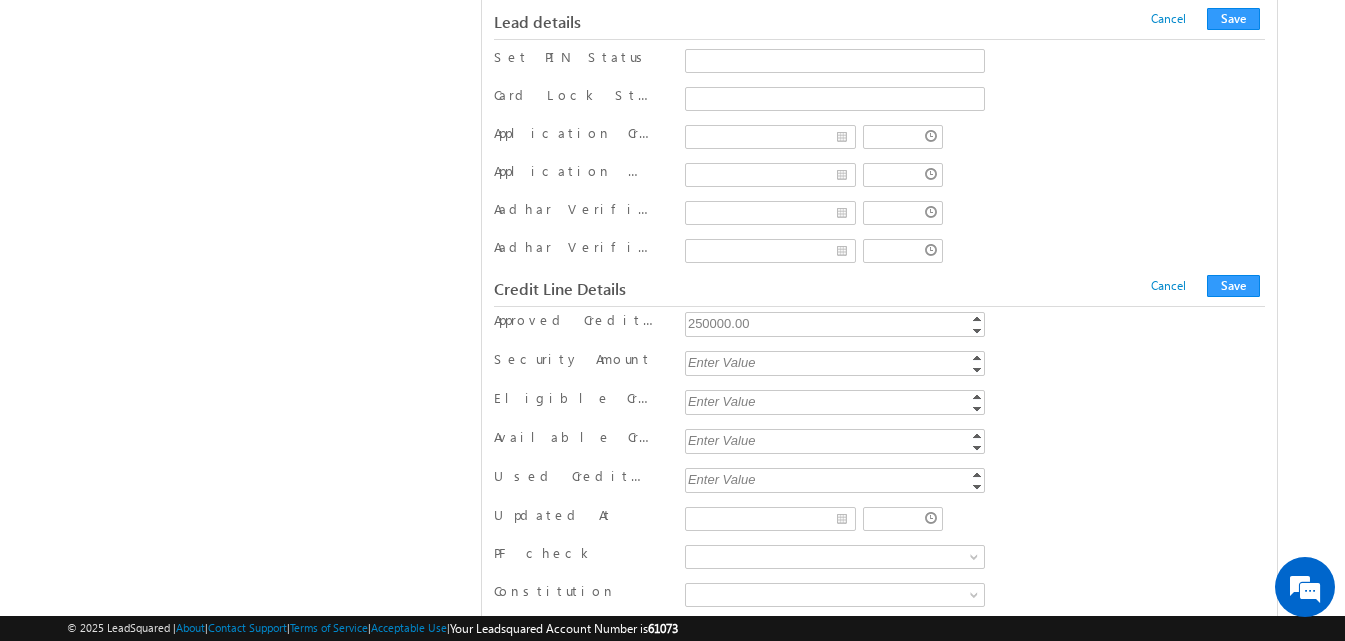 scroll, scrollTop: 10374, scrollLeft: 0, axis: vertical 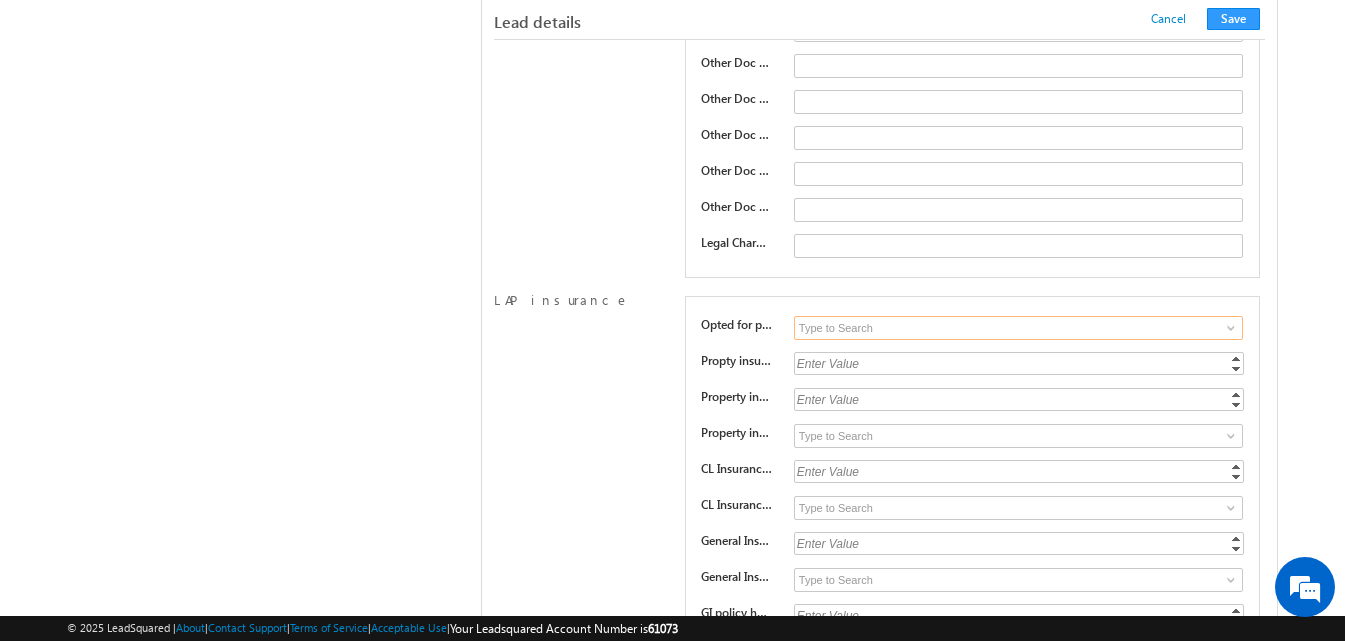 click at bounding box center [1018, 328] 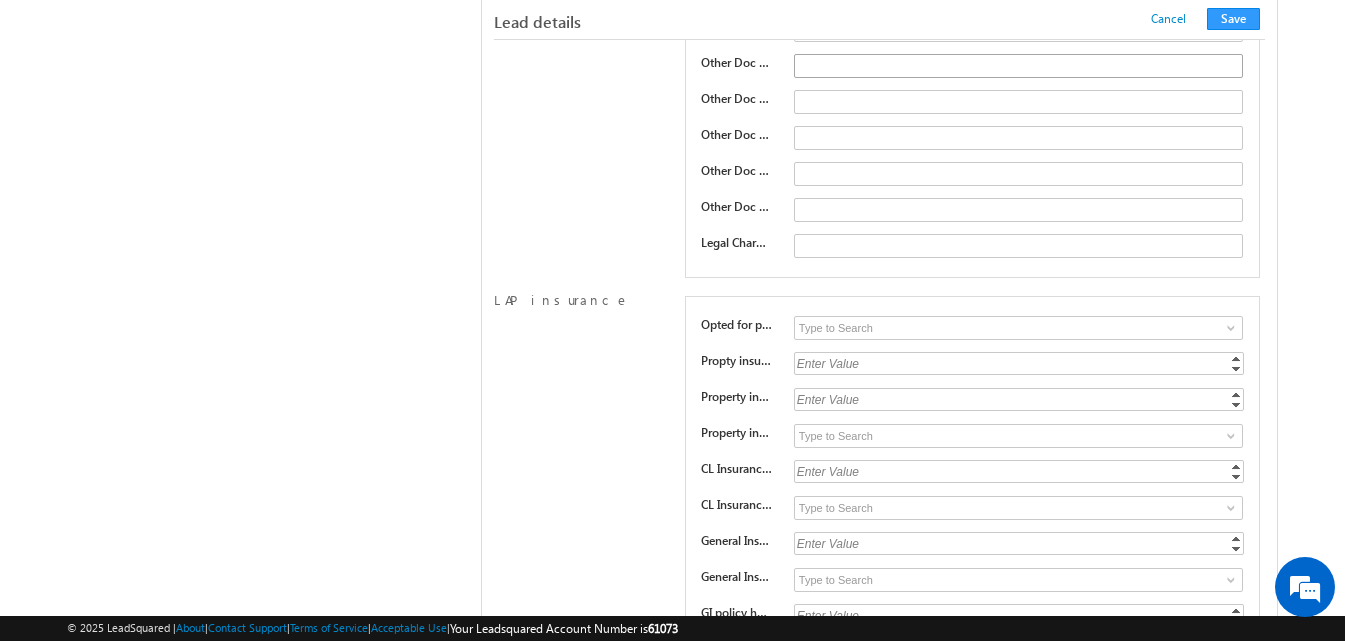 scroll, scrollTop: 28277, scrollLeft: 0, axis: vertical 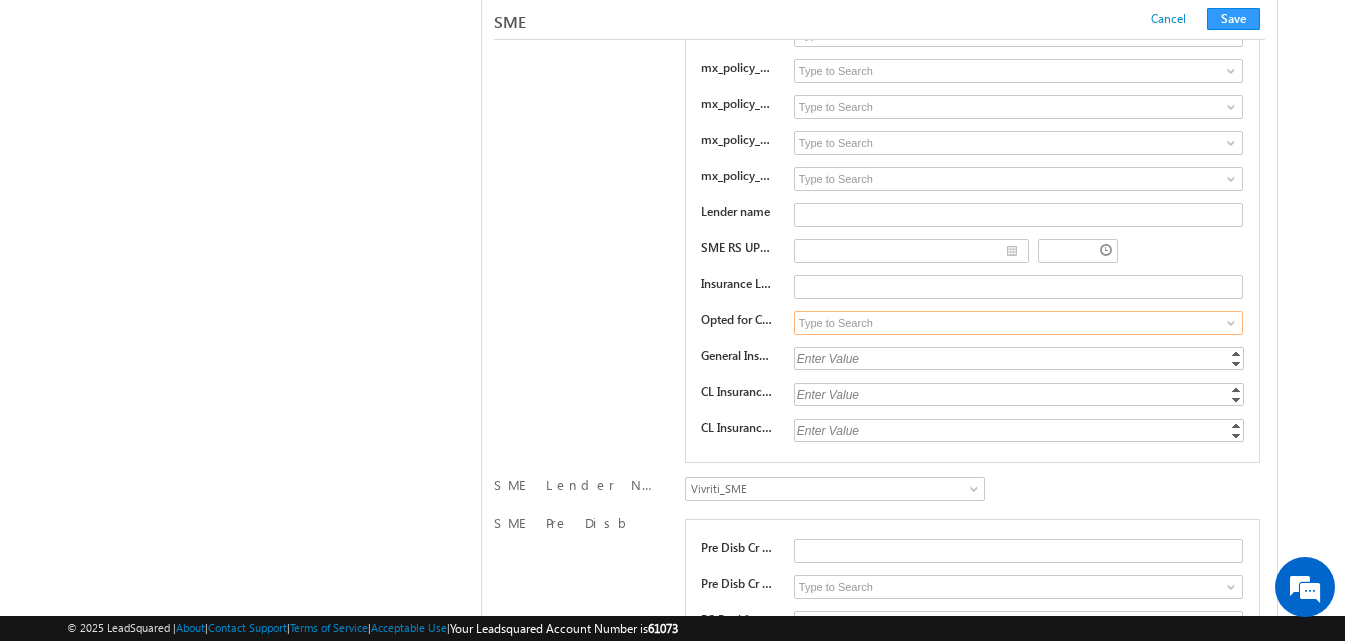 click at bounding box center (1018, 323) 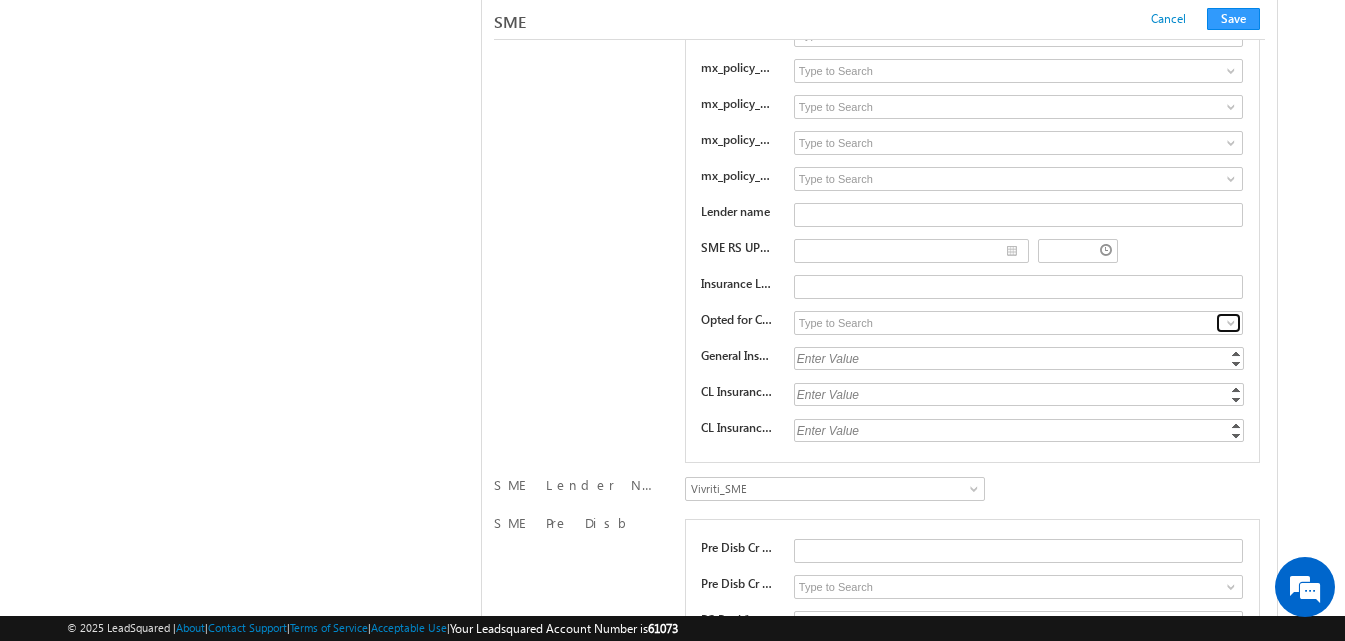 click at bounding box center (1231, 323) 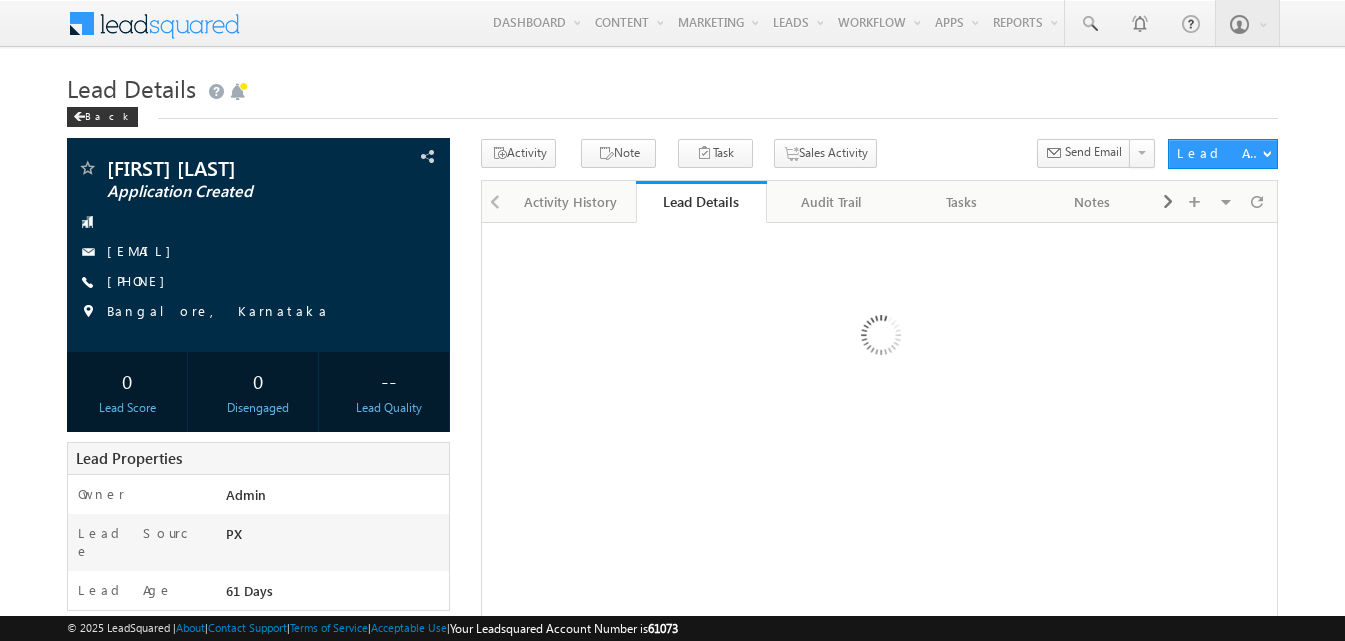 scroll, scrollTop: 0, scrollLeft: 0, axis: both 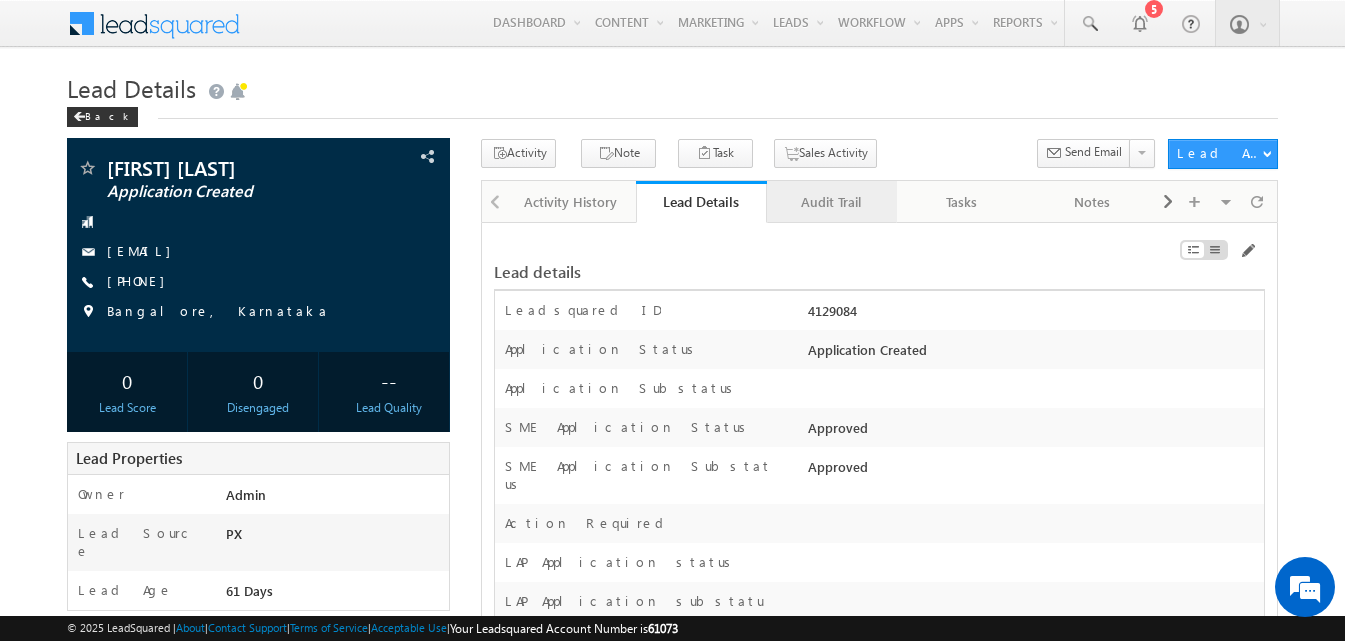 click on "Audit Trail" at bounding box center (831, 202) 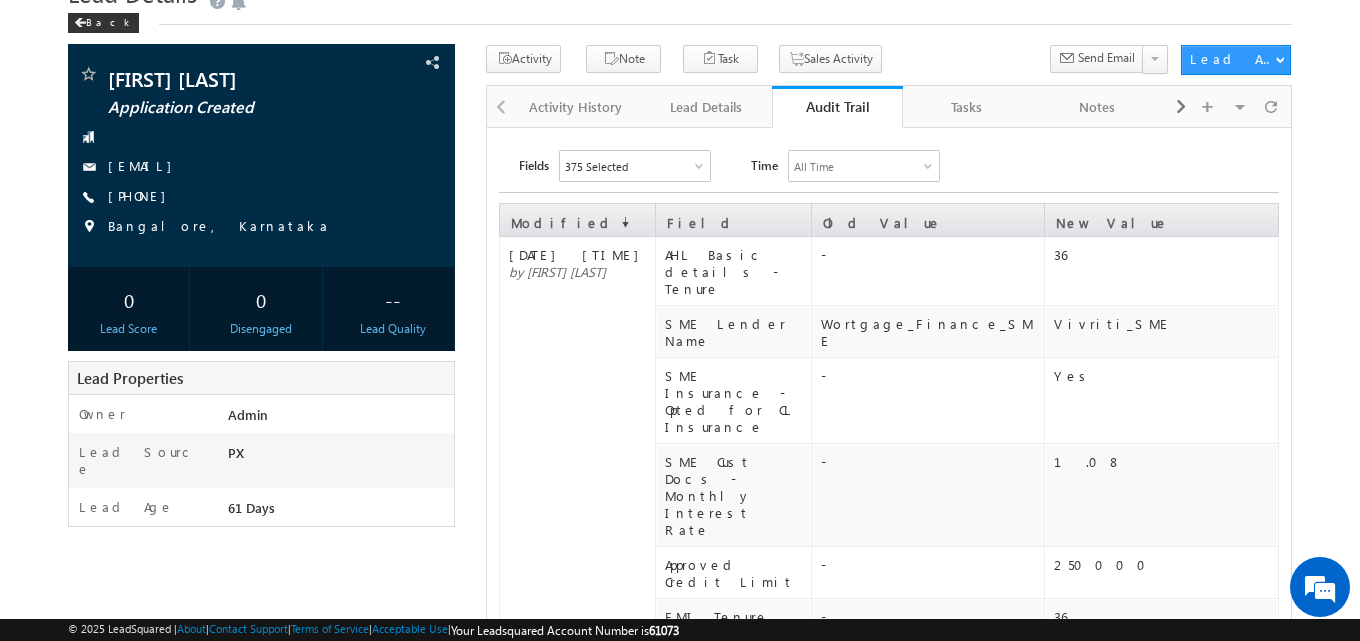 scroll, scrollTop: 0, scrollLeft: 0, axis: both 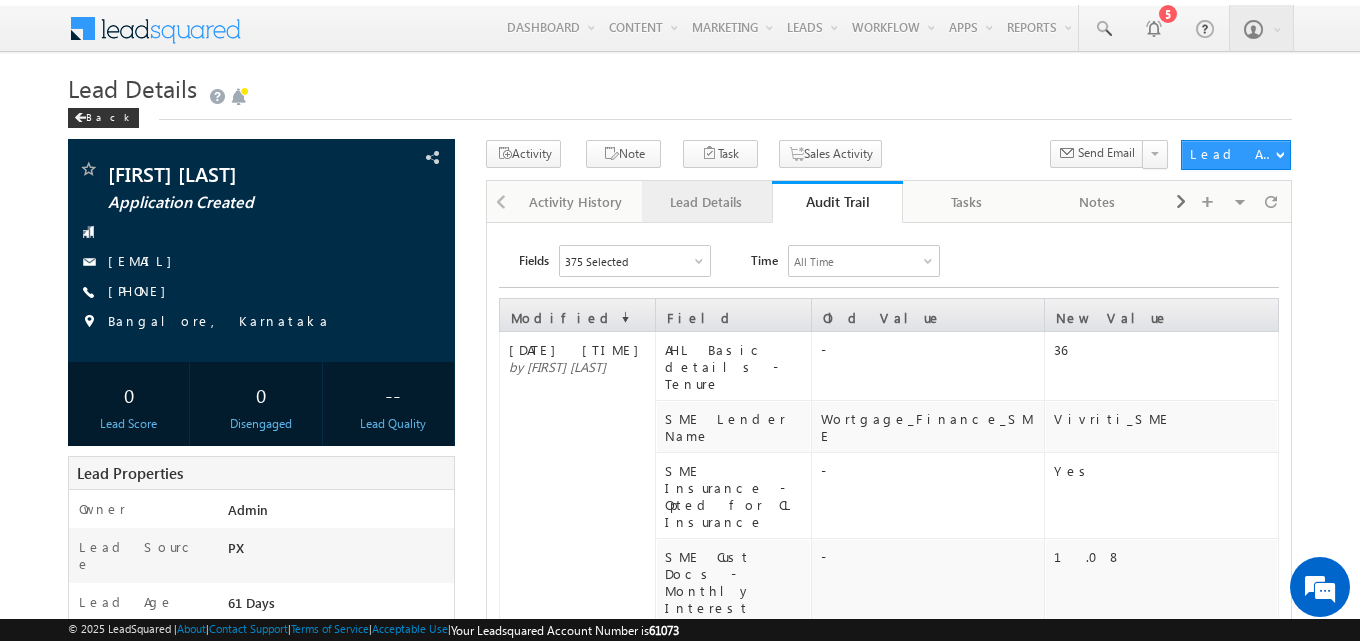 click on "Lead Details" at bounding box center [706, 202] 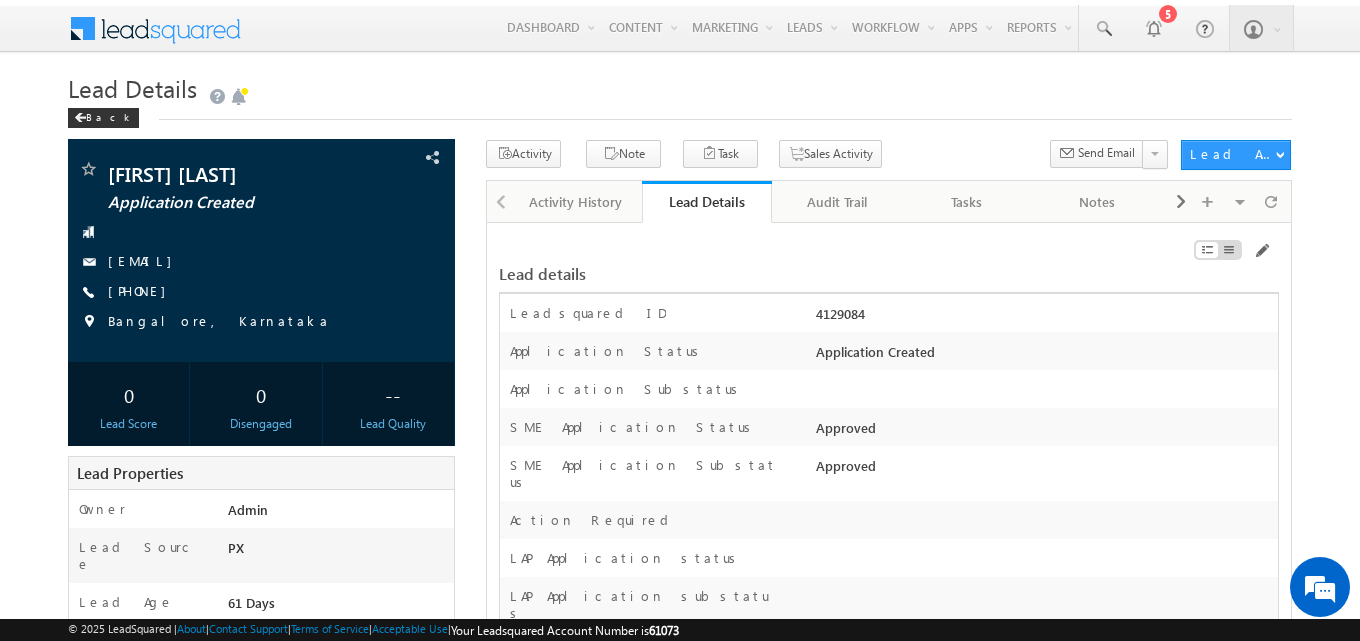 click on "4129084" at bounding box center [1044, 318] 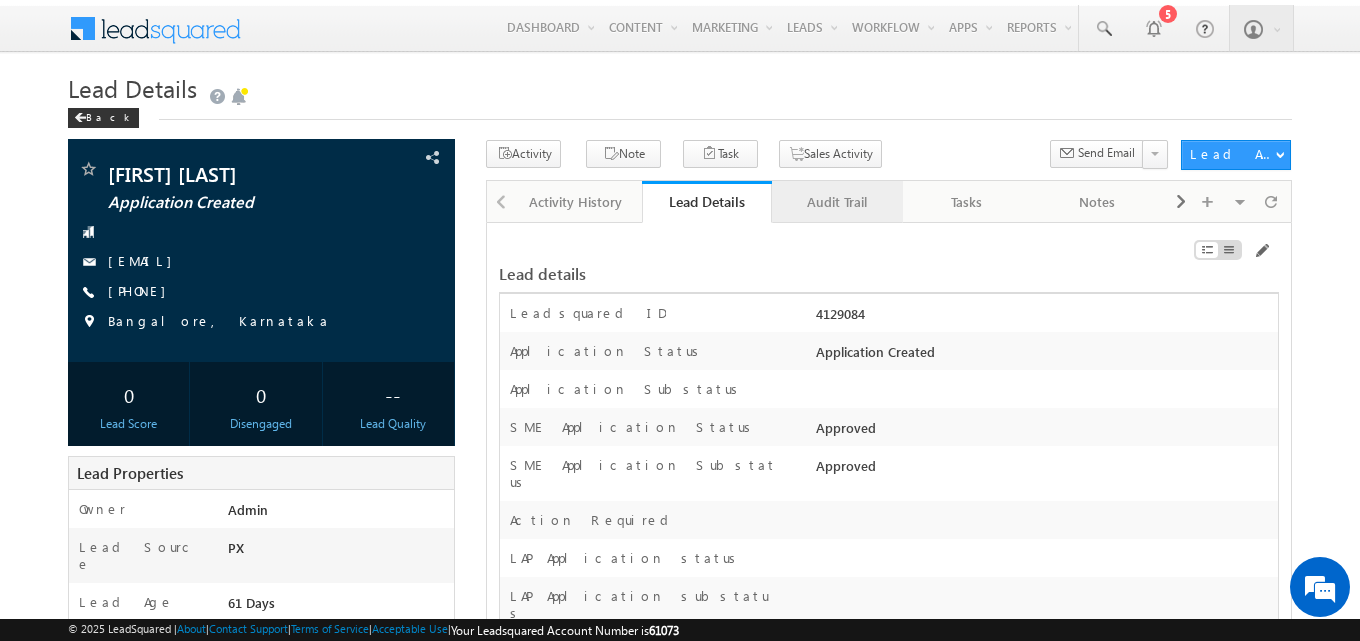 click on "Audit Trail" at bounding box center [836, 202] 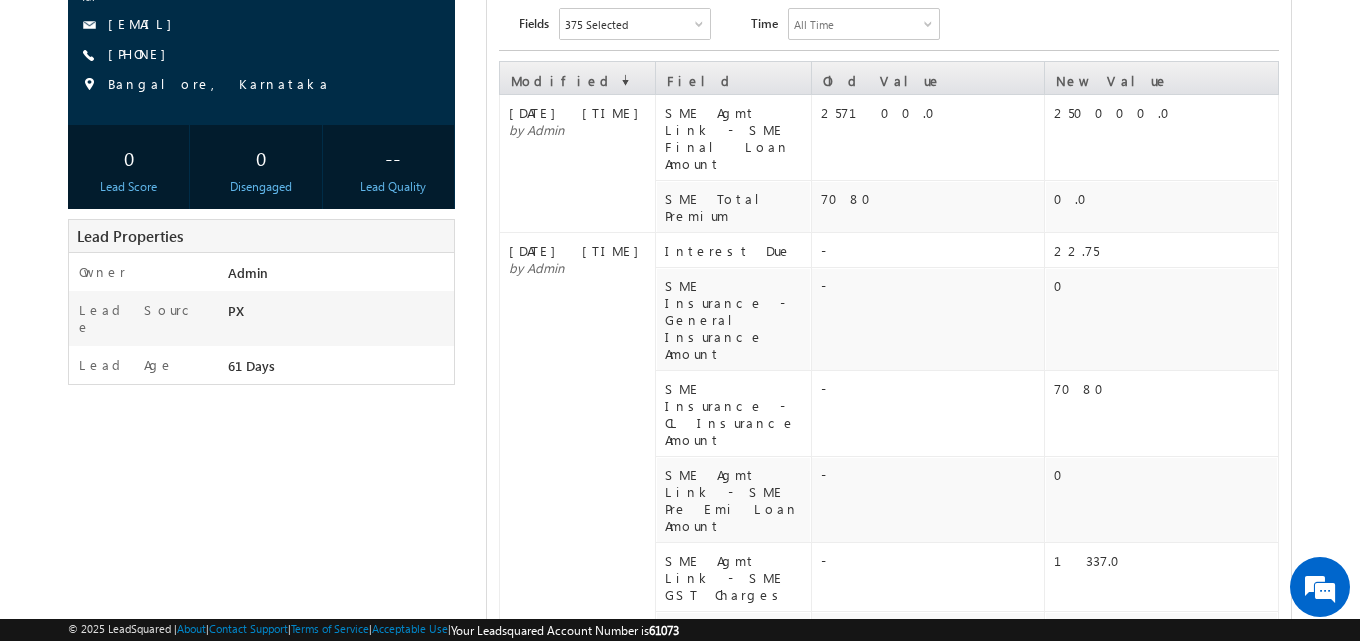 scroll, scrollTop: 0, scrollLeft: 0, axis: both 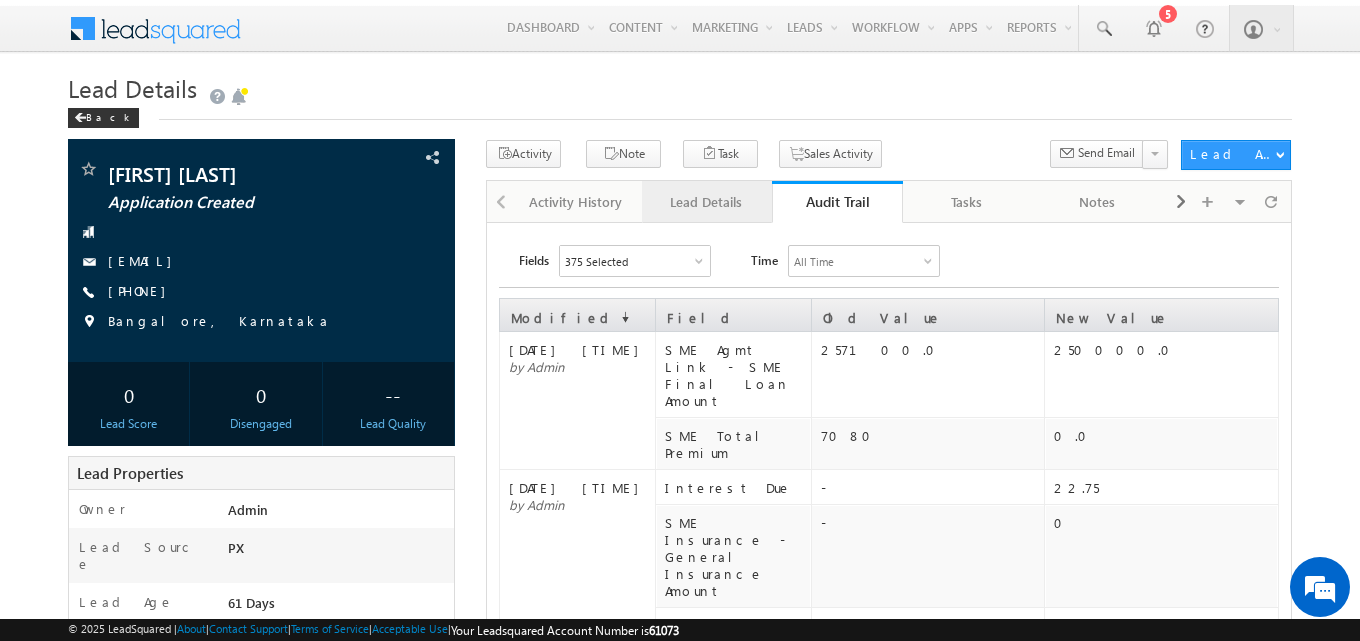 click on "Lead Details" at bounding box center (706, 202) 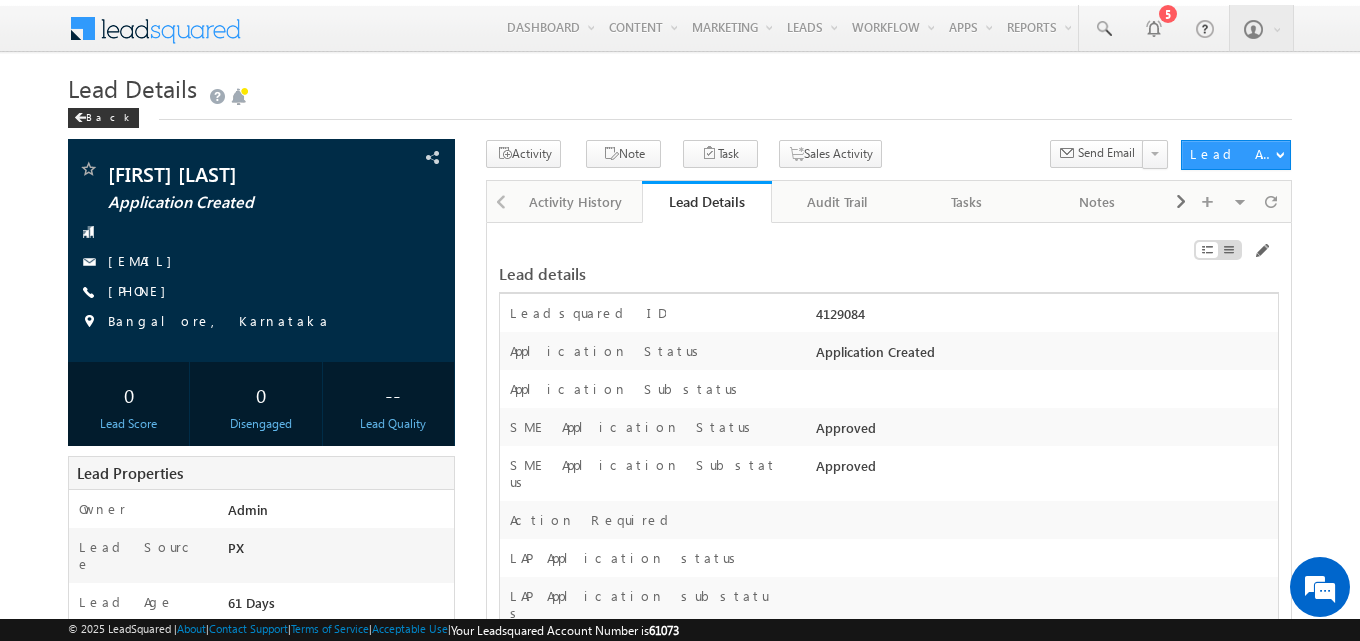 copy on "4129084" 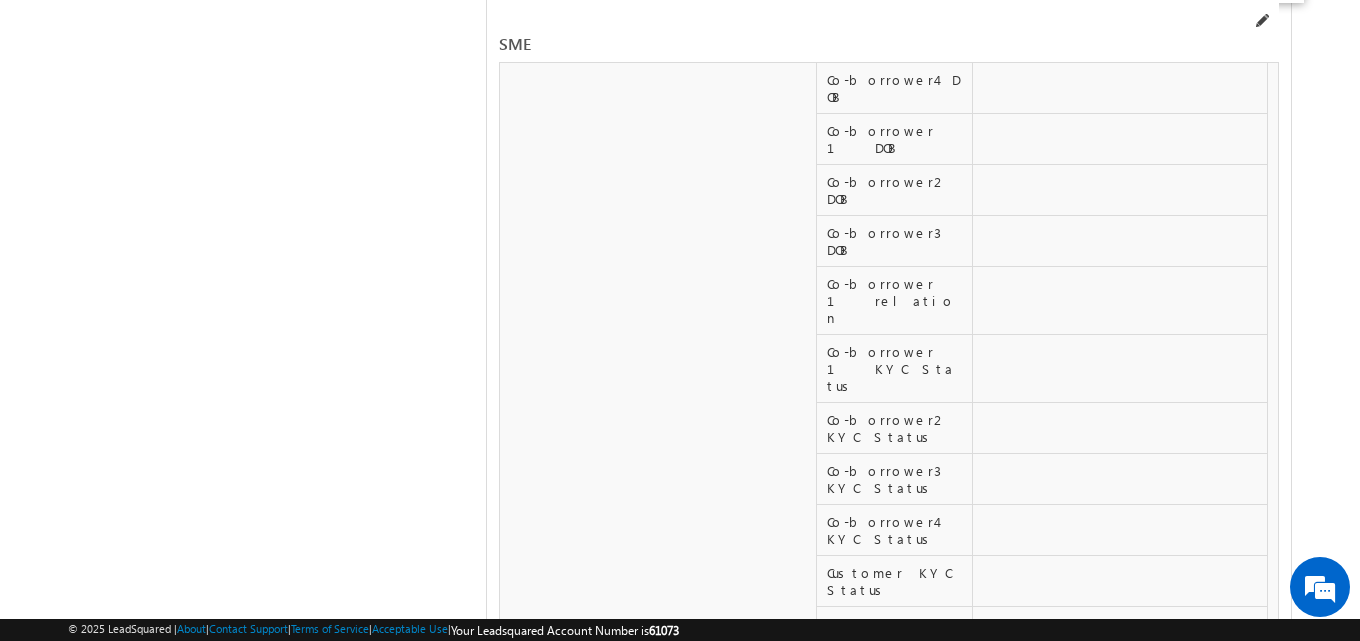 click at bounding box center [1261, 21] 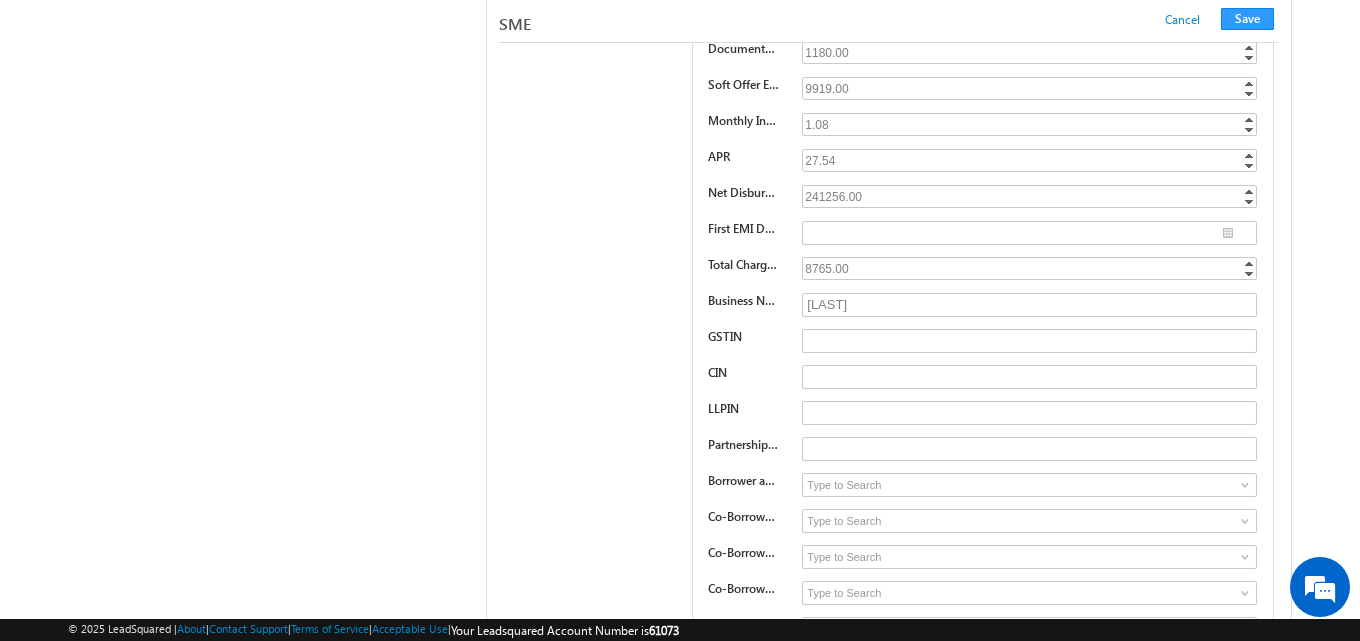 scroll, scrollTop: 23329, scrollLeft: 0, axis: vertical 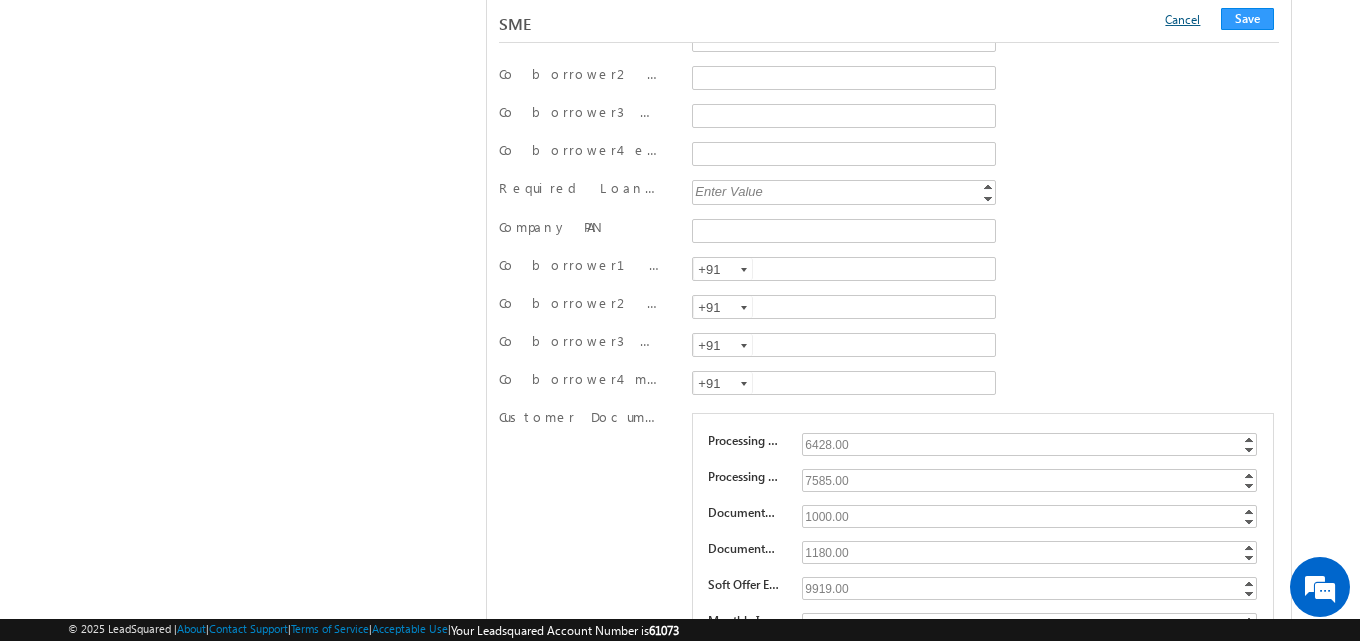 click on "Cancel" at bounding box center (1182, 19) 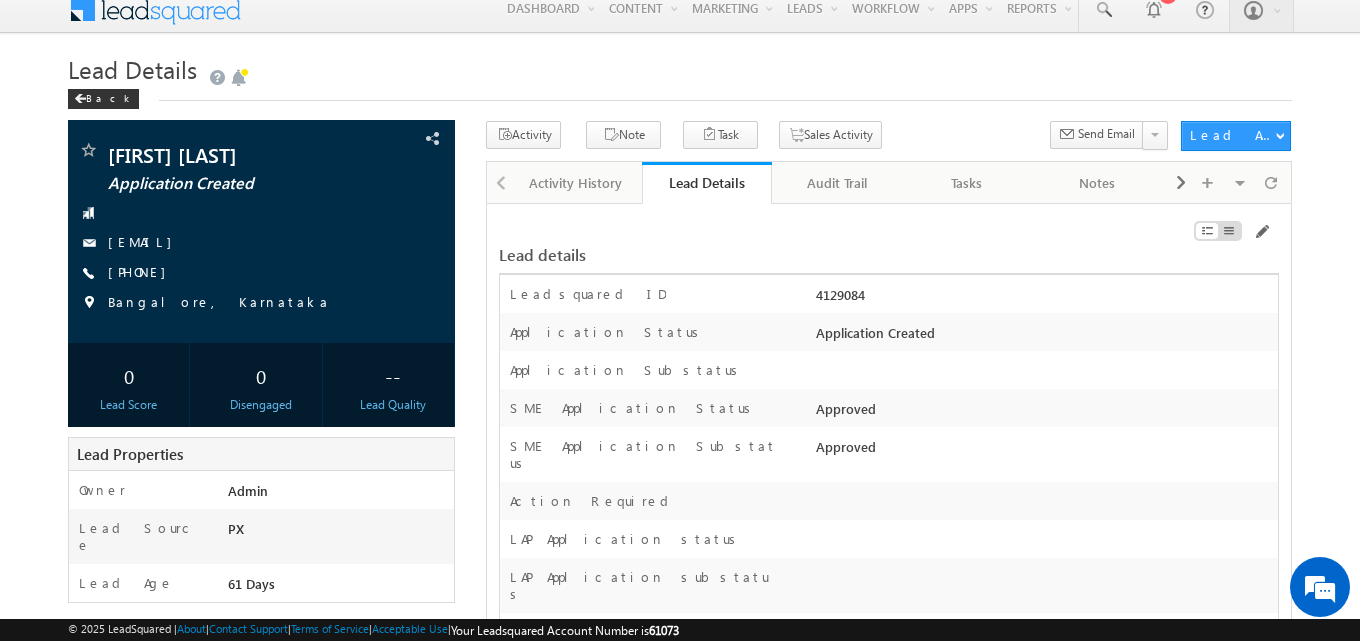 scroll, scrollTop: 0, scrollLeft: 0, axis: both 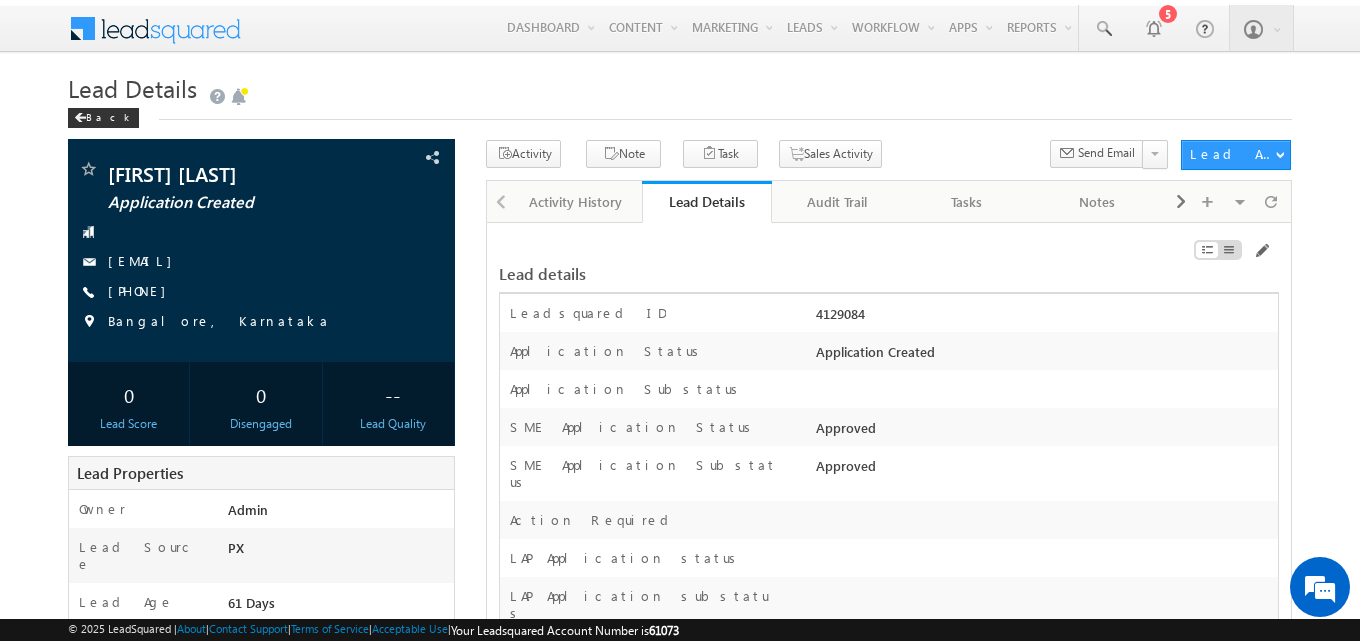 click on "4129084" at bounding box center [1044, 318] 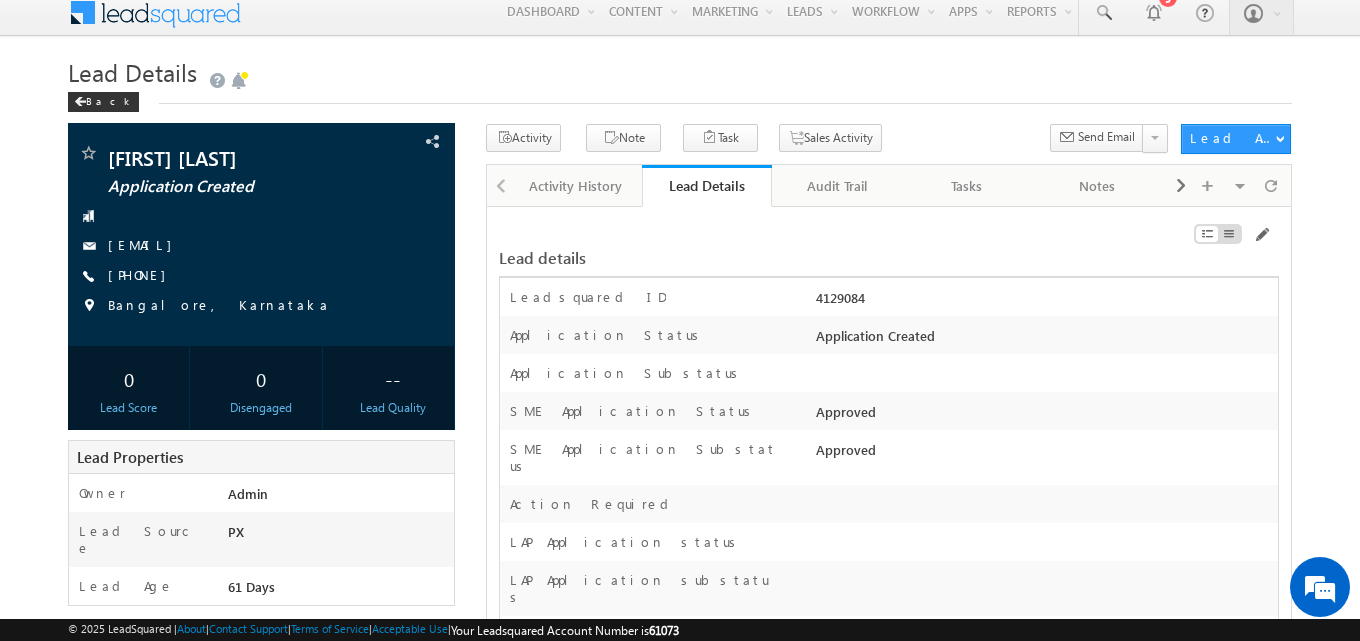 scroll, scrollTop: 0, scrollLeft: 0, axis: both 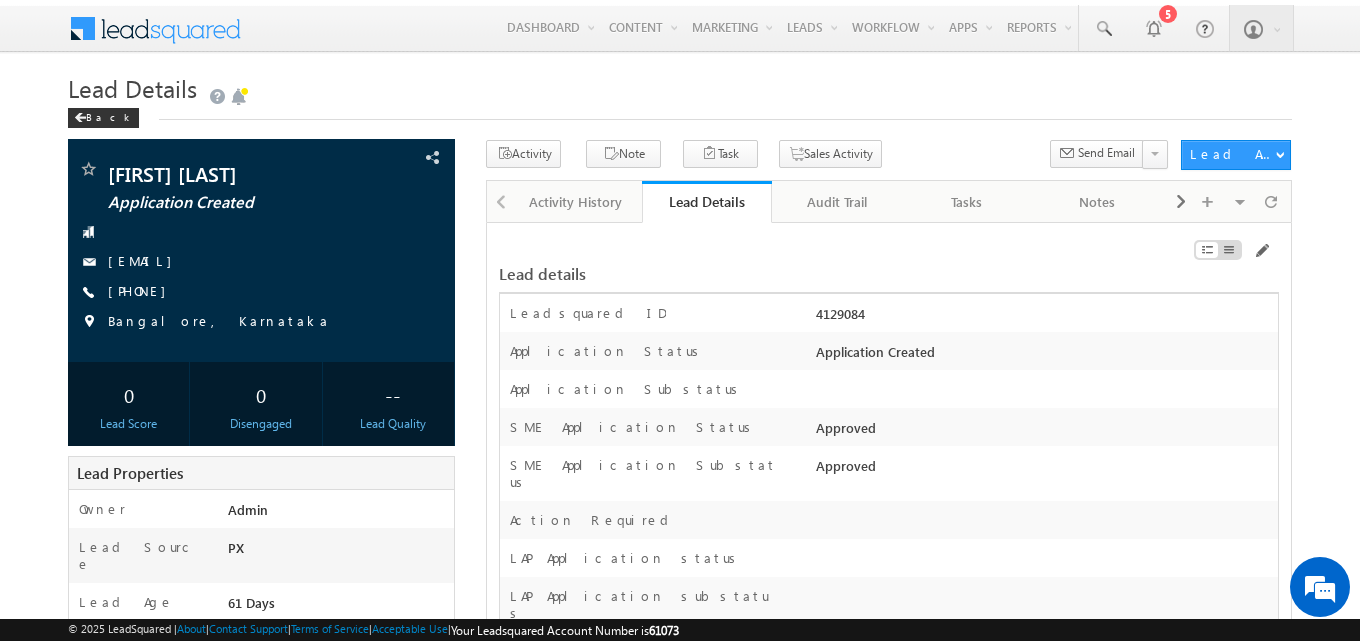 copy on "4129084" 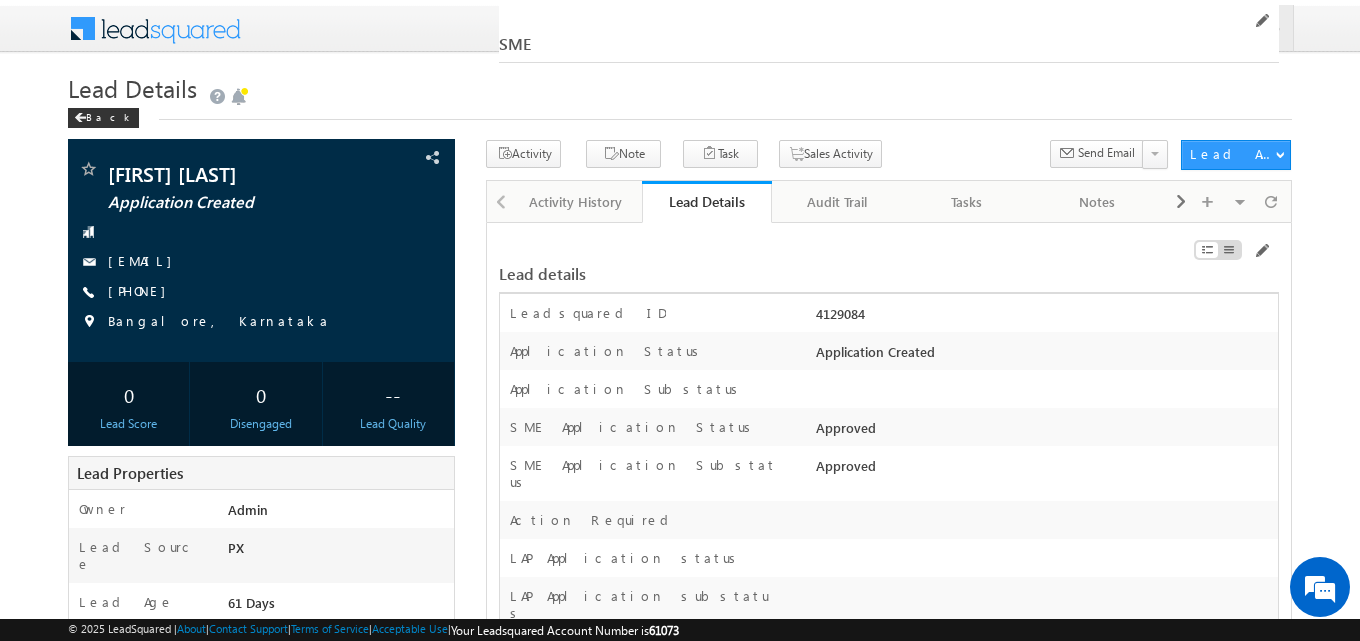 scroll, scrollTop: 30129, scrollLeft: 0, axis: vertical 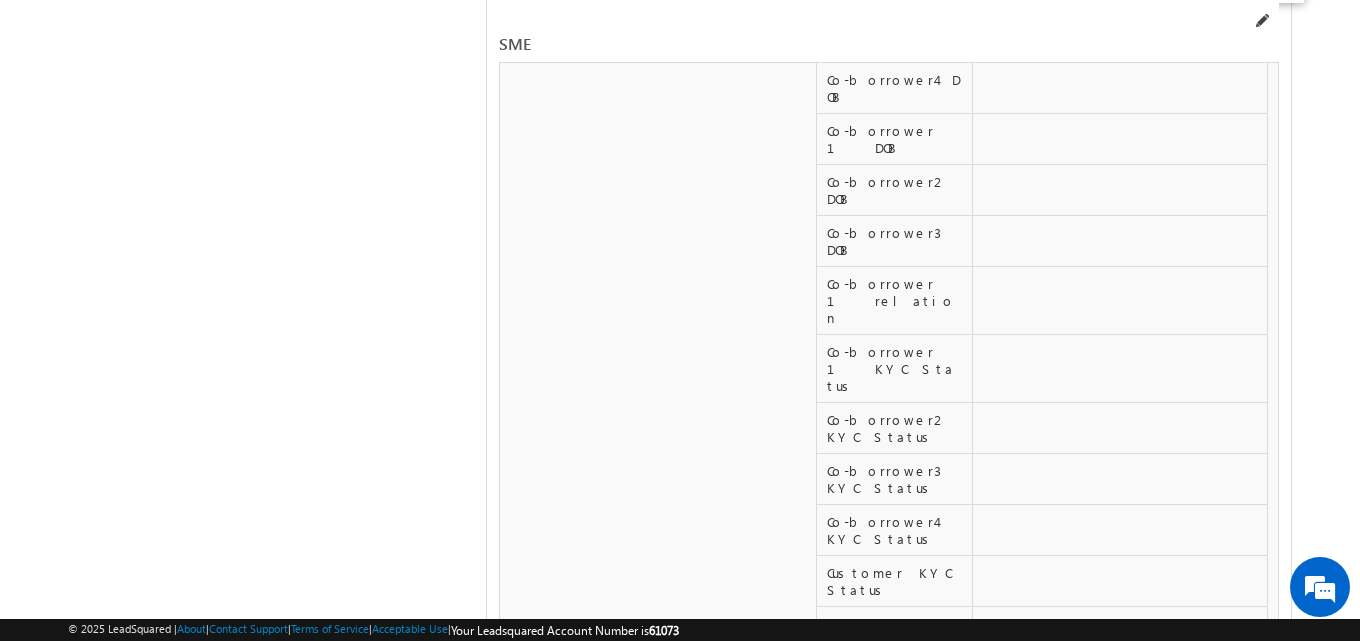 click at bounding box center (1261, 21) 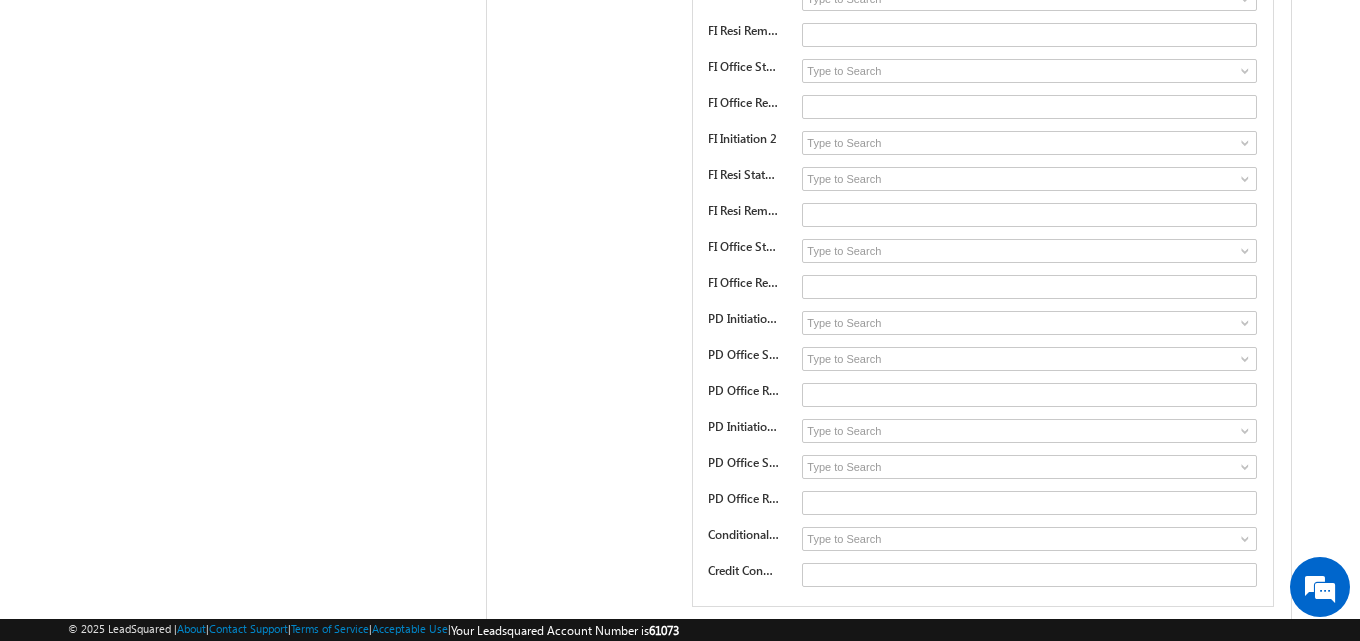 scroll, scrollTop: 27641, scrollLeft: 0, axis: vertical 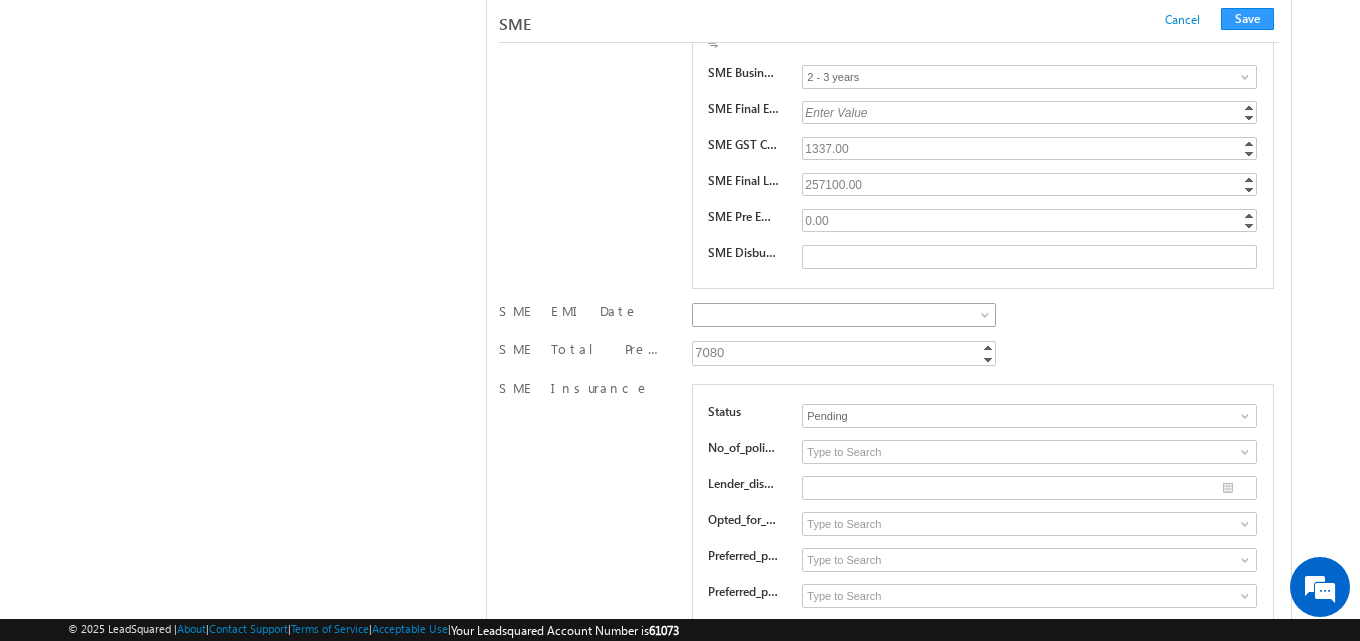 click at bounding box center (840, 315) 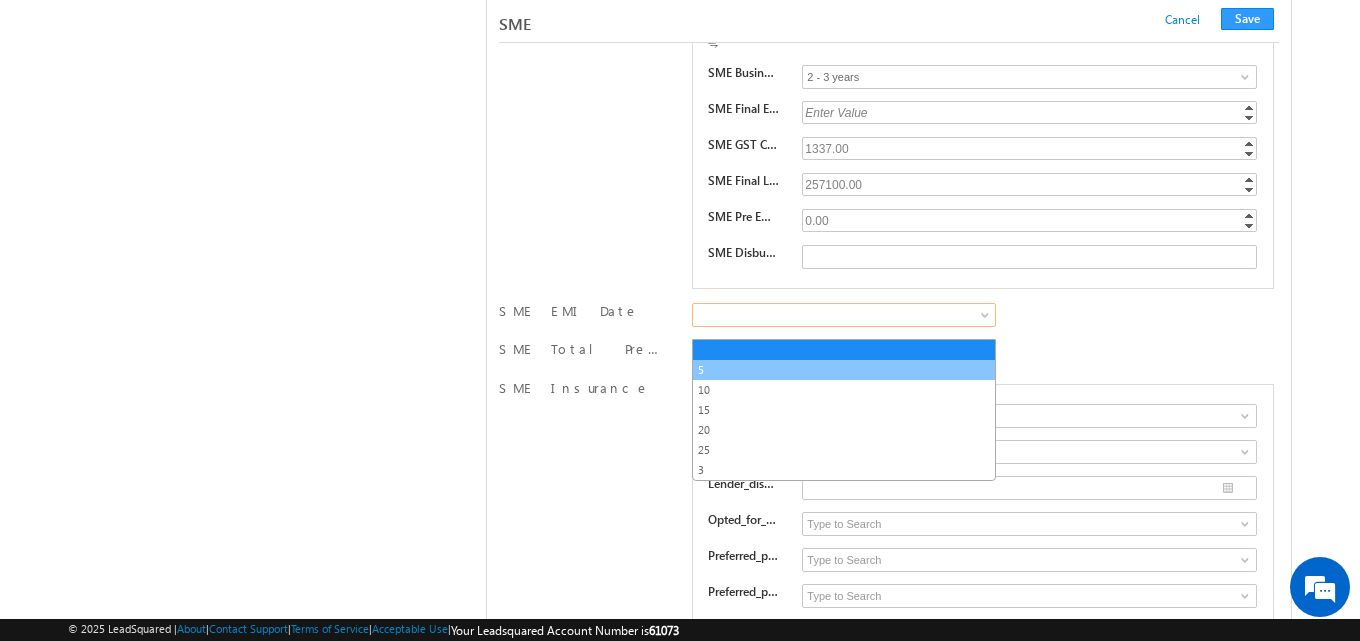 click on "5" at bounding box center (844, 370) 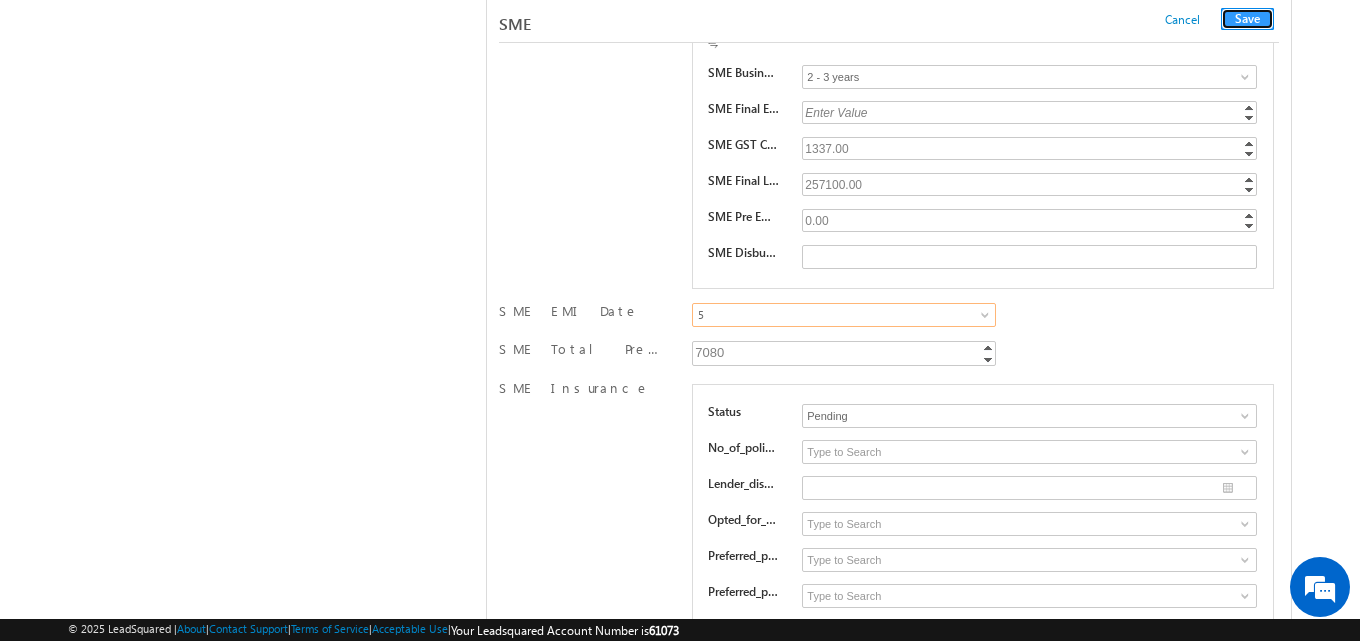 drag, startPoint x: 1256, startPoint y: 16, endPoint x: 769, endPoint y: 640, distance: 791.54596 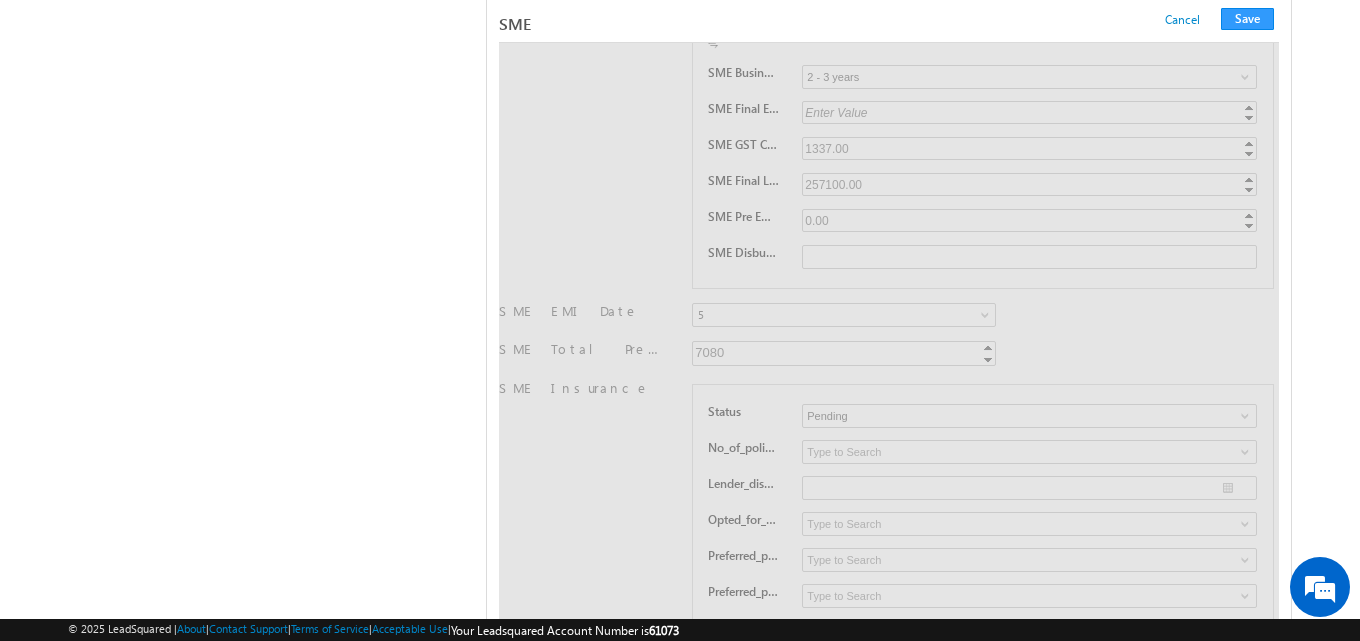 scroll, scrollTop: 0, scrollLeft: 0, axis: both 